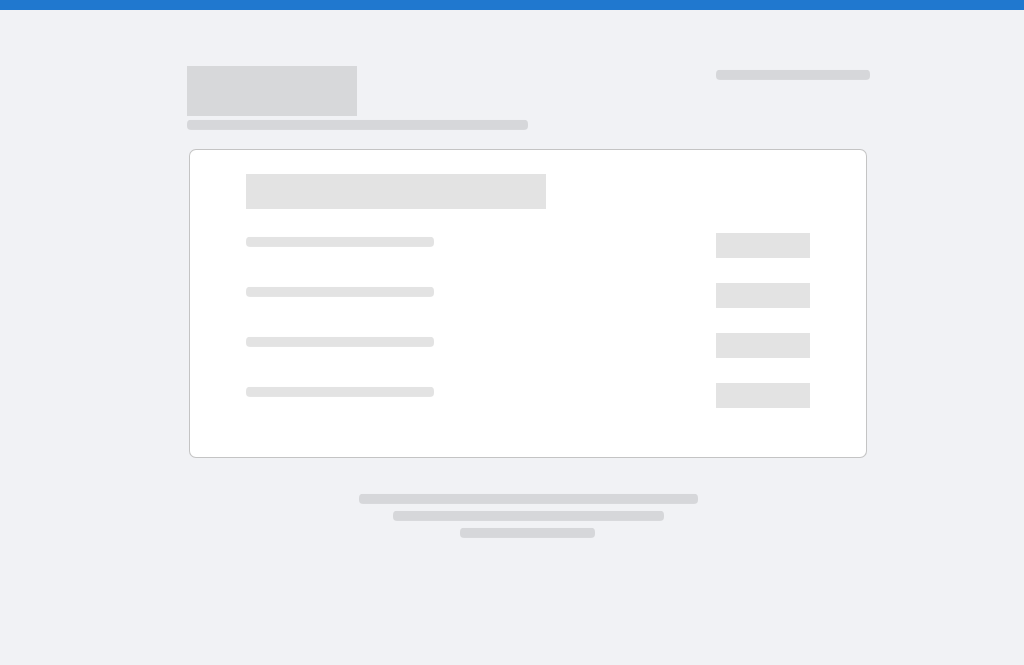 scroll, scrollTop: 0, scrollLeft: 0, axis: both 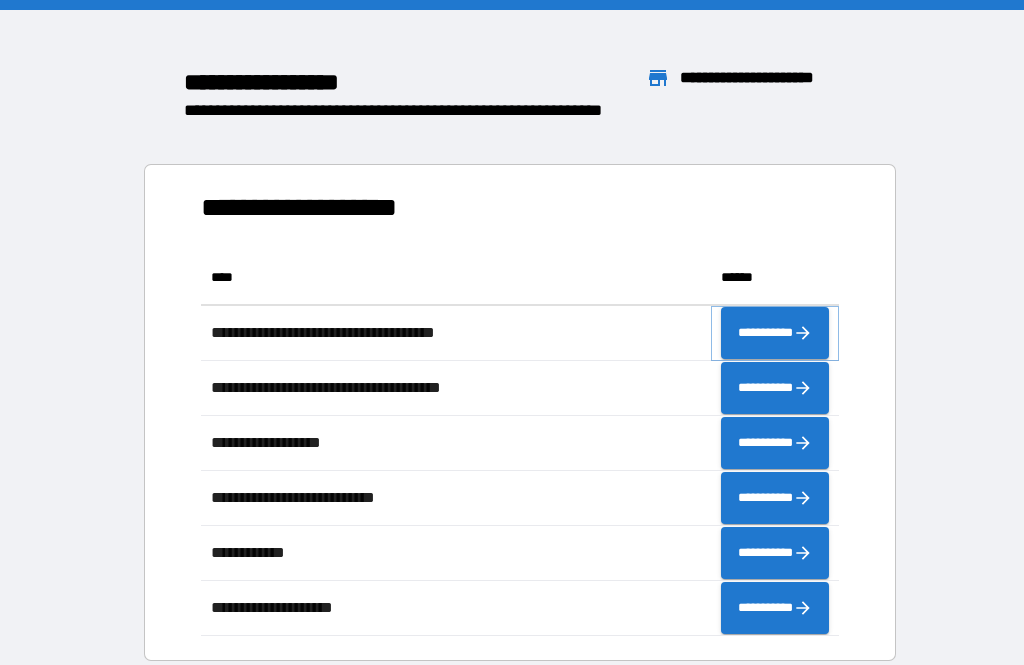 click on "**********" at bounding box center (775, 333) 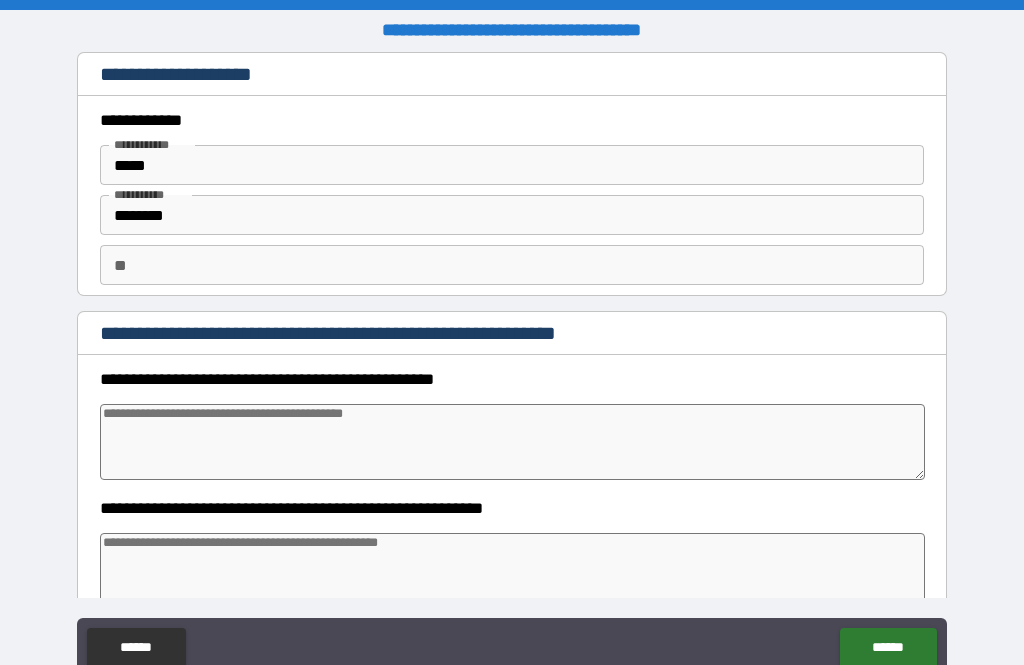 type on "*" 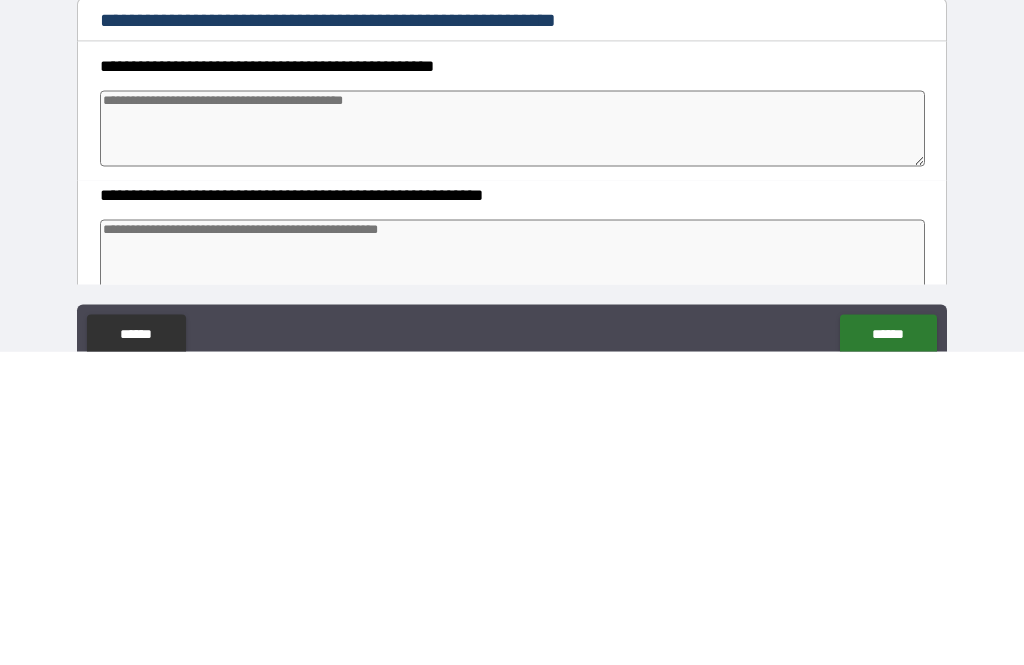 type on "*" 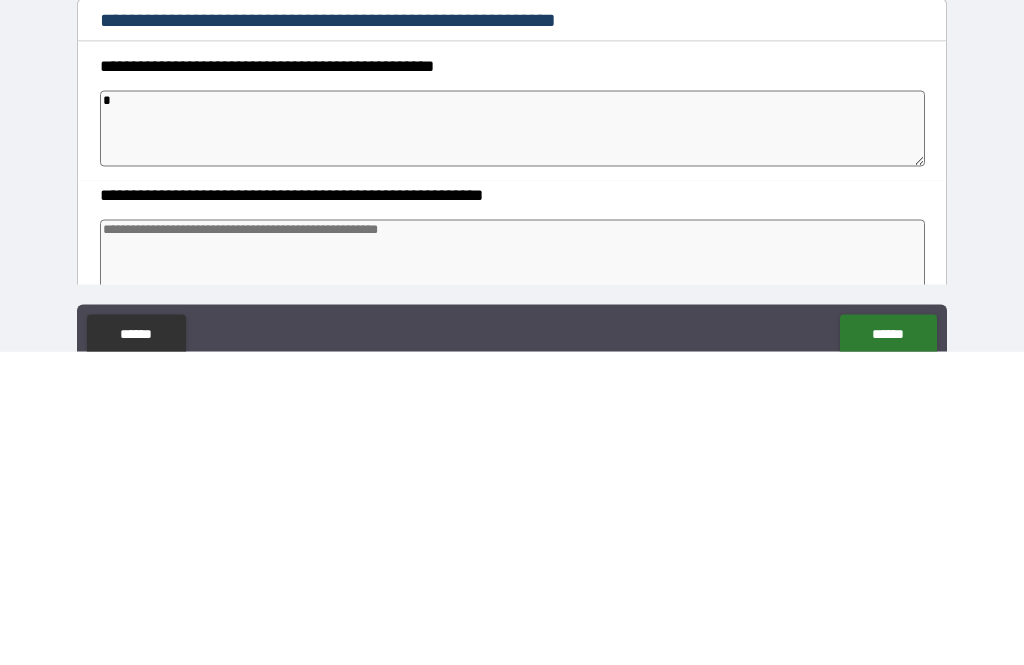 type on "*" 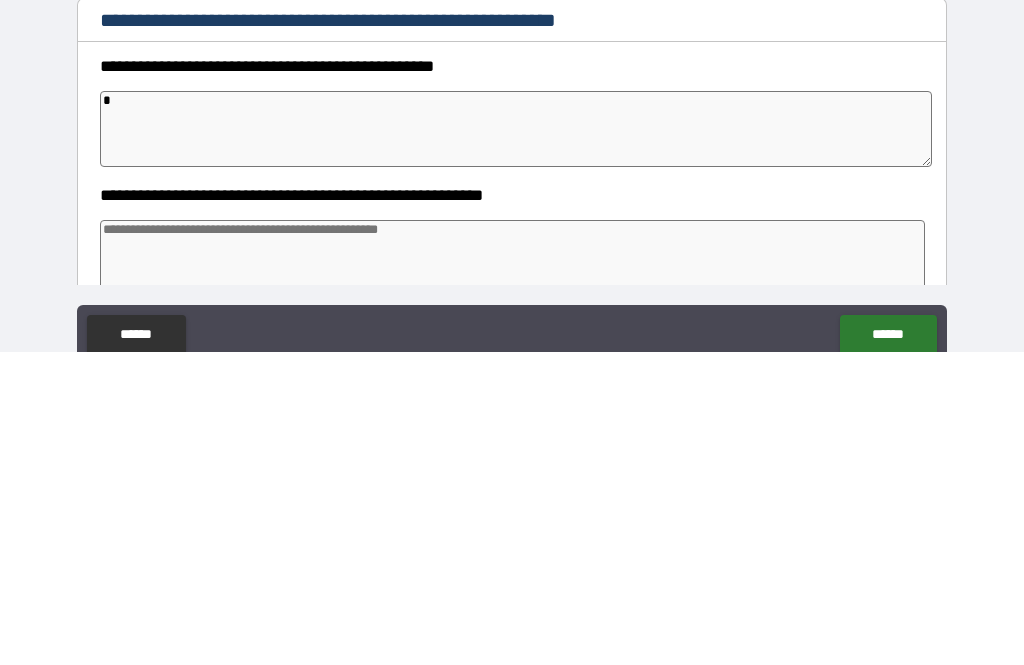 type on "*" 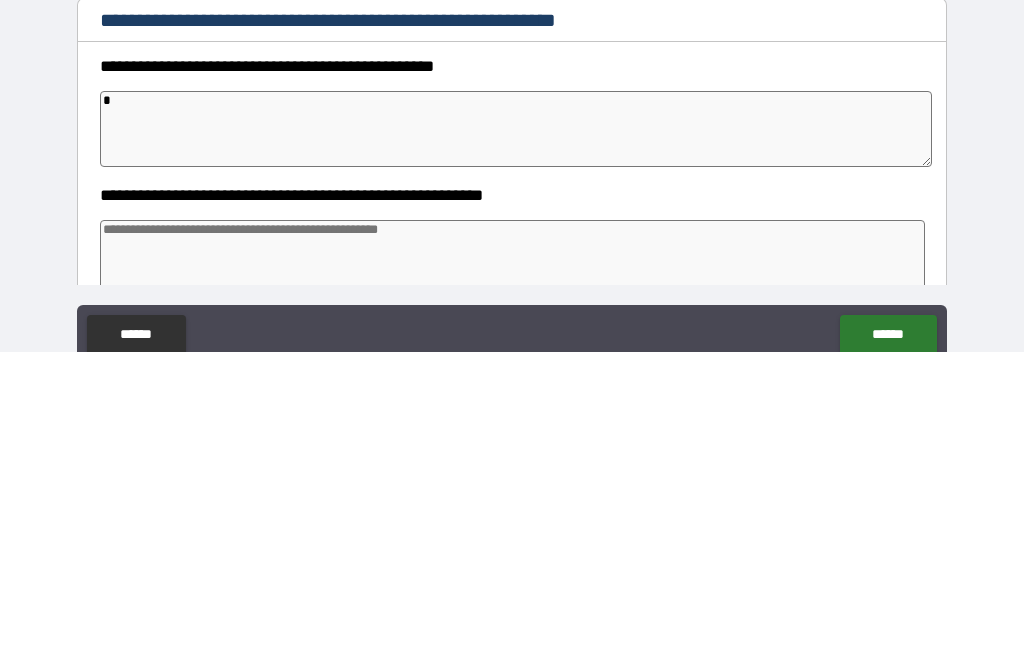 type on "*" 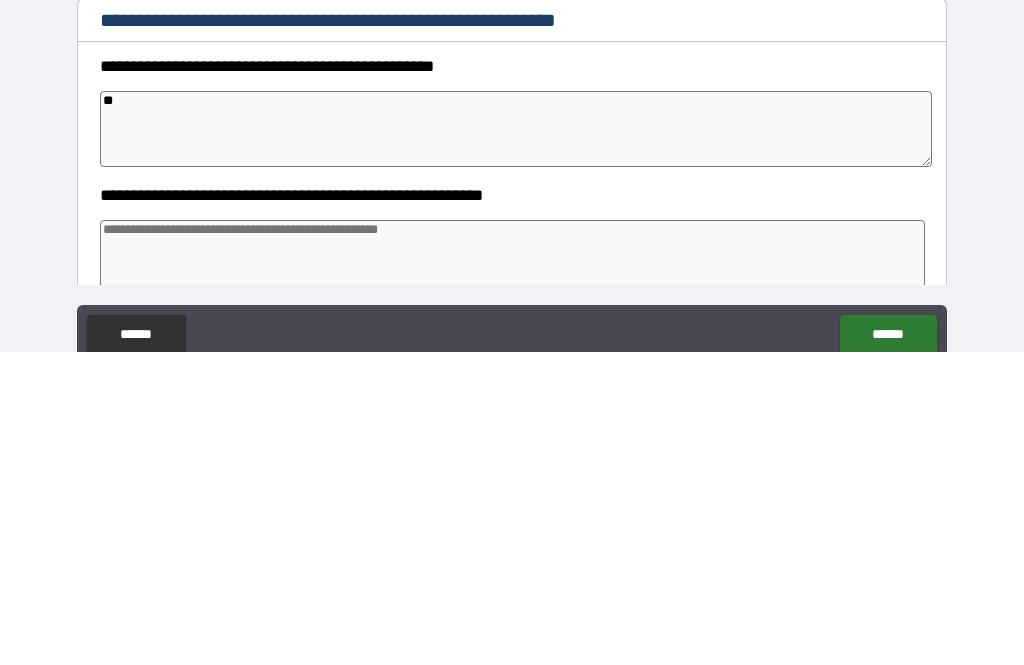 type on "*" 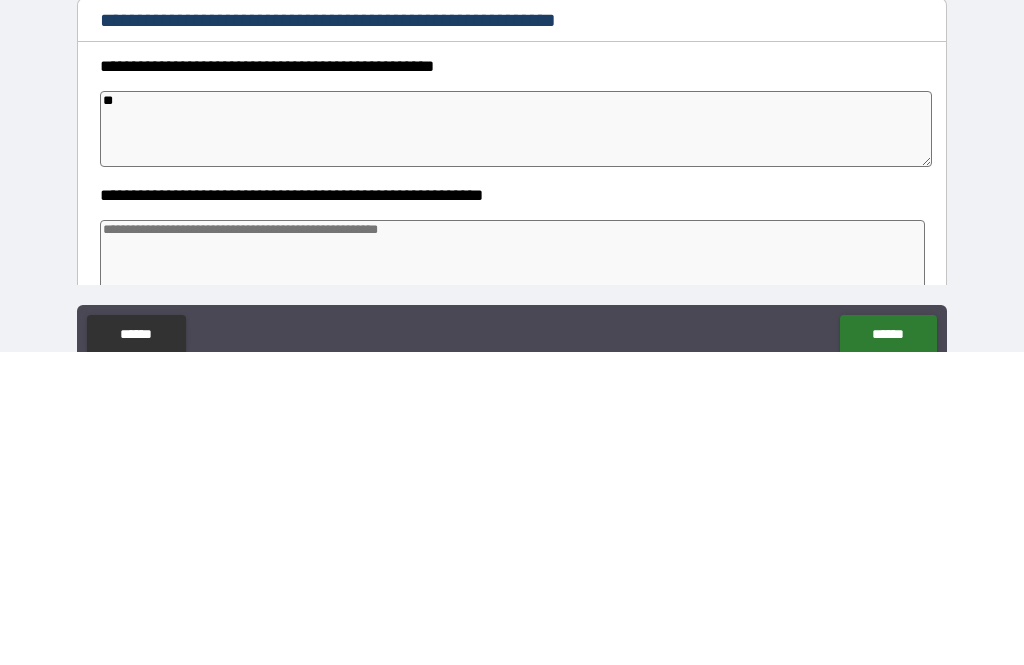 type on "***" 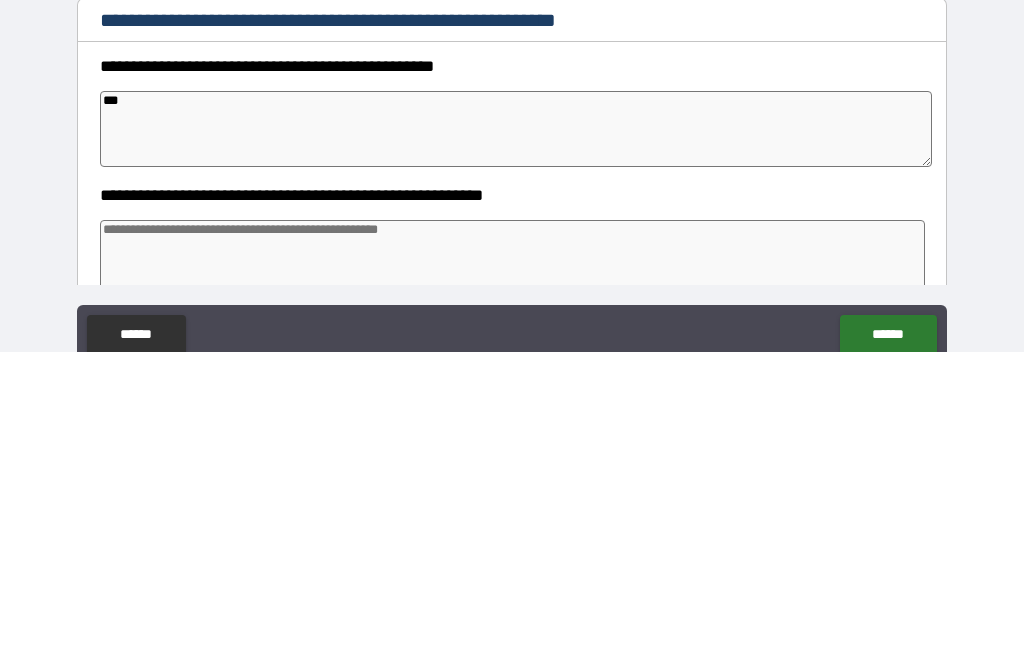 type on "*" 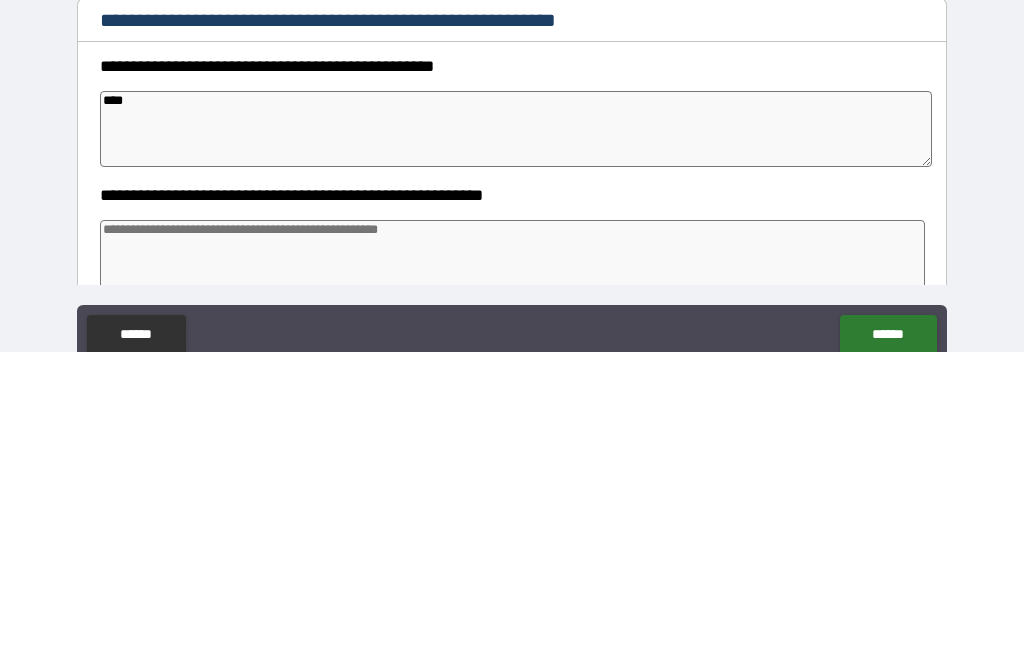 type on "*" 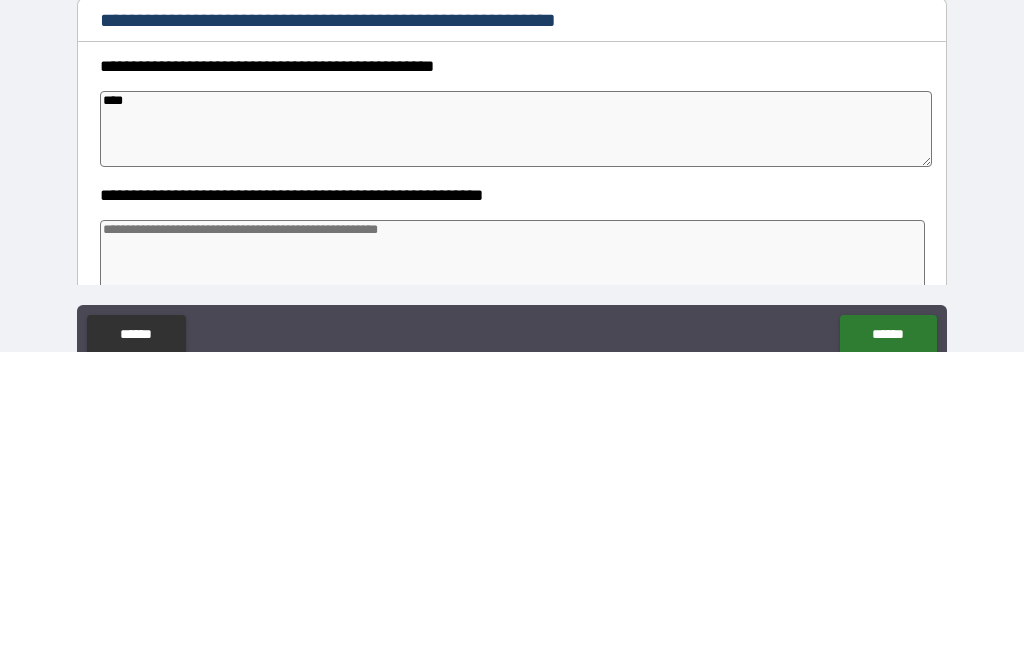 type on "*****" 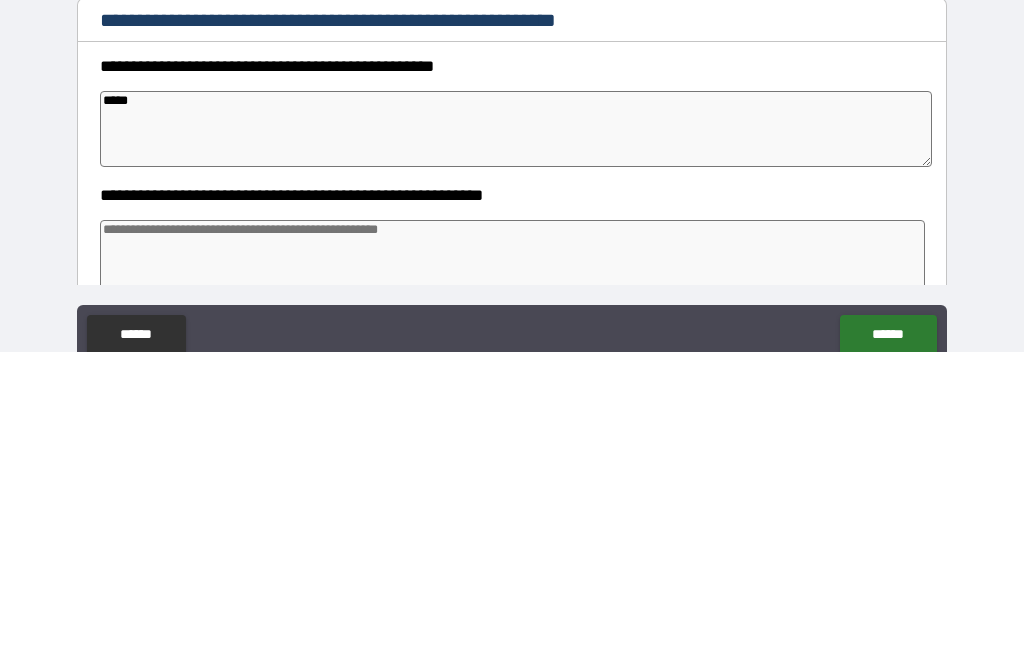 type on "*" 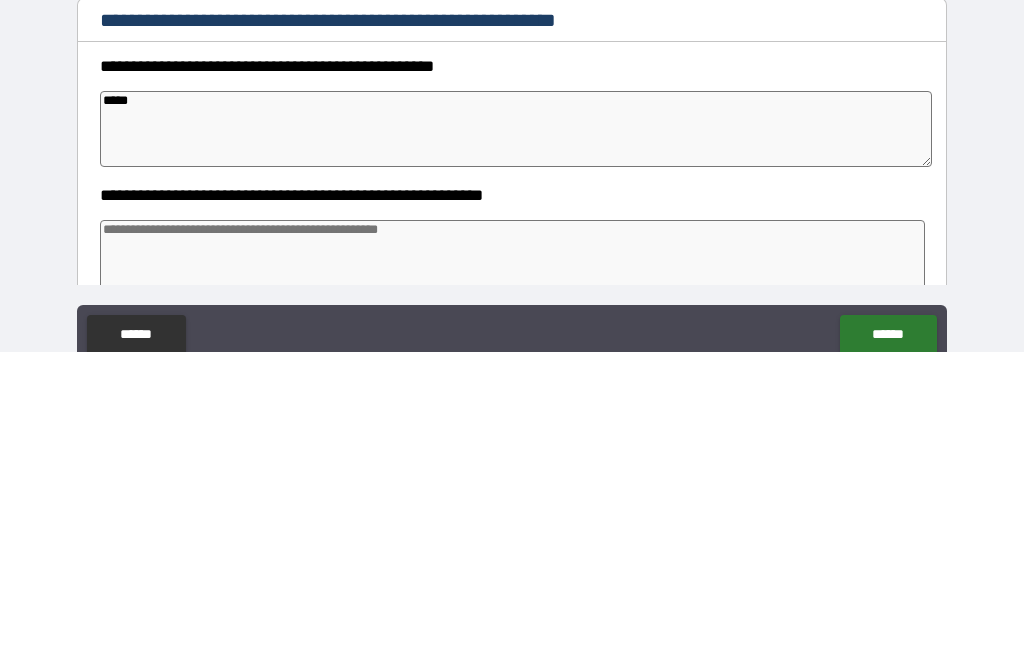 type on "******" 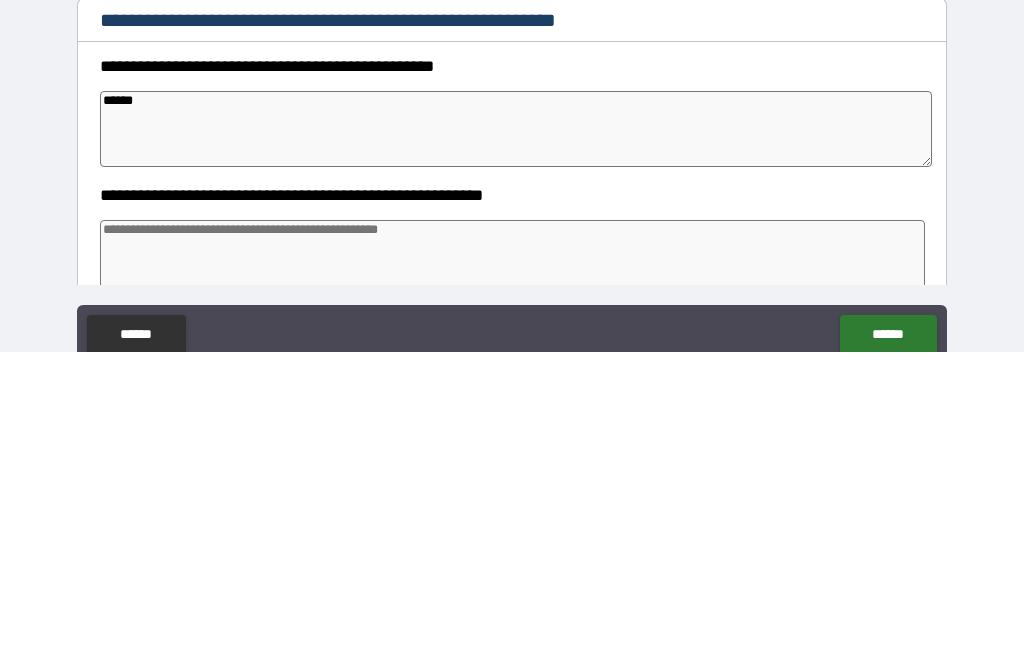 type on "*" 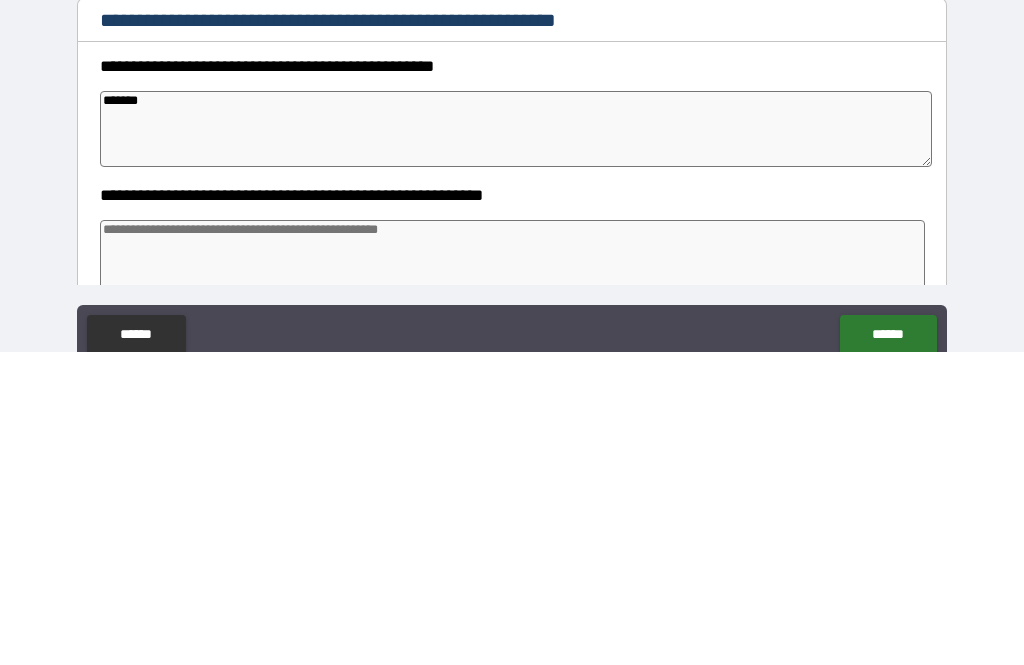 type on "*" 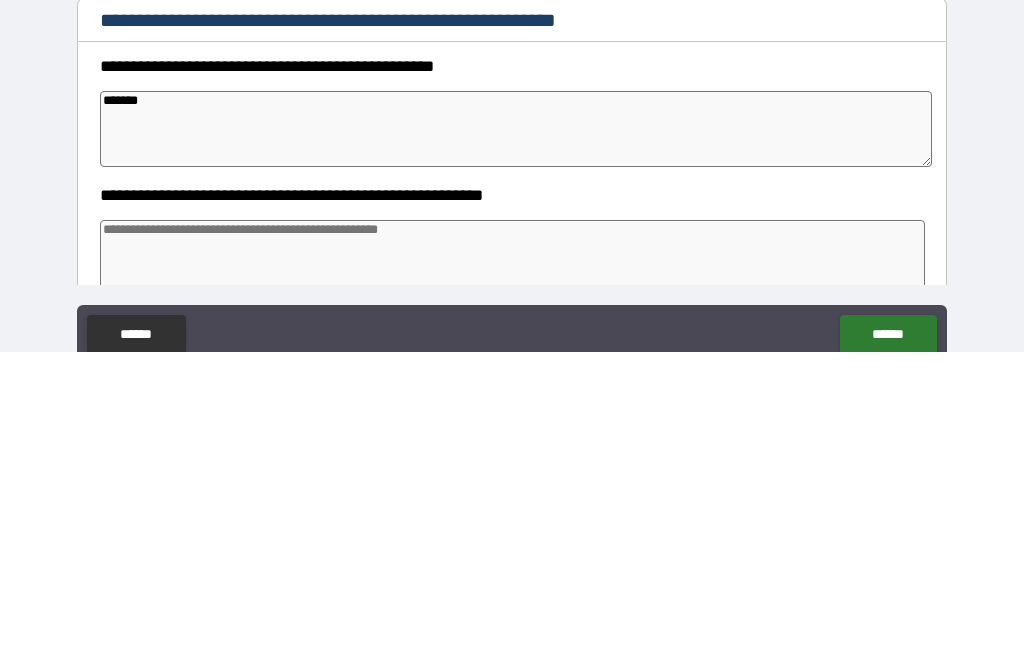 type on "********" 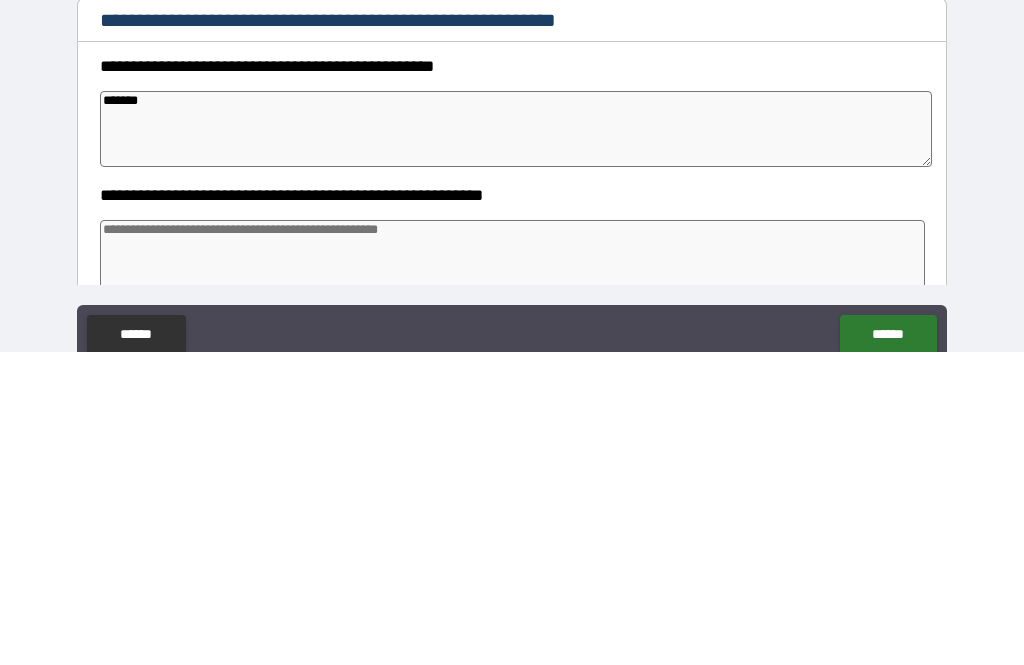 type on "*" 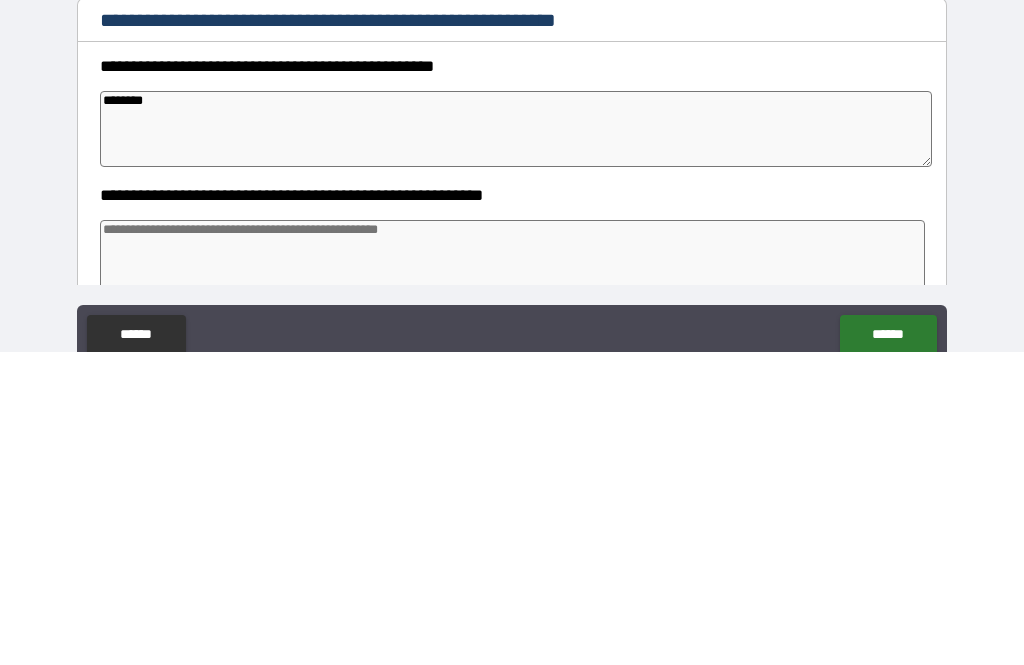 type on "********" 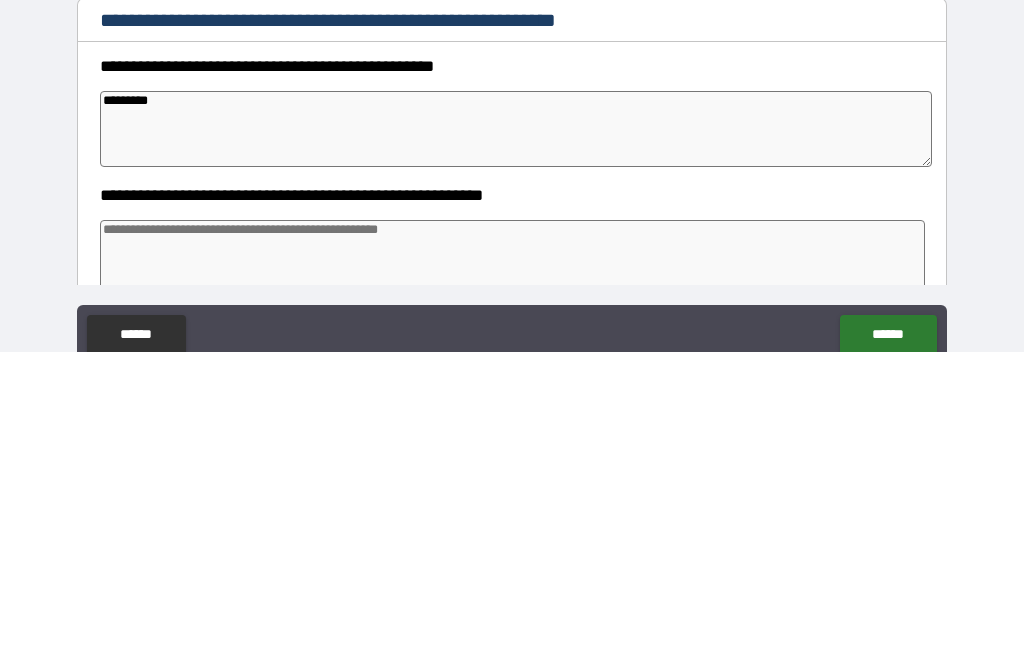 type on "*" 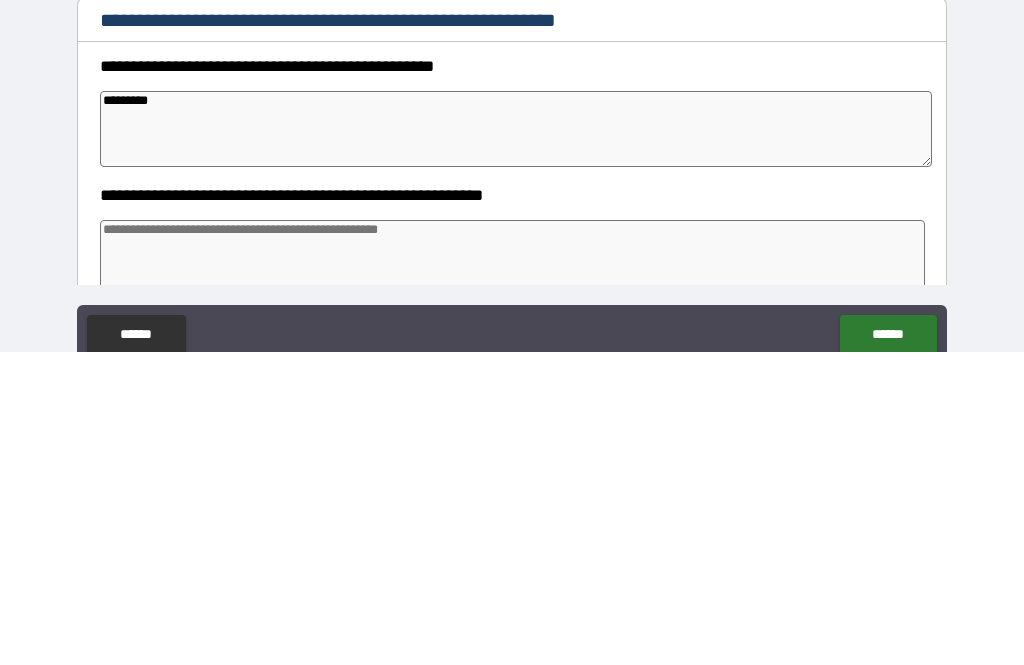 type on "**********" 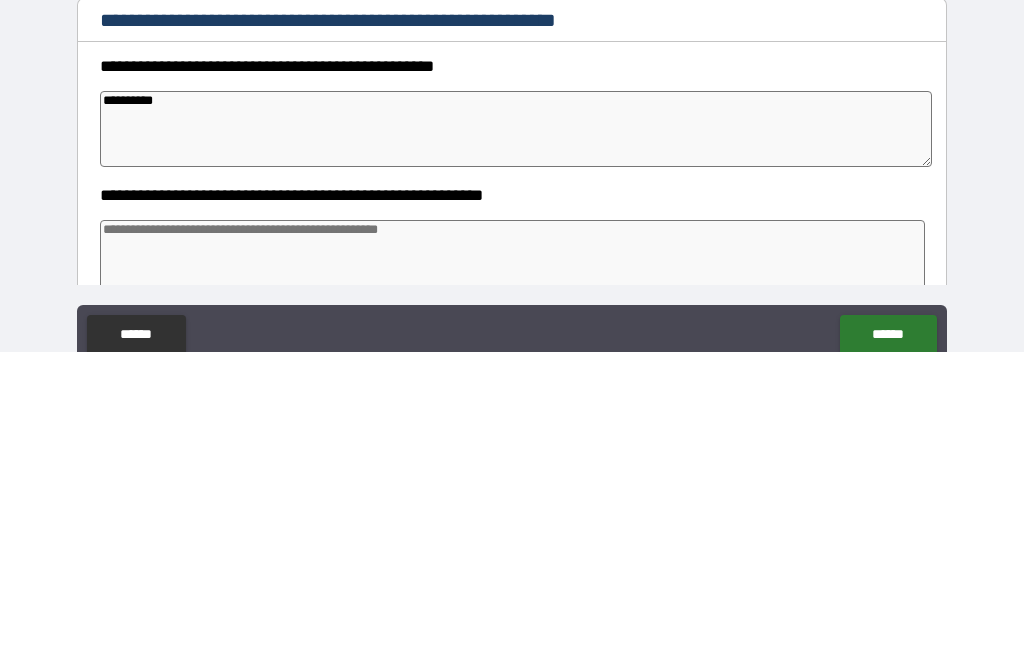 type on "*" 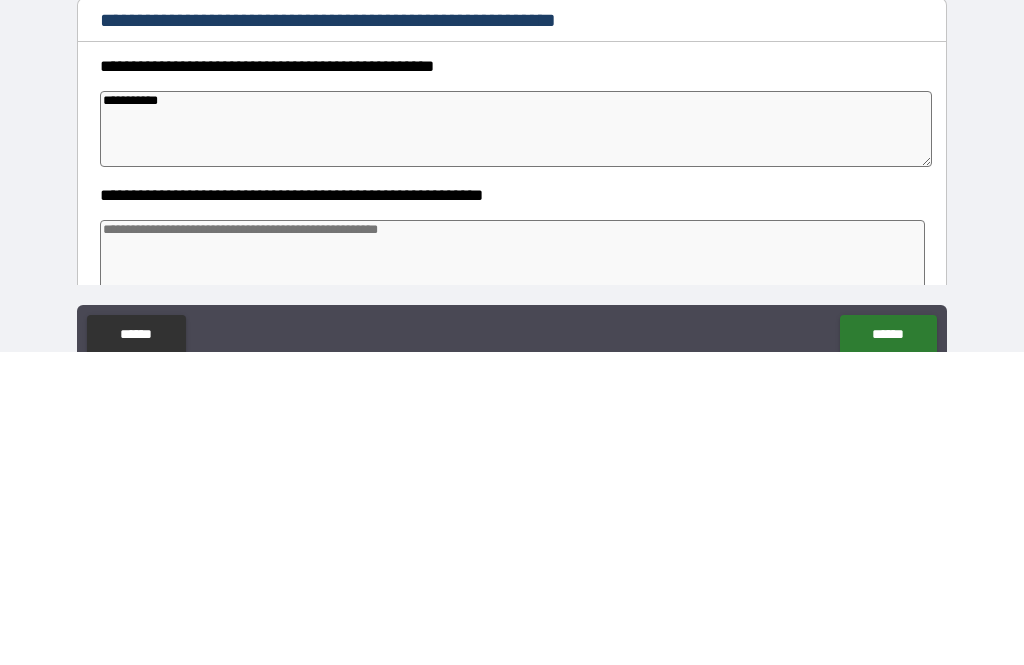 type on "*" 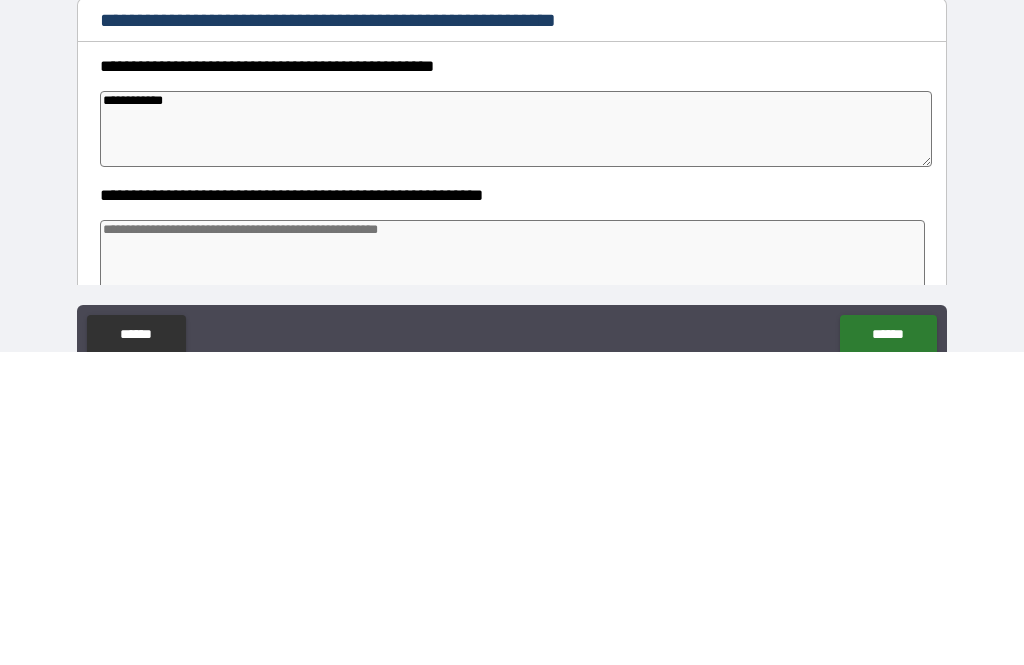 type on "*" 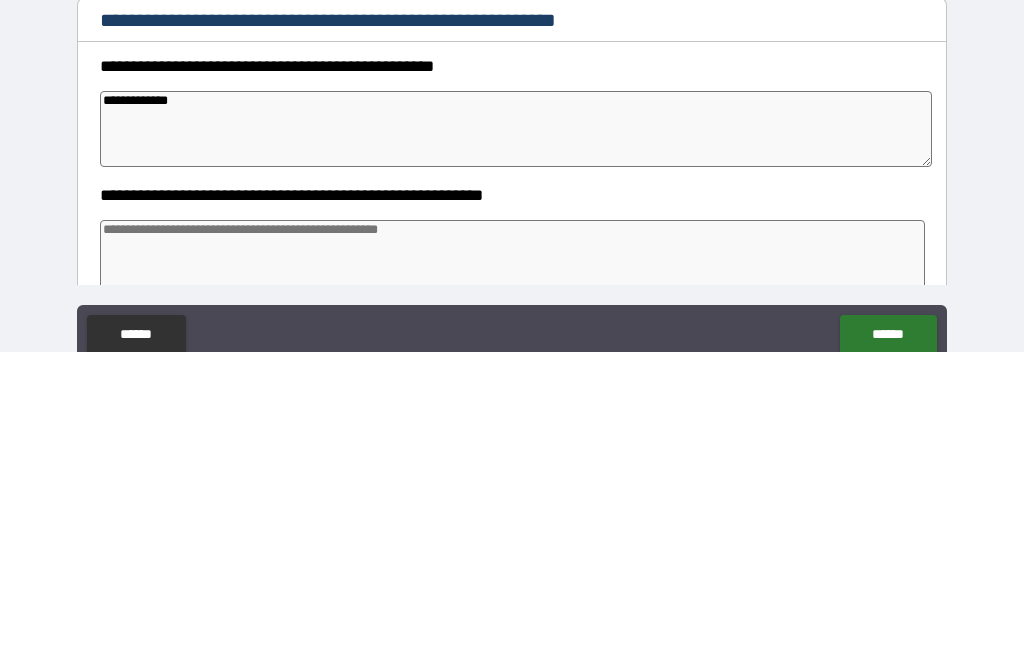 type on "*" 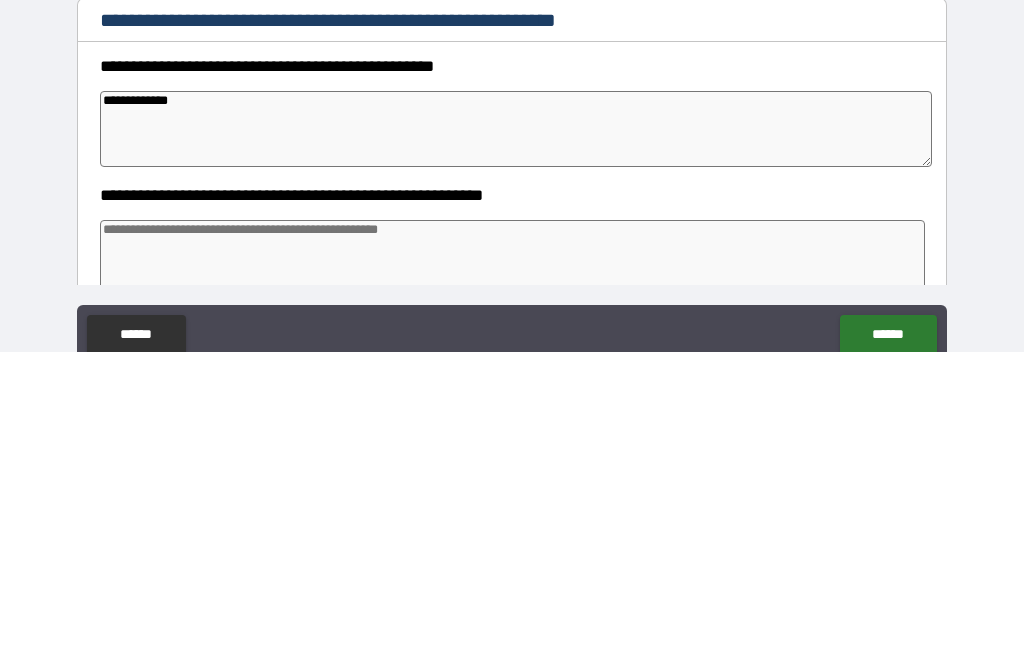 type on "**********" 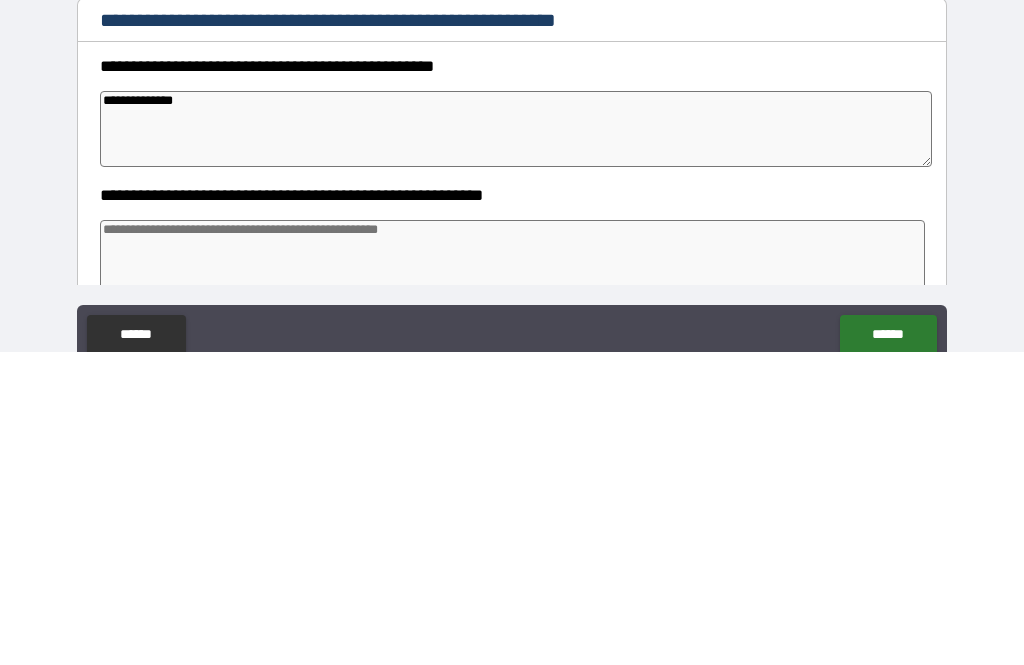 type on "*" 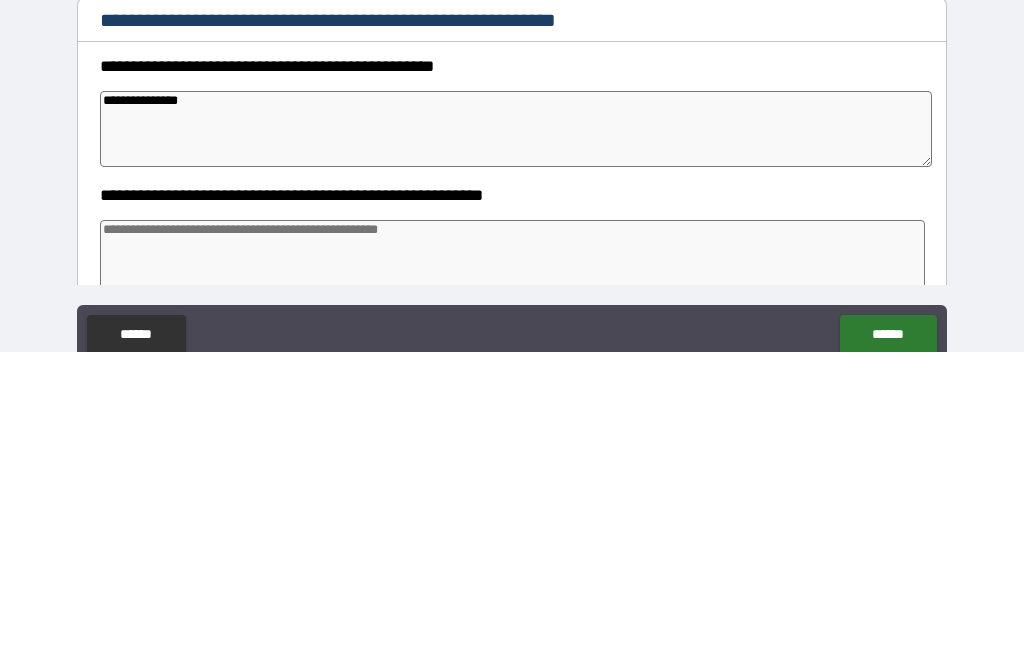 type on "*" 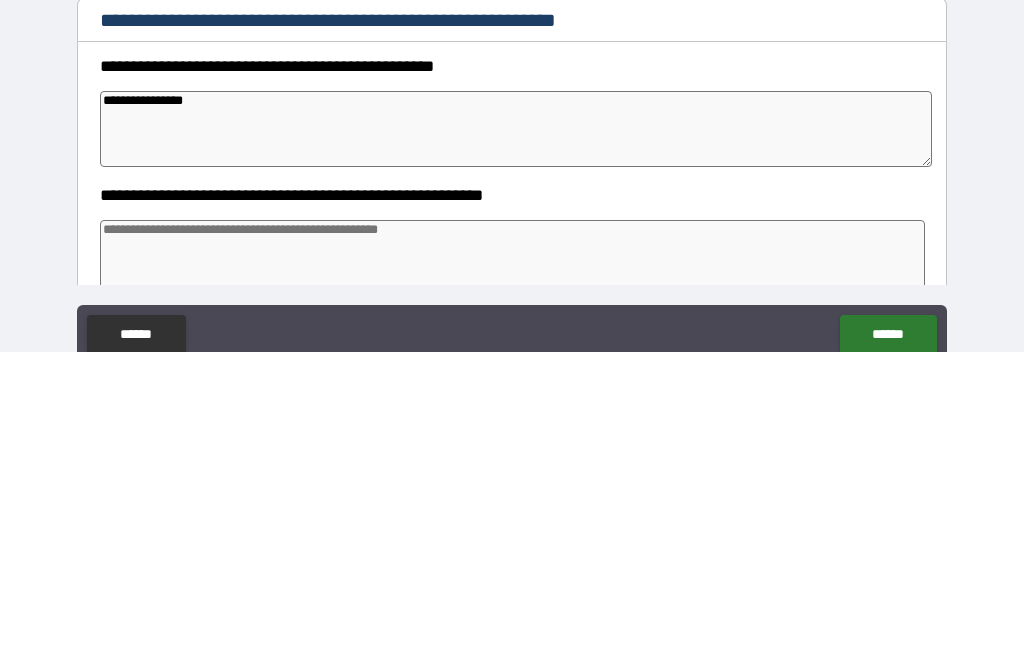 type on "*" 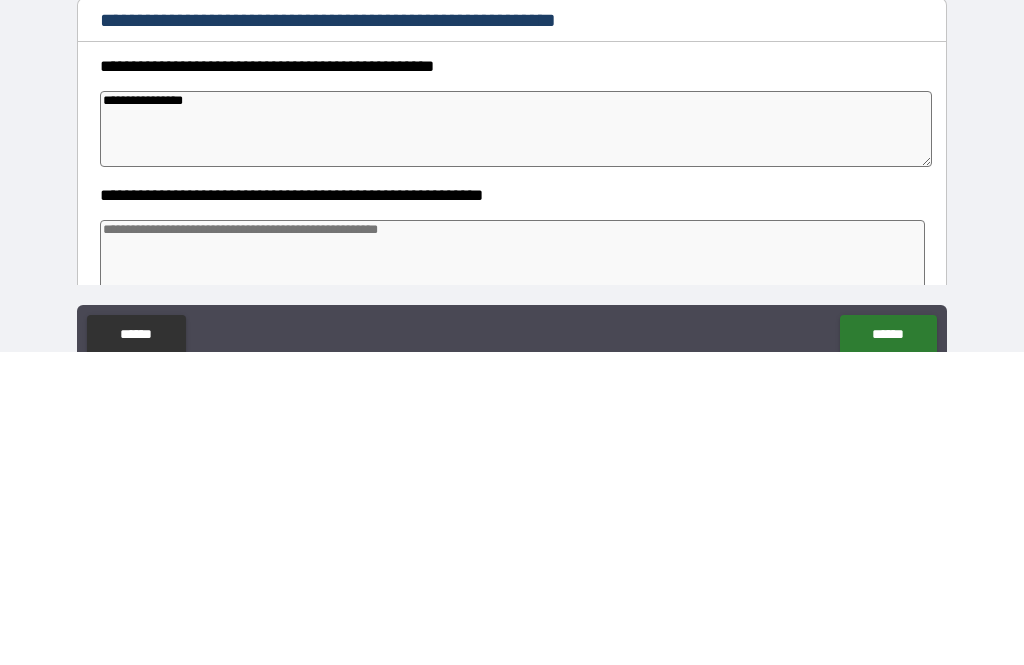type on "**********" 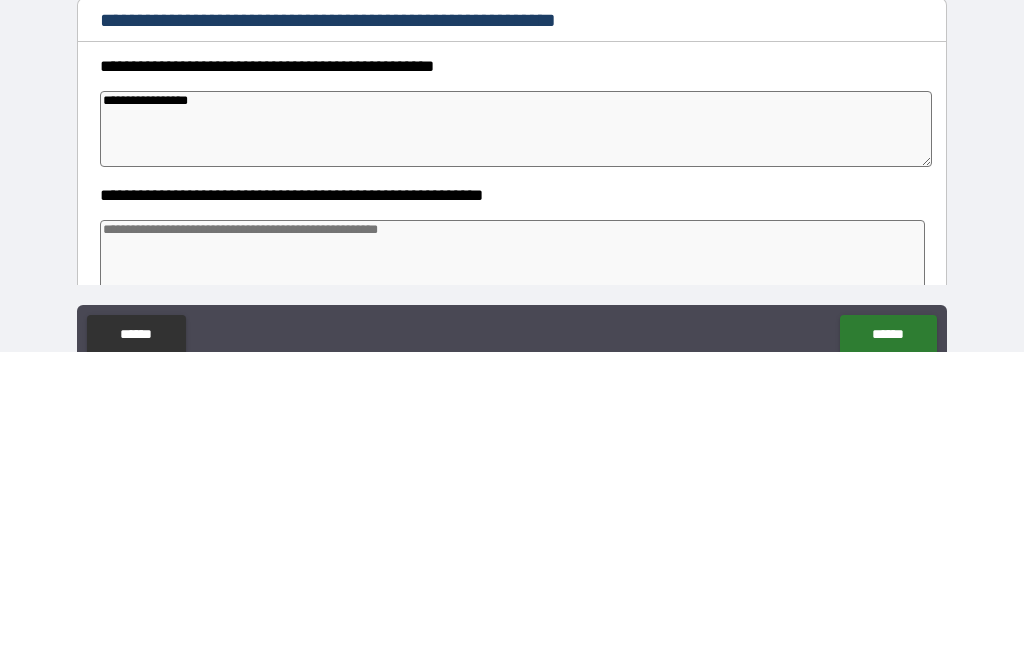 type on "*" 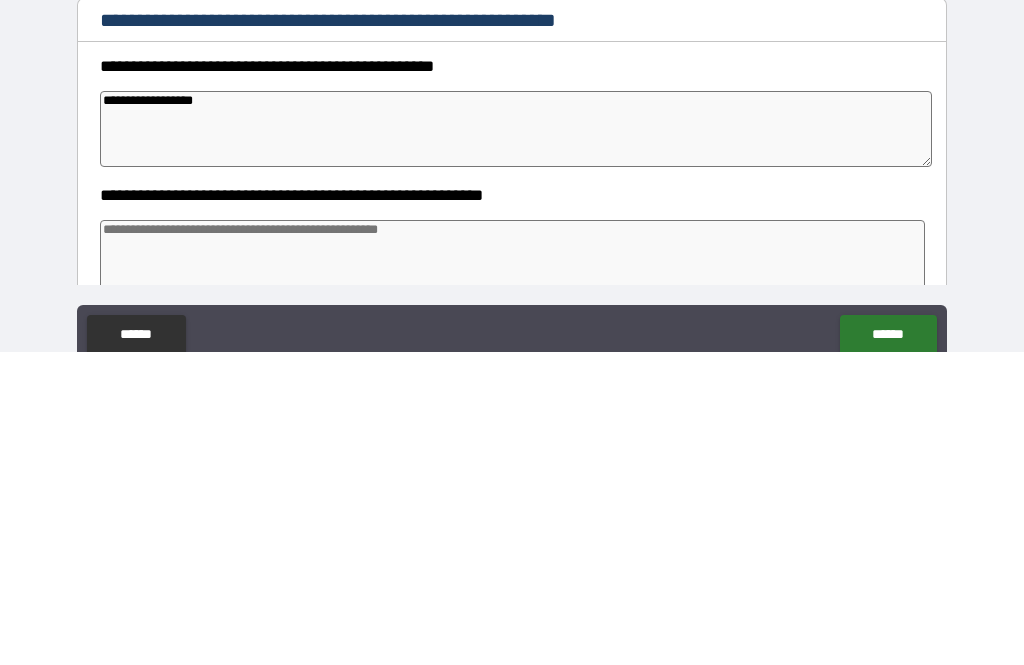 type on "*" 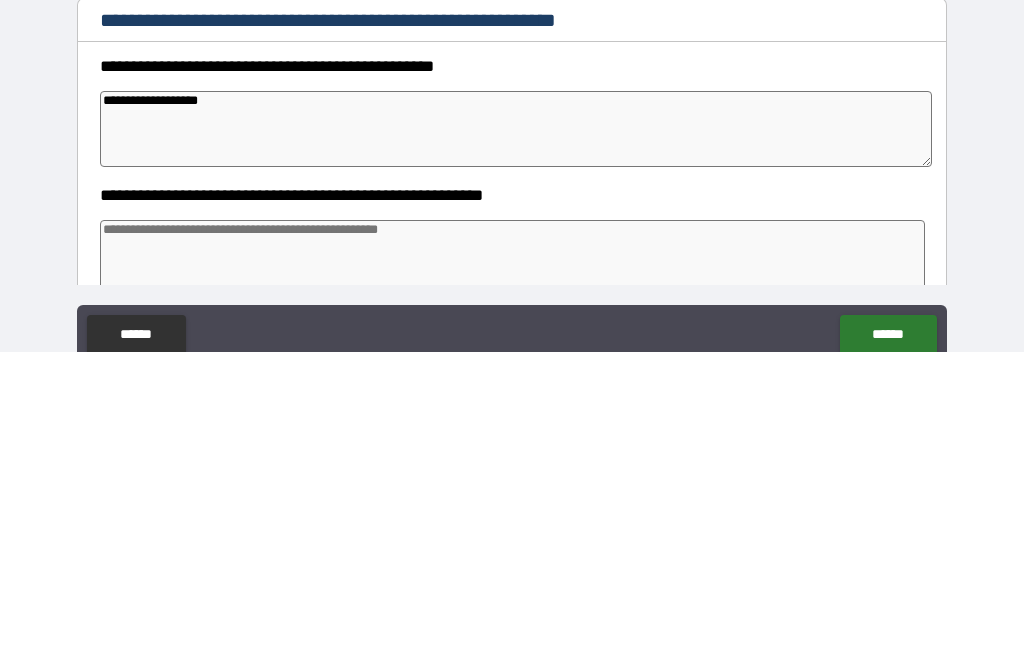 type on "*" 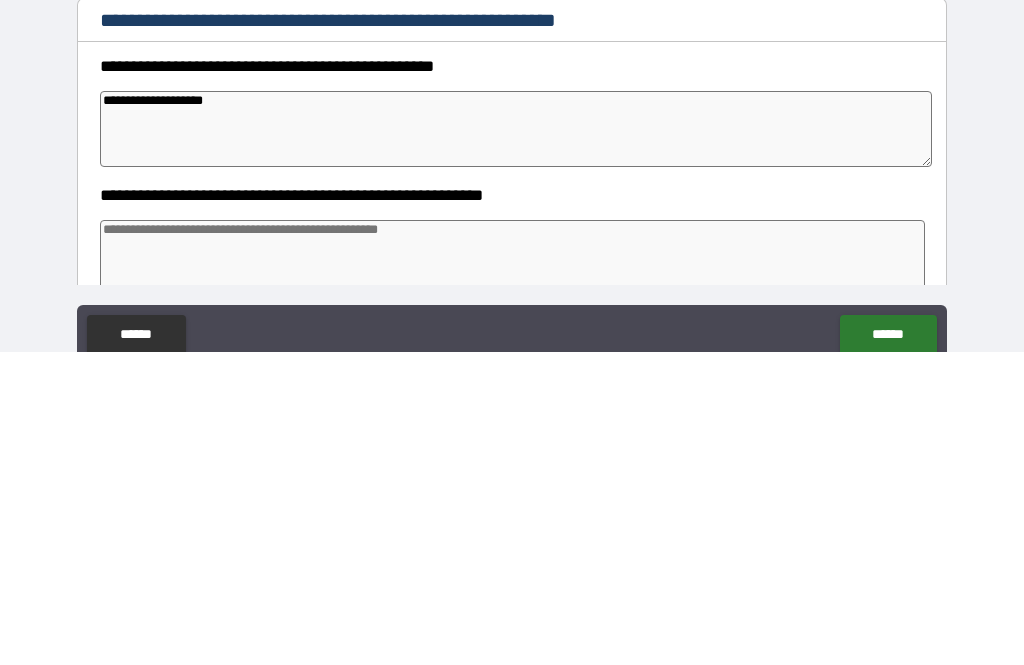 type on "*" 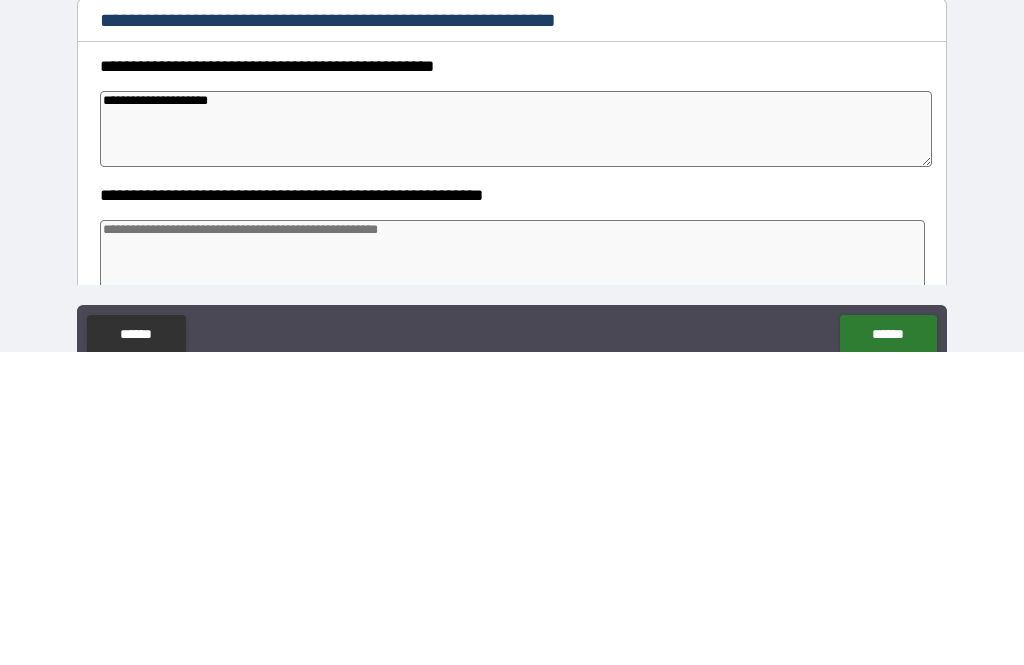 type on "*" 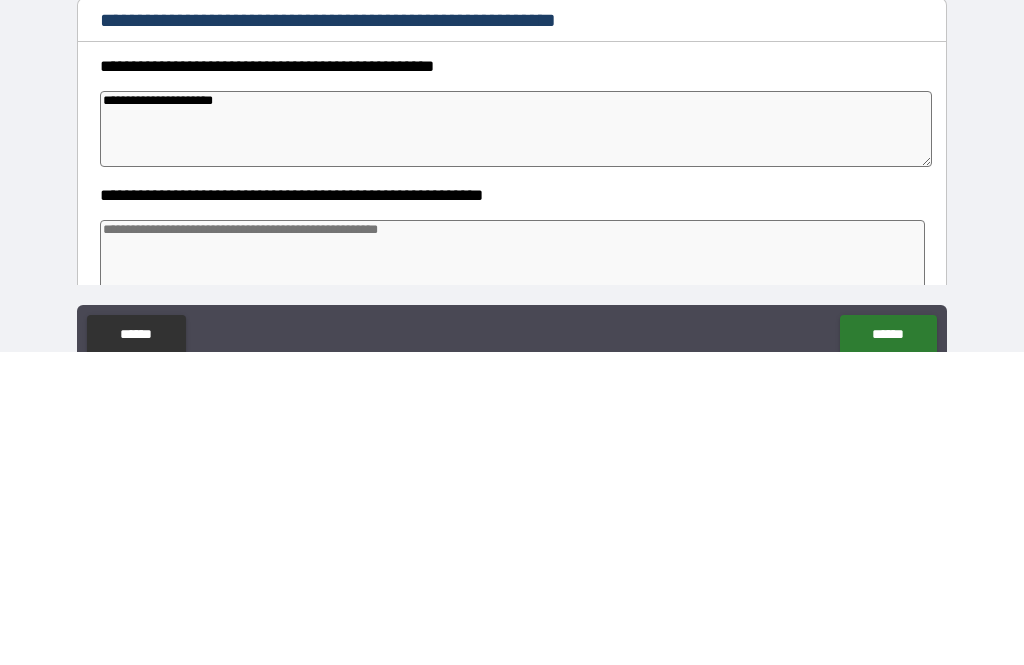 type on "*" 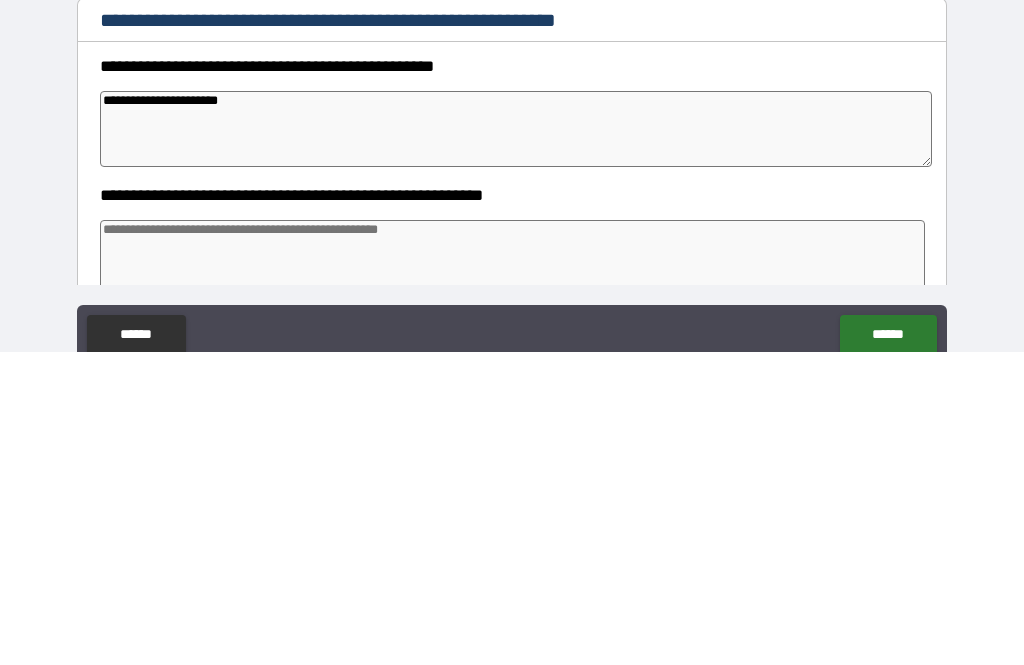 type on "*" 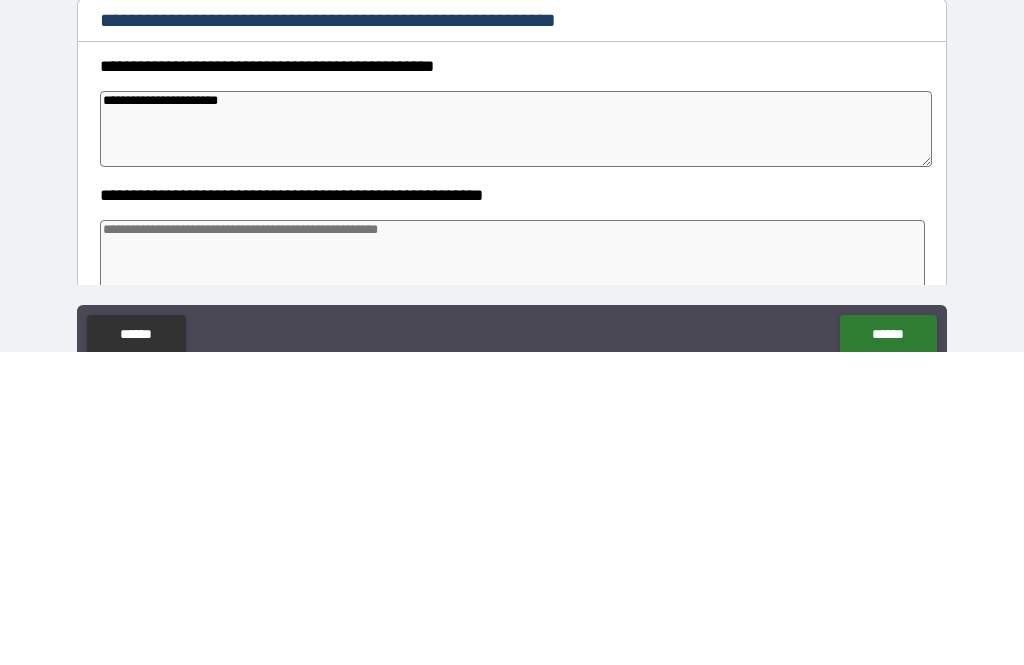 type on "**********" 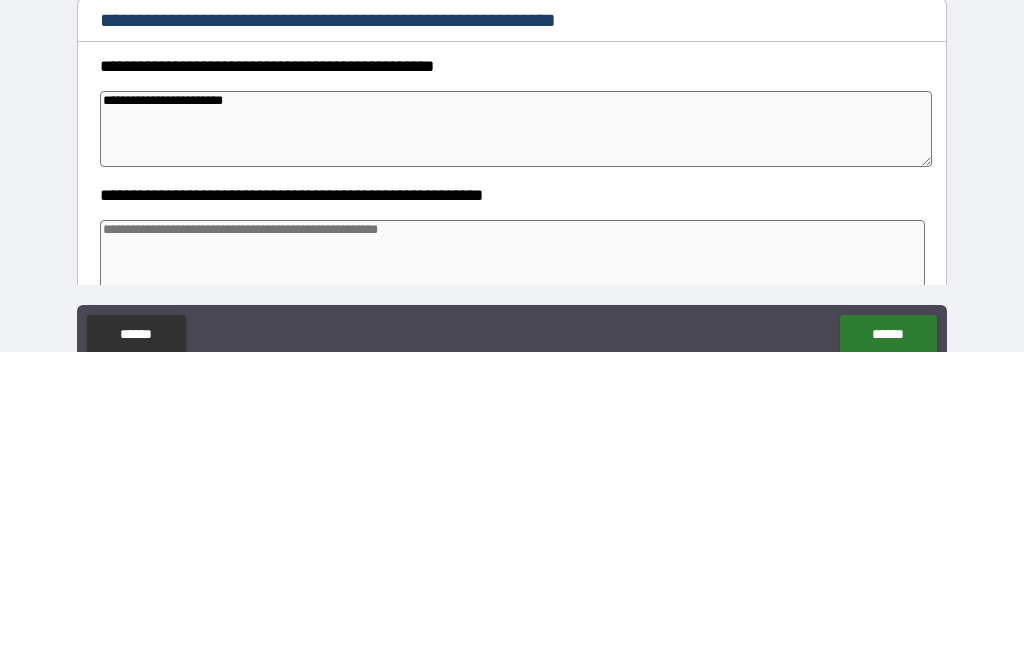 type on "*" 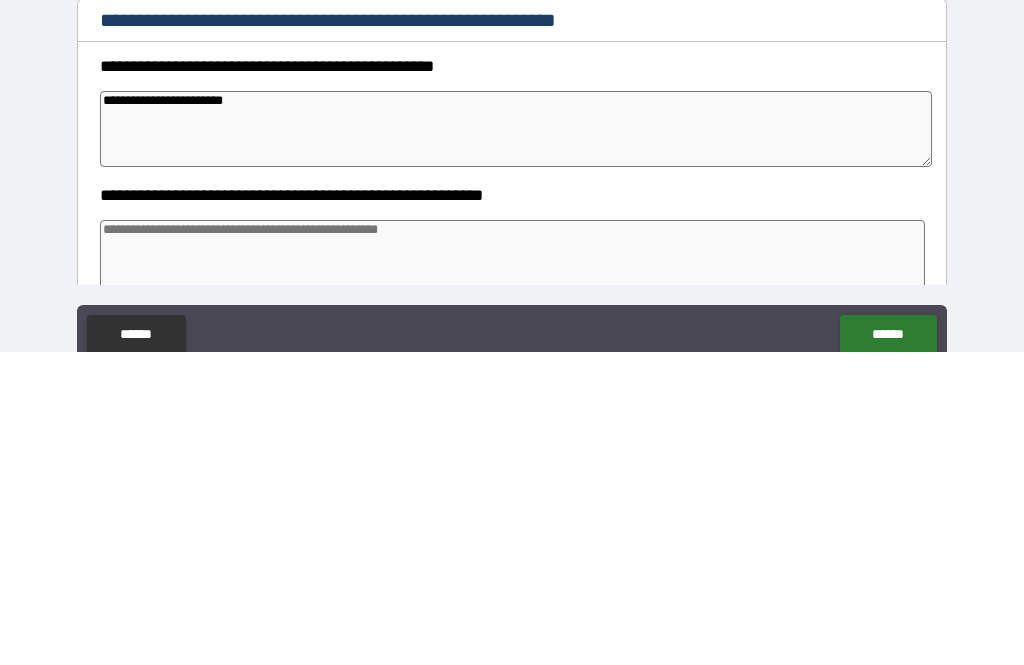 type on "**********" 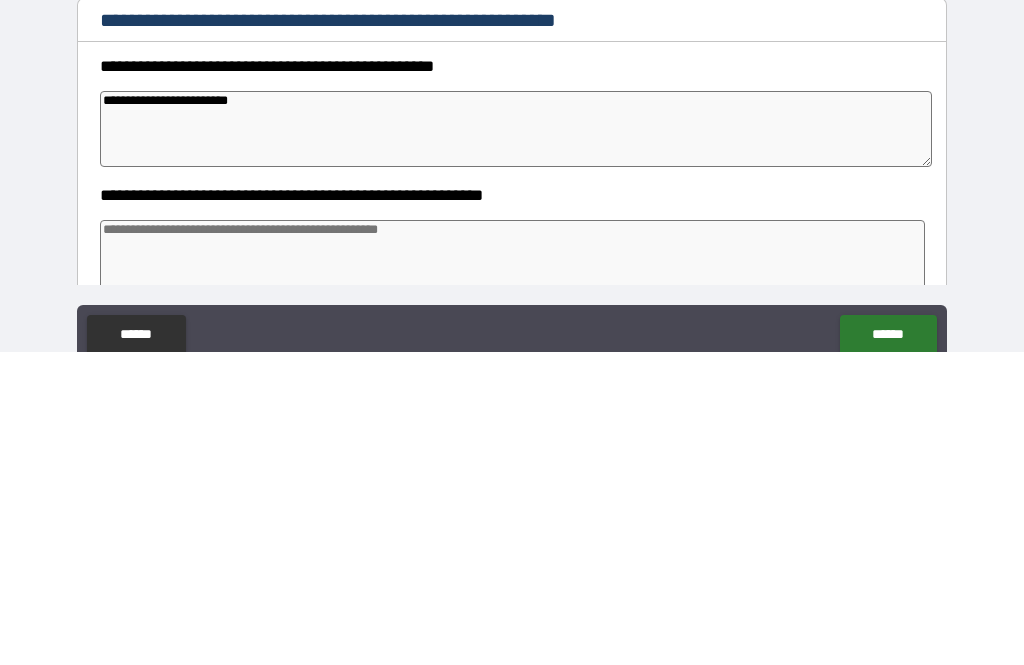 type on "*" 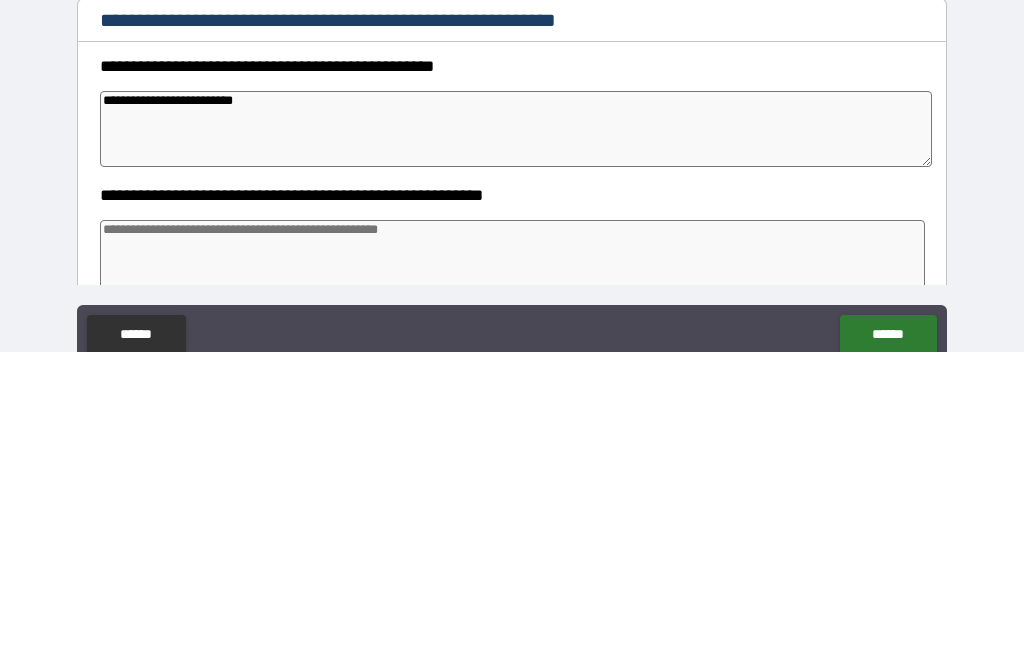 type on "*" 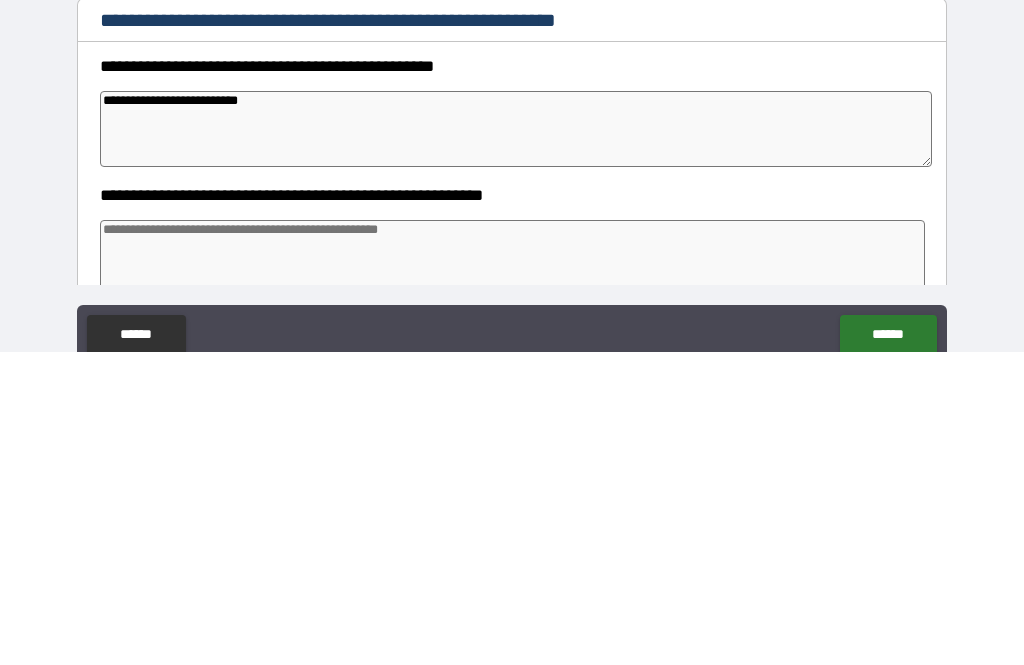 type on "*" 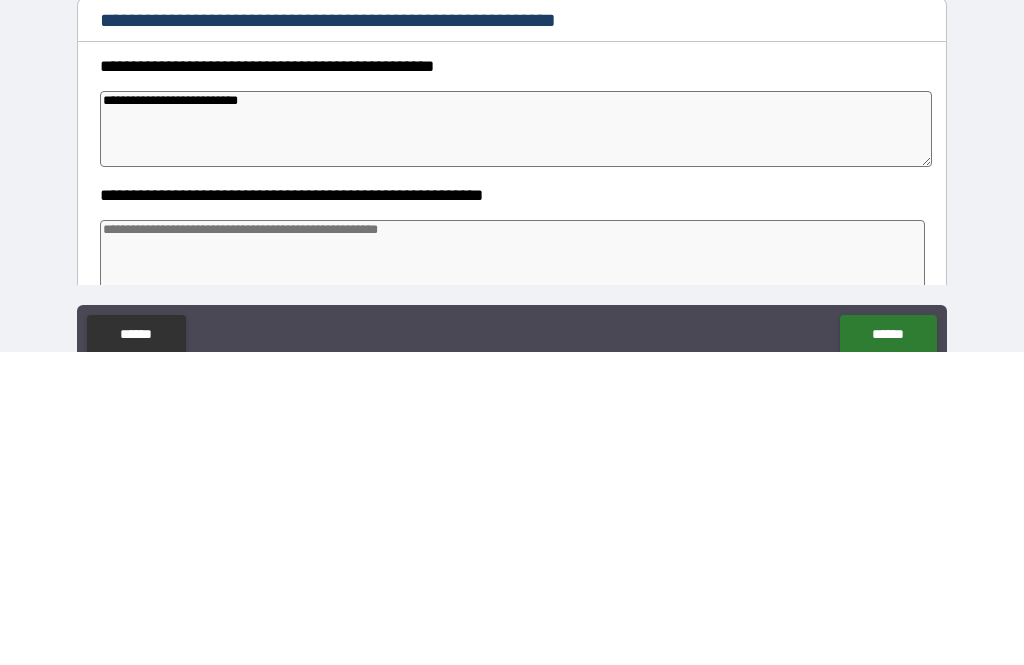 type on "**********" 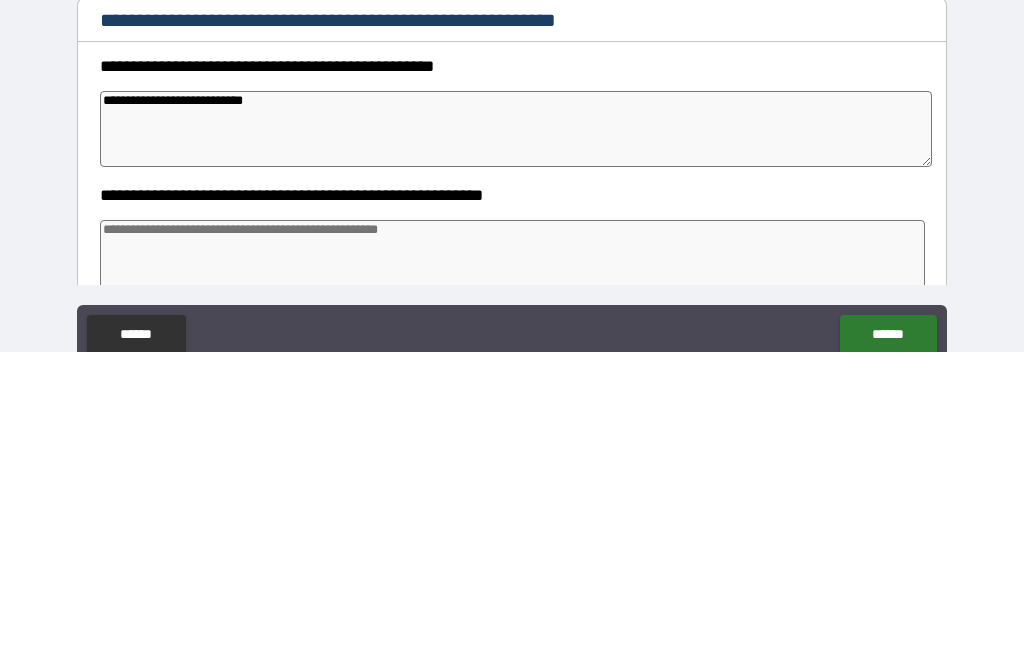 type on "*" 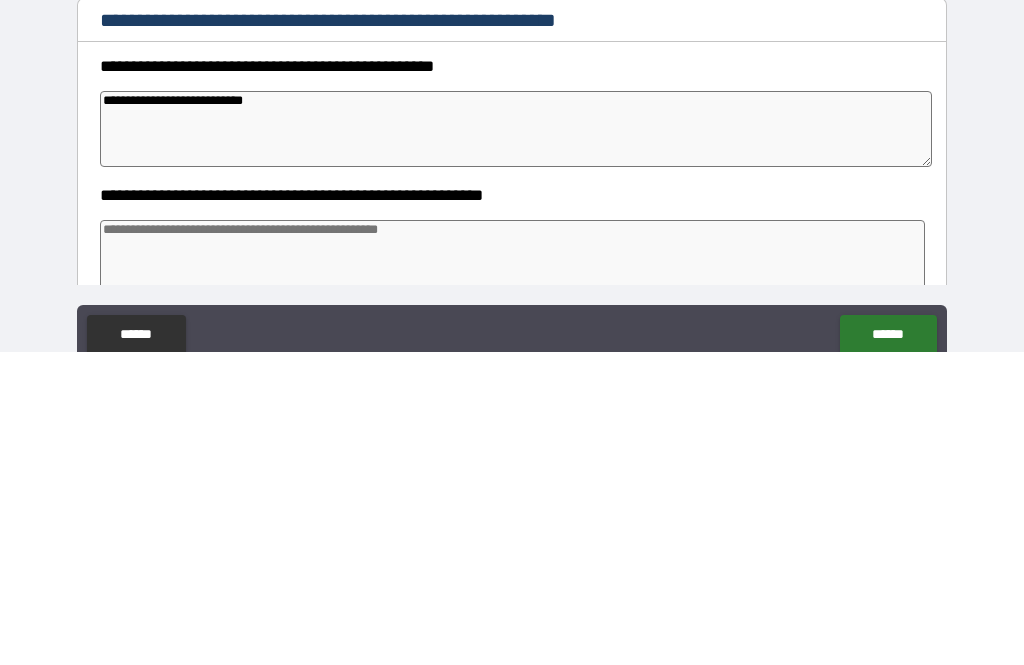 type on "**********" 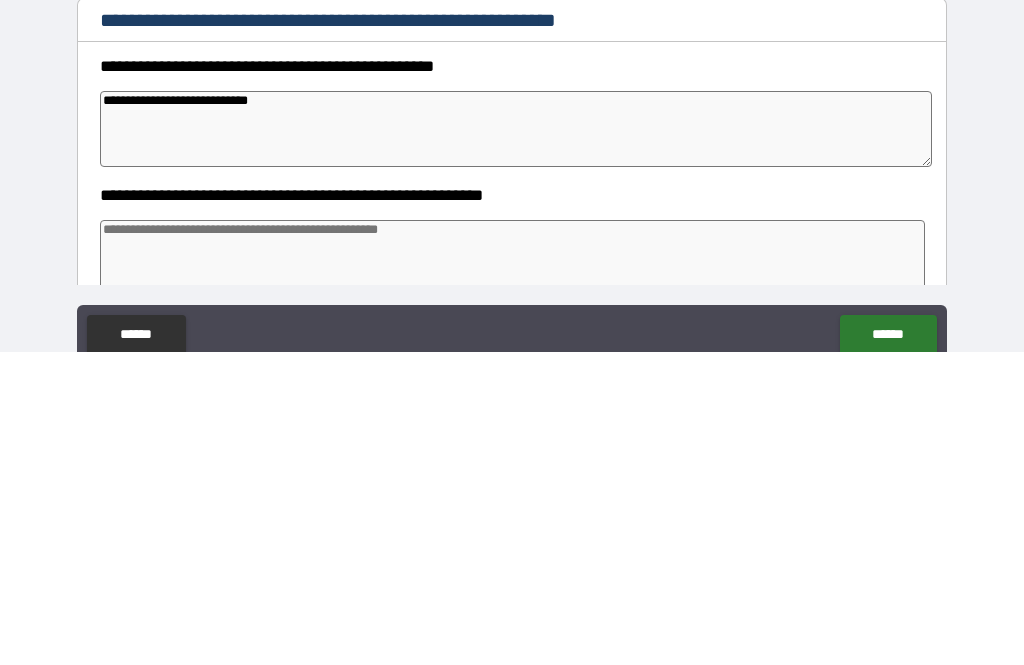 type on "*" 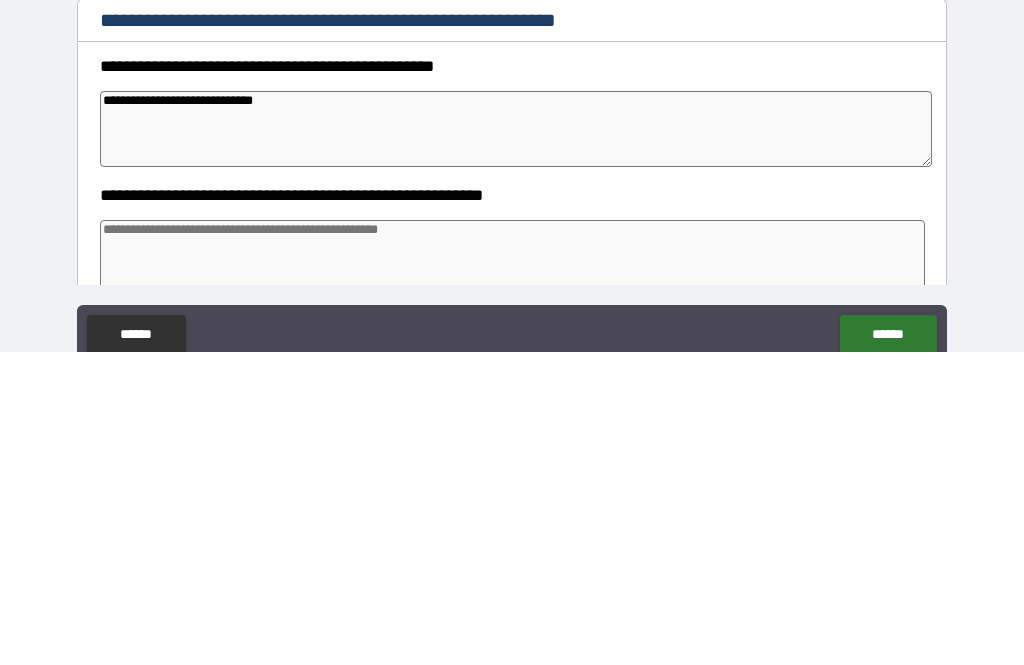 type on "*" 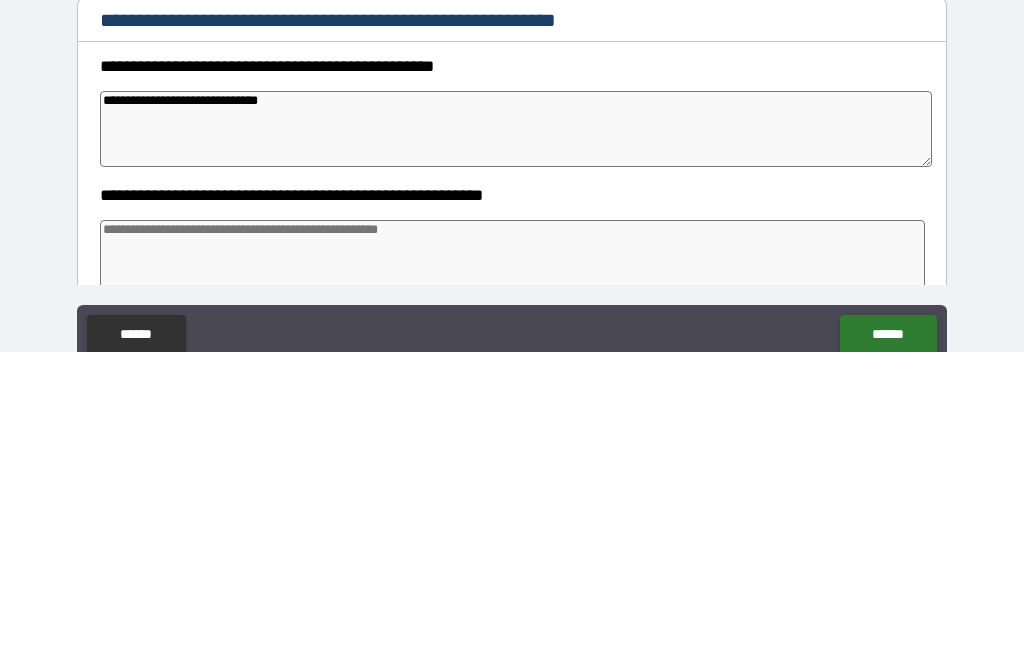 type on "*" 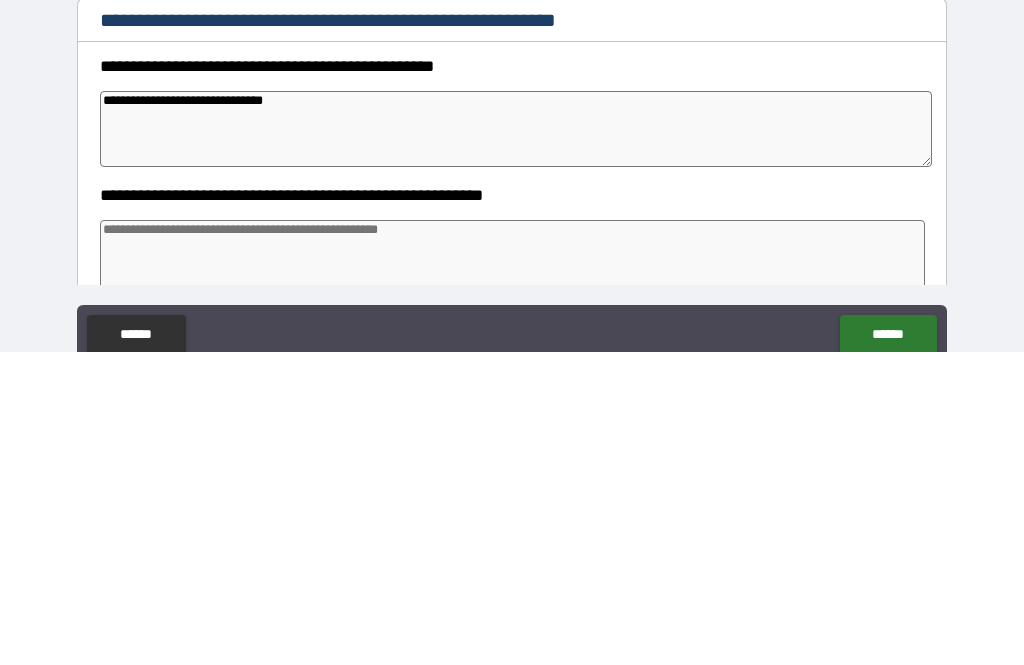 type on "*" 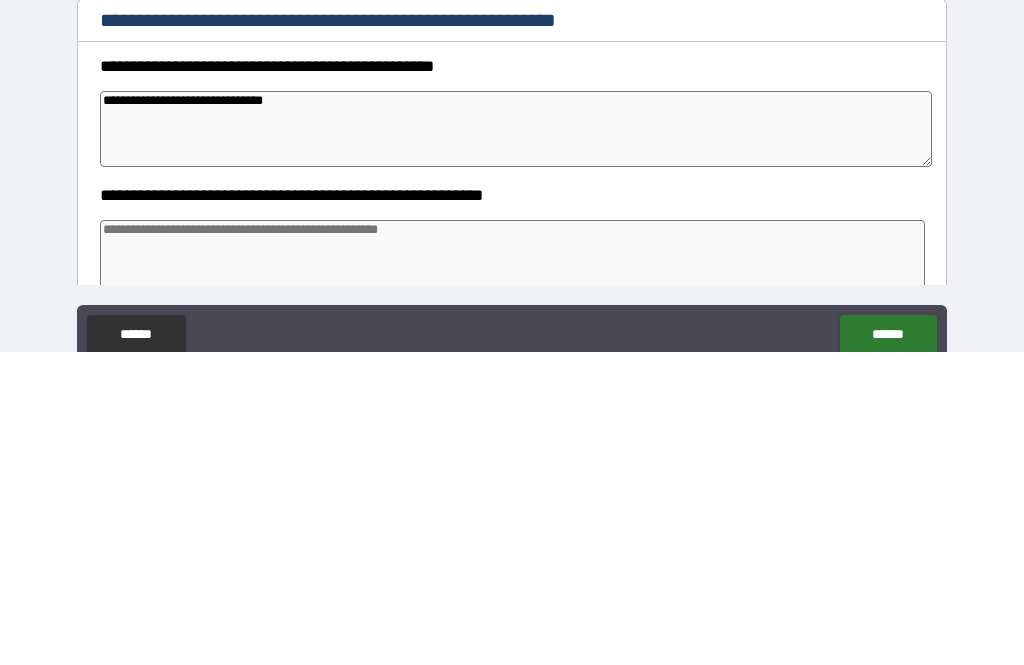 type on "**********" 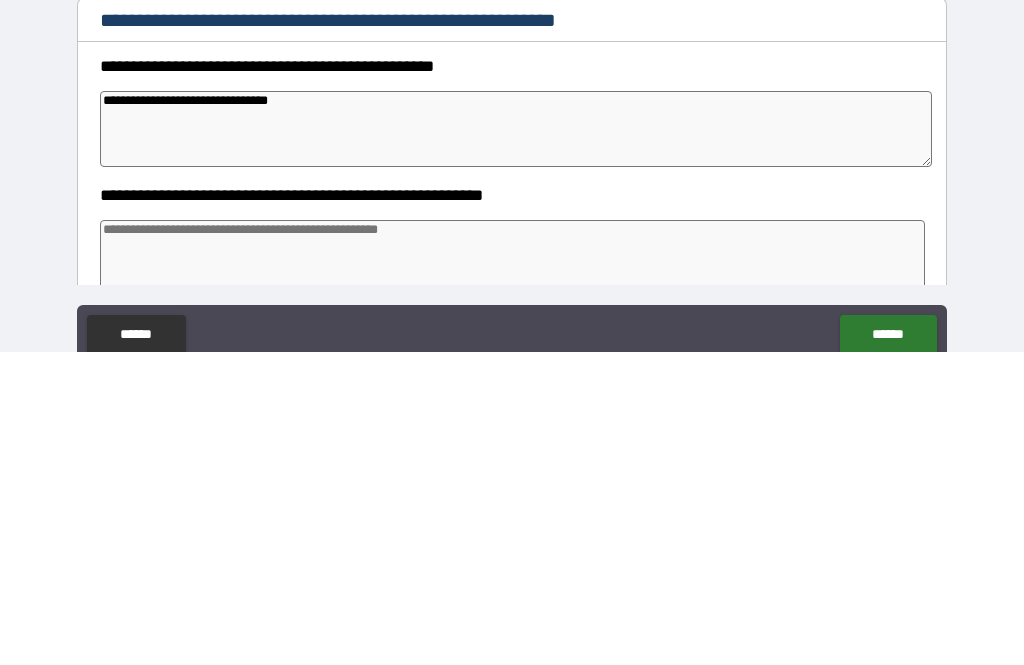 type on "*" 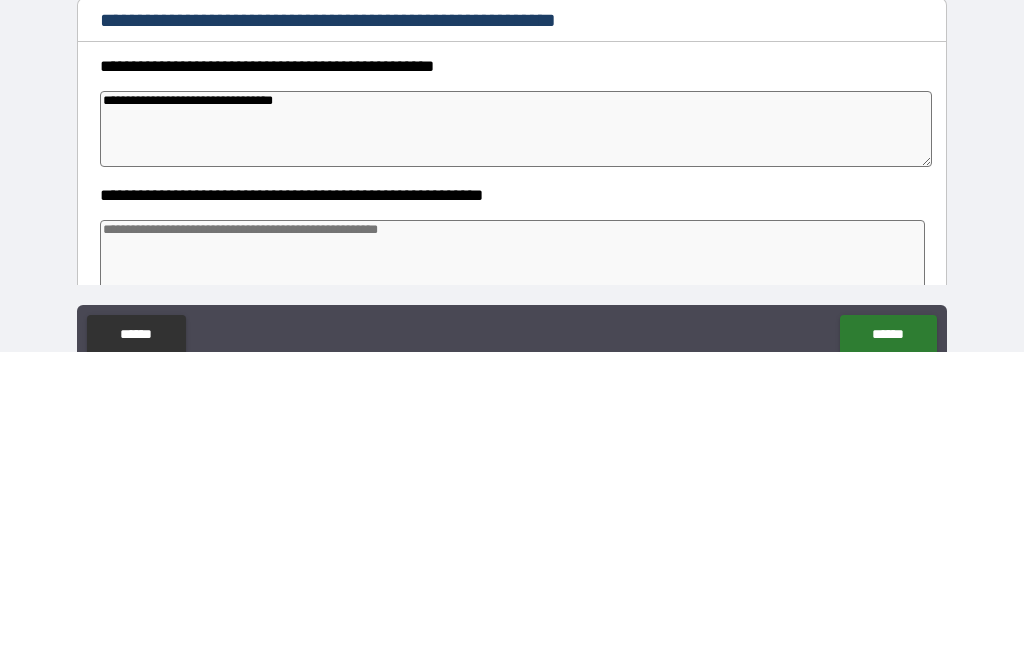 type on "*" 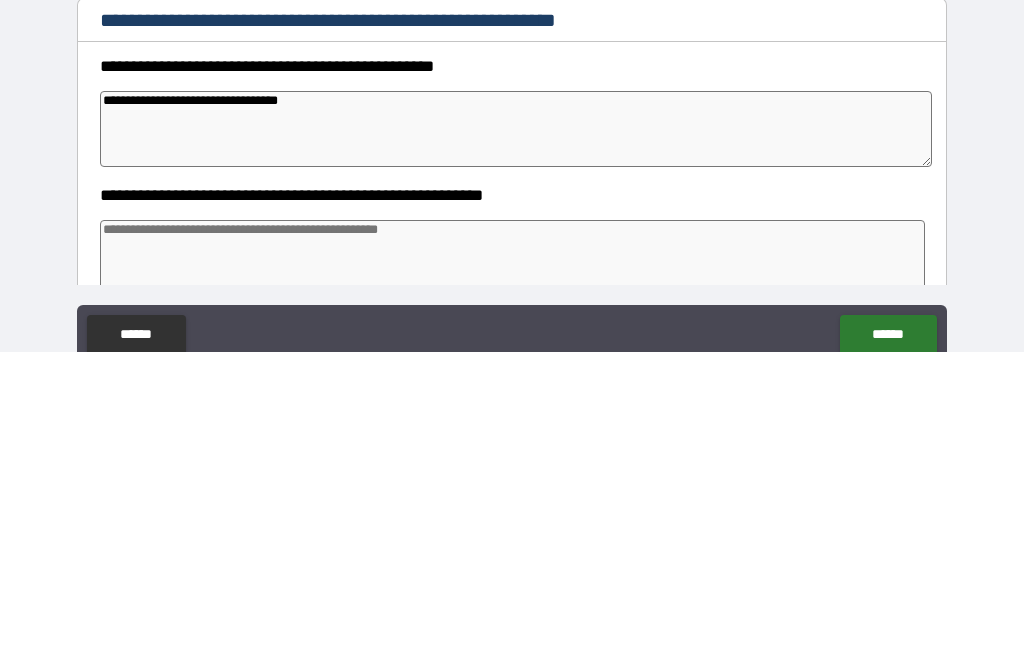 type on "*" 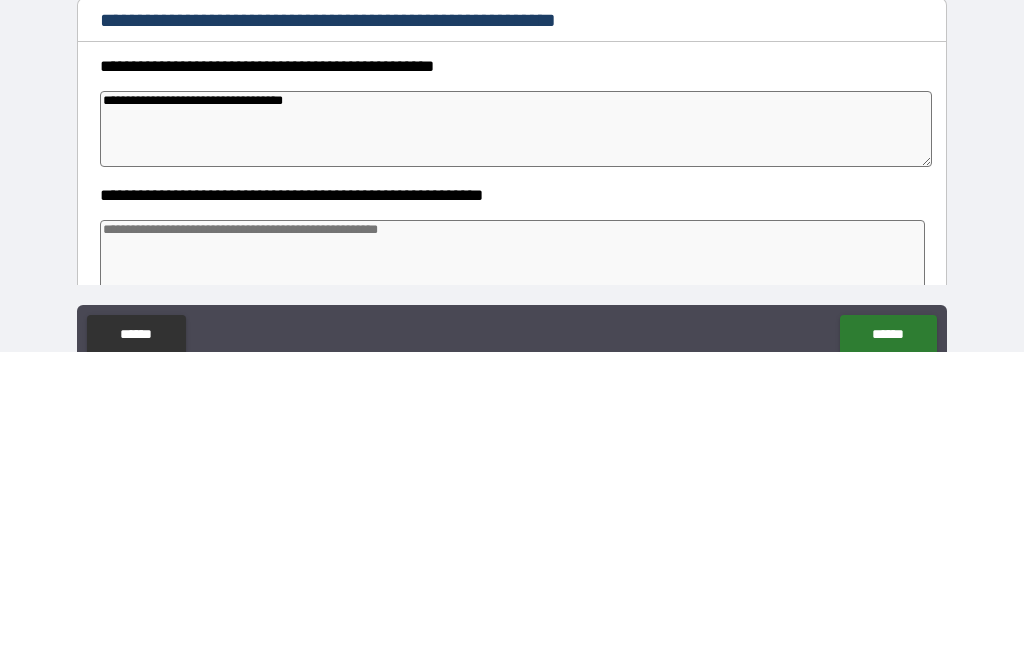 type on "*" 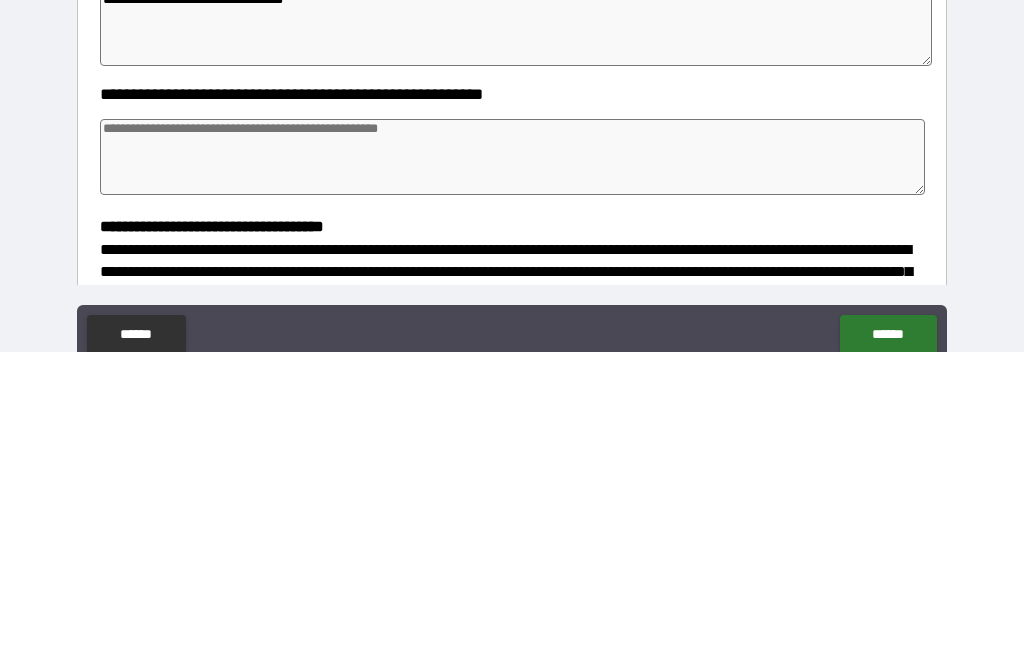 scroll, scrollTop: 101, scrollLeft: 0, axis: vertical 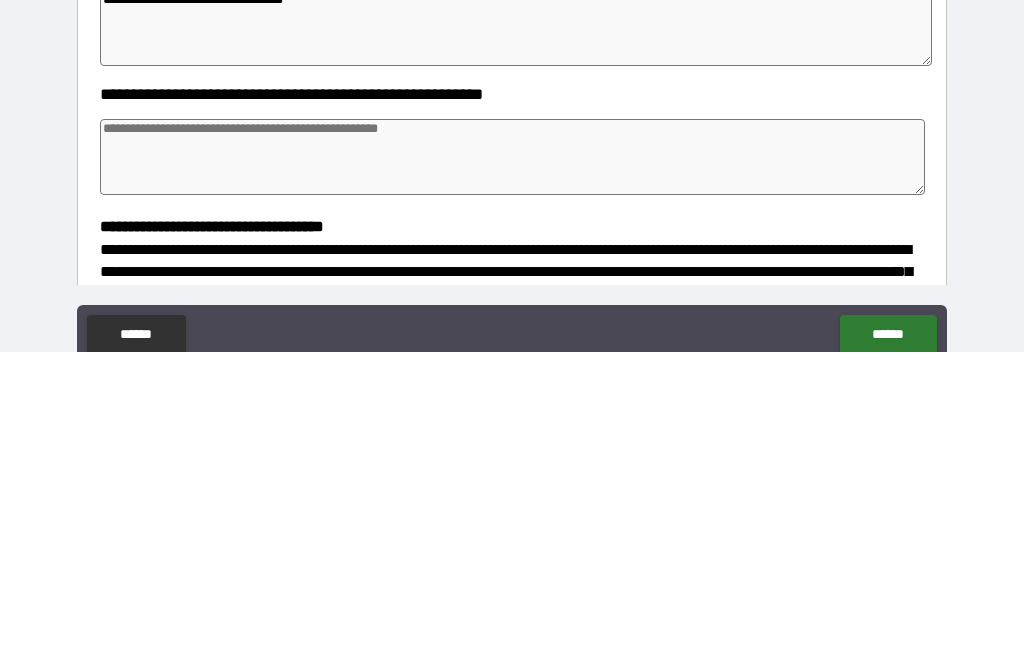 type on "**********" 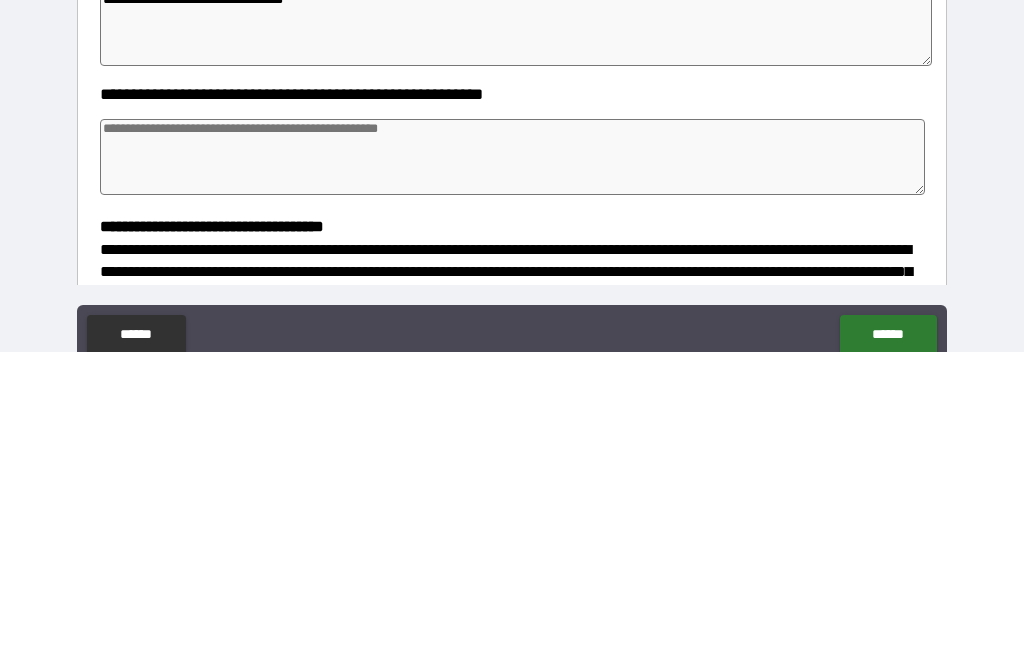 type on "*" 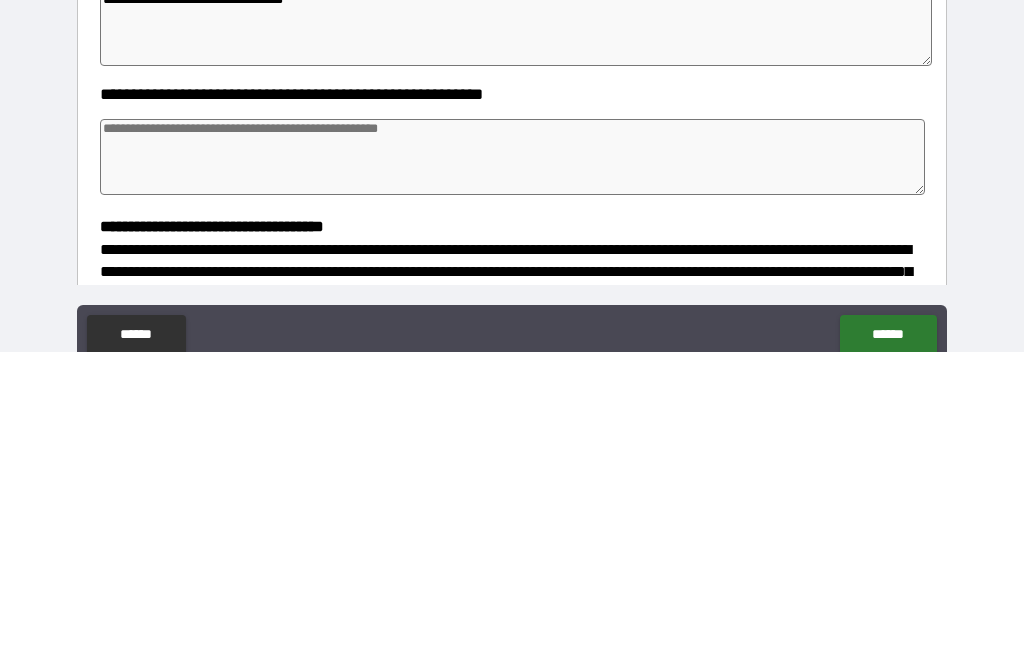 type on "*" 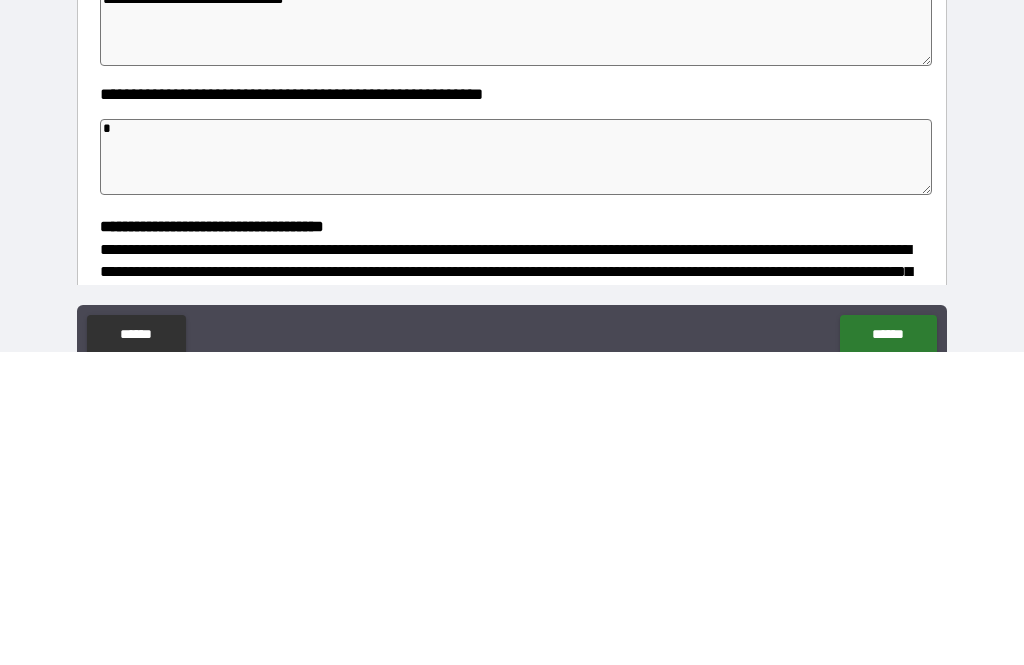 type on "*" 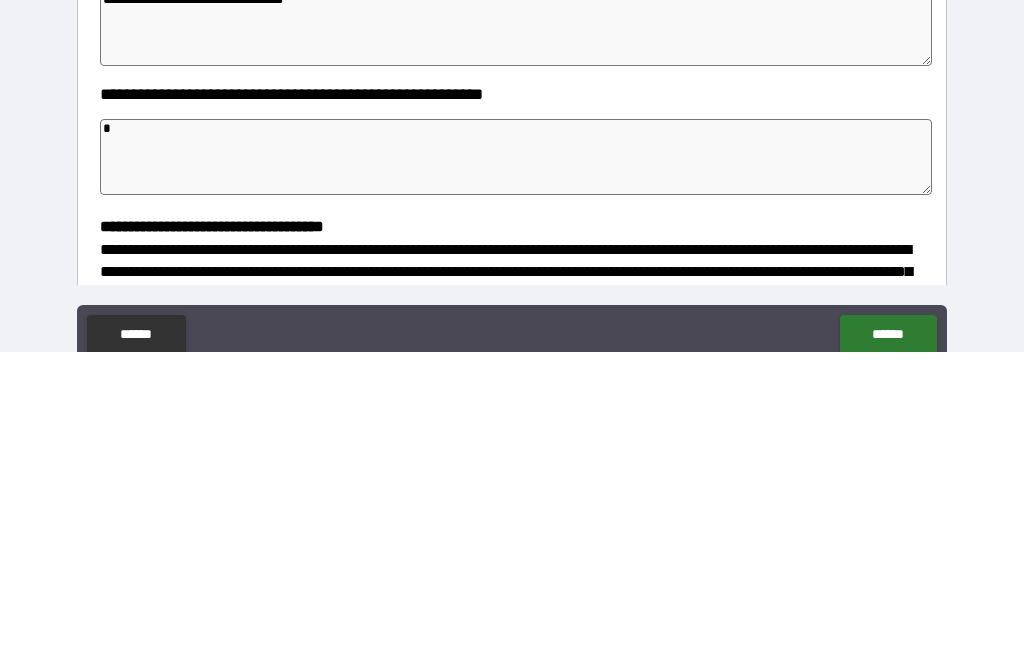 type on "*" 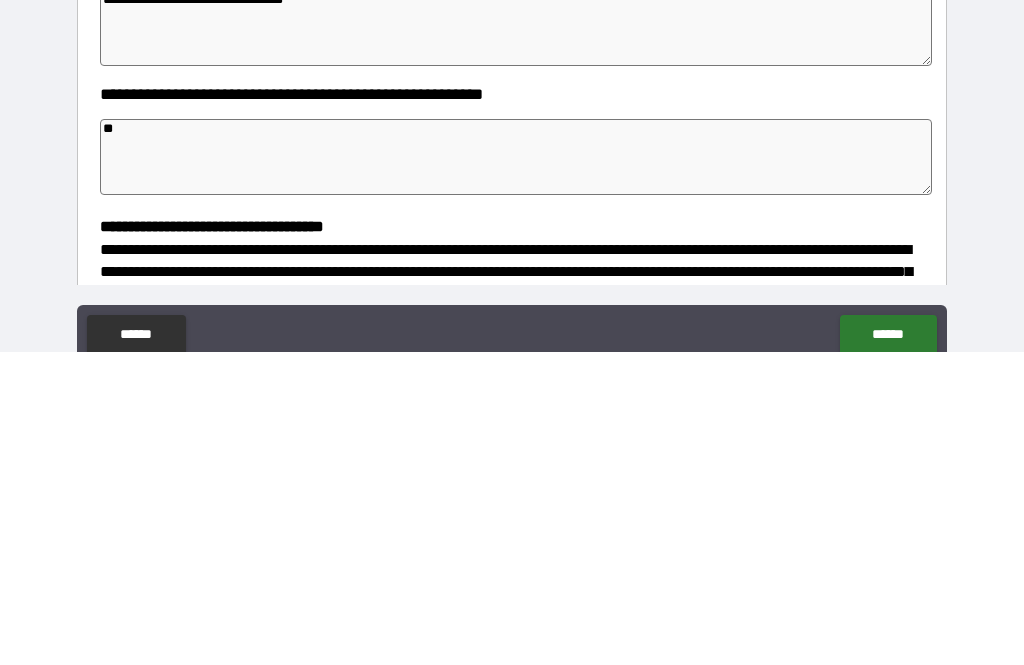 type on "*" 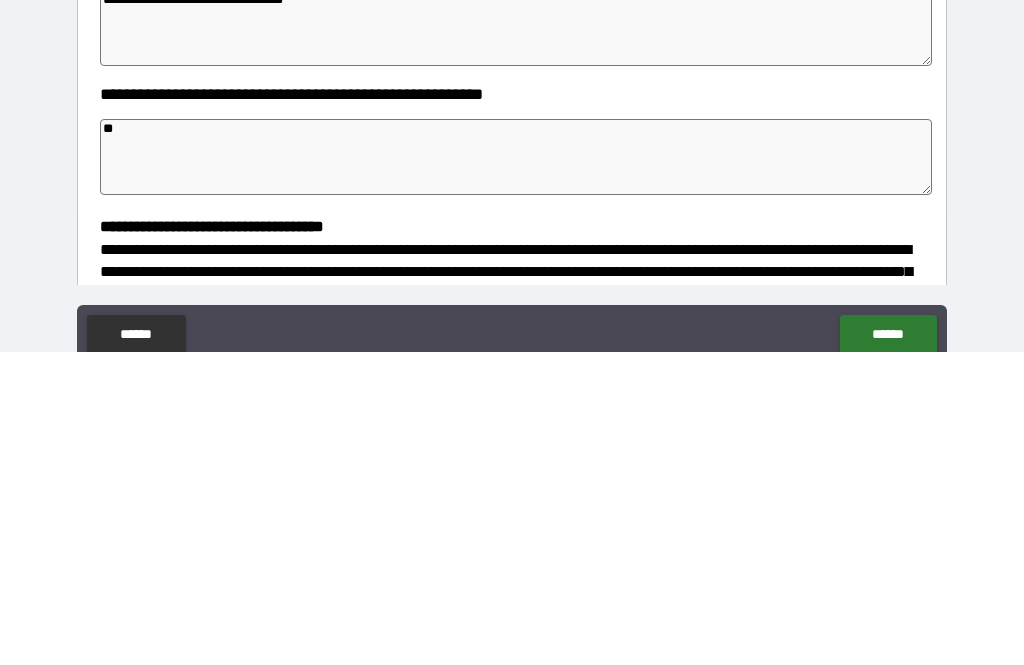 type on "*" 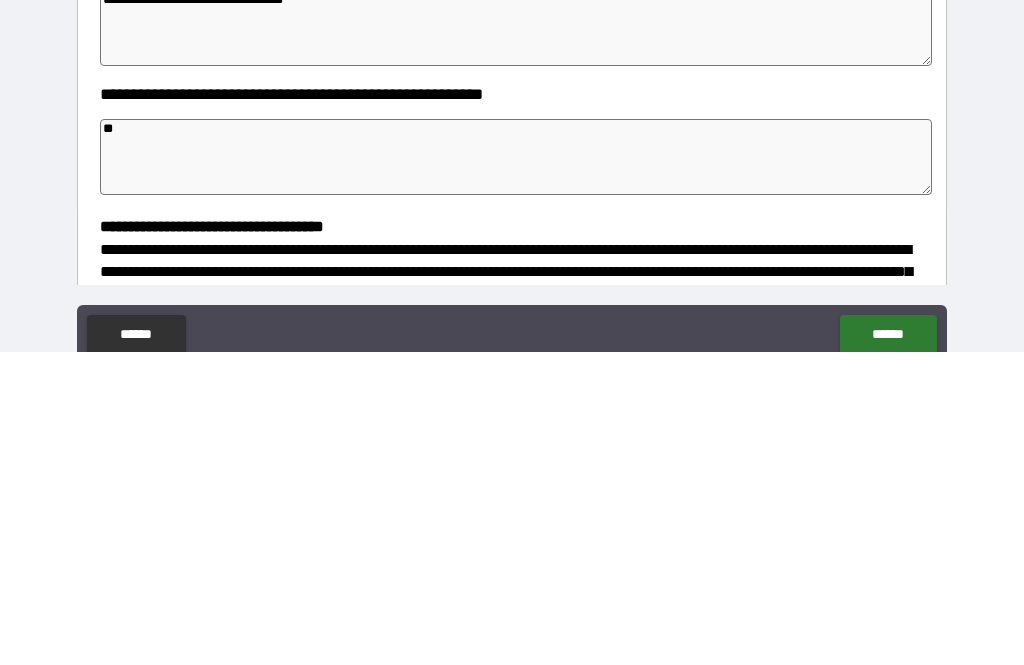 type on "*" 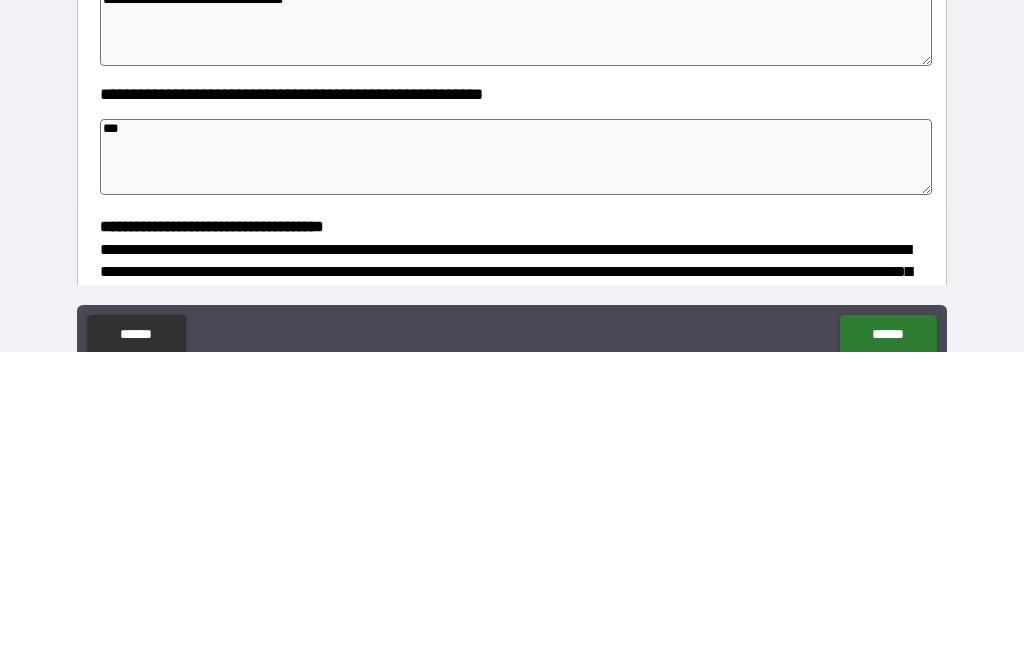 type on "*" 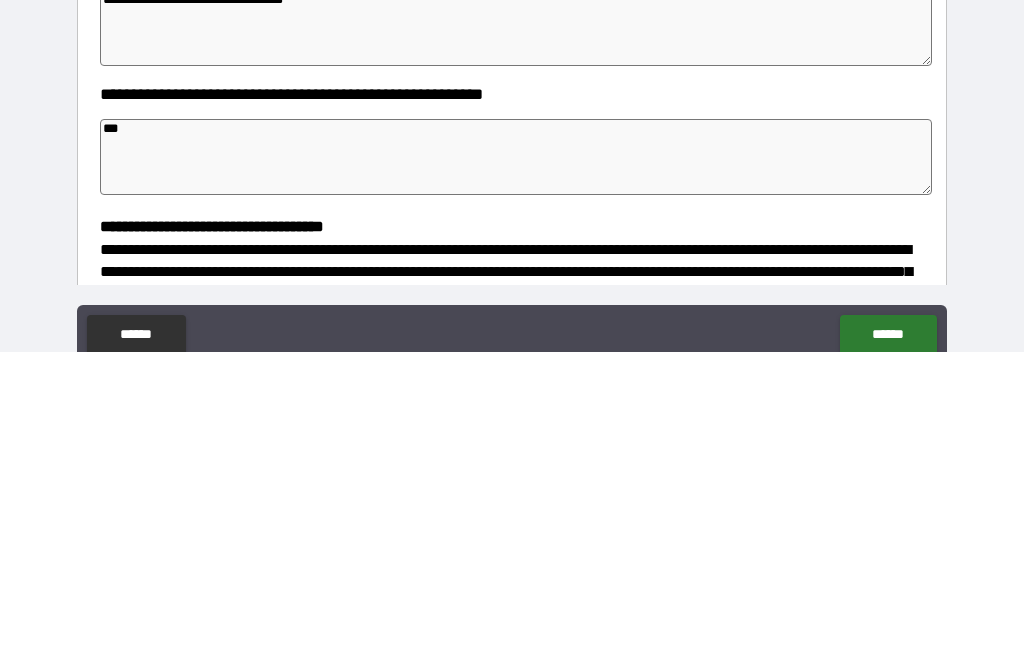 type on "*" 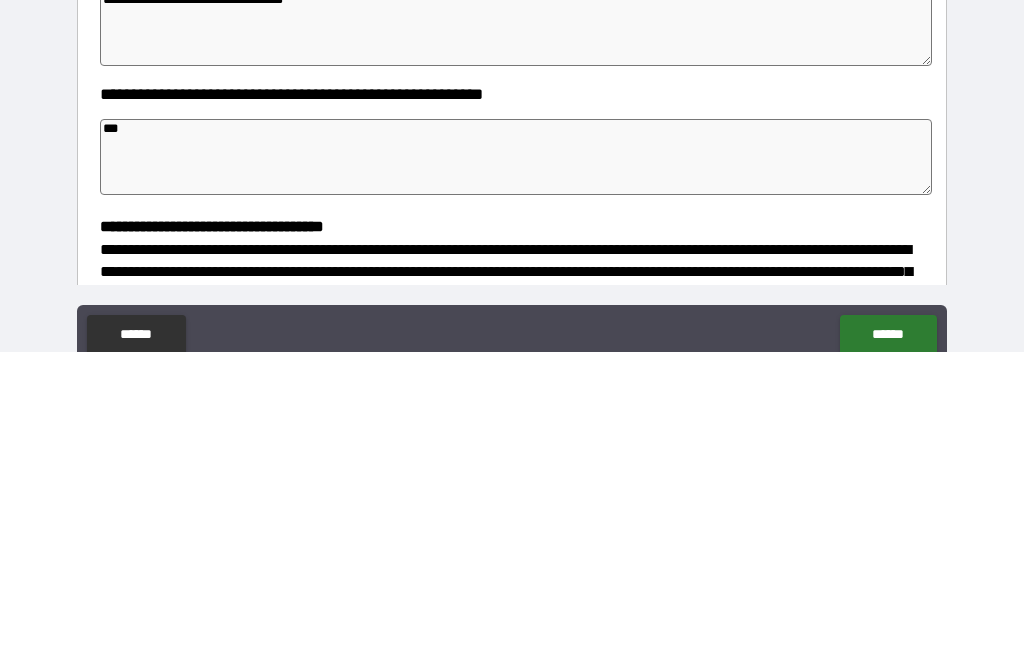 type on "*" 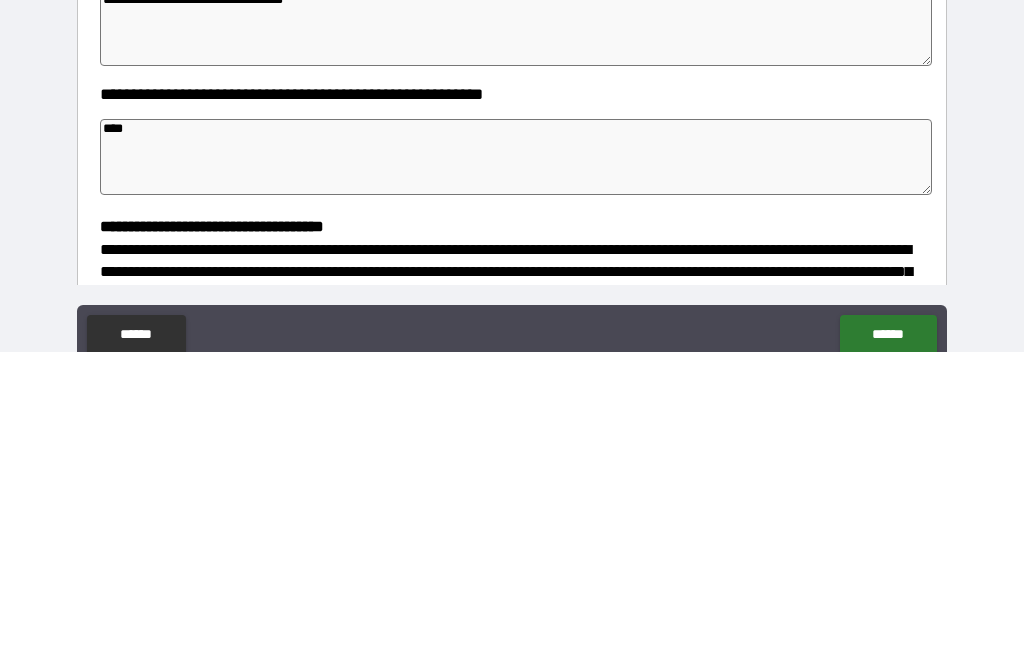 type on "*" 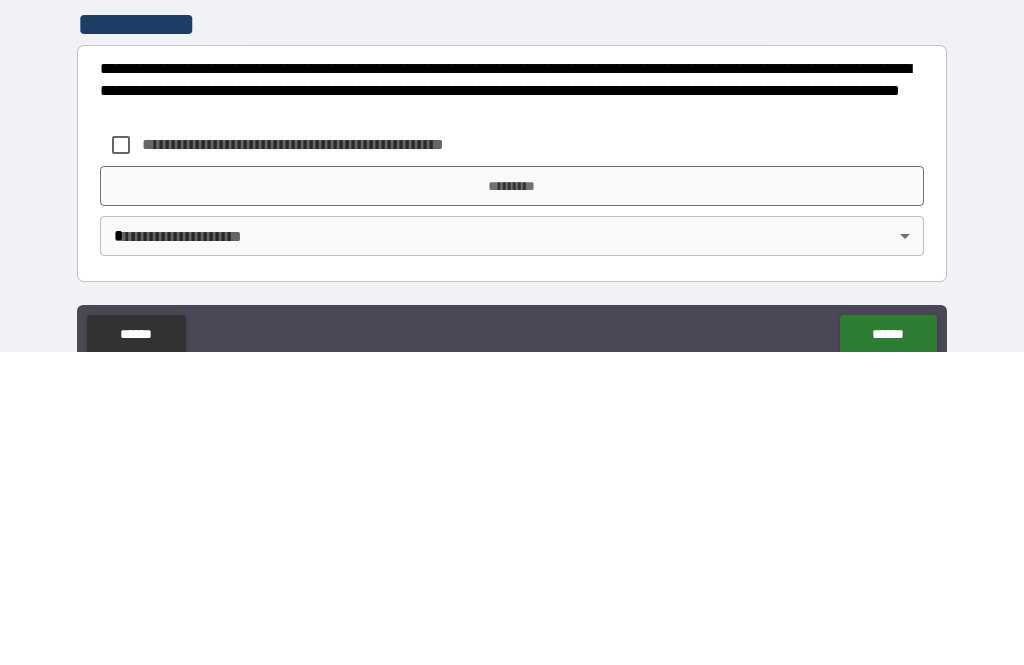 scroll, scrollTop: 529, scrollLeft: 0, axis: vertical 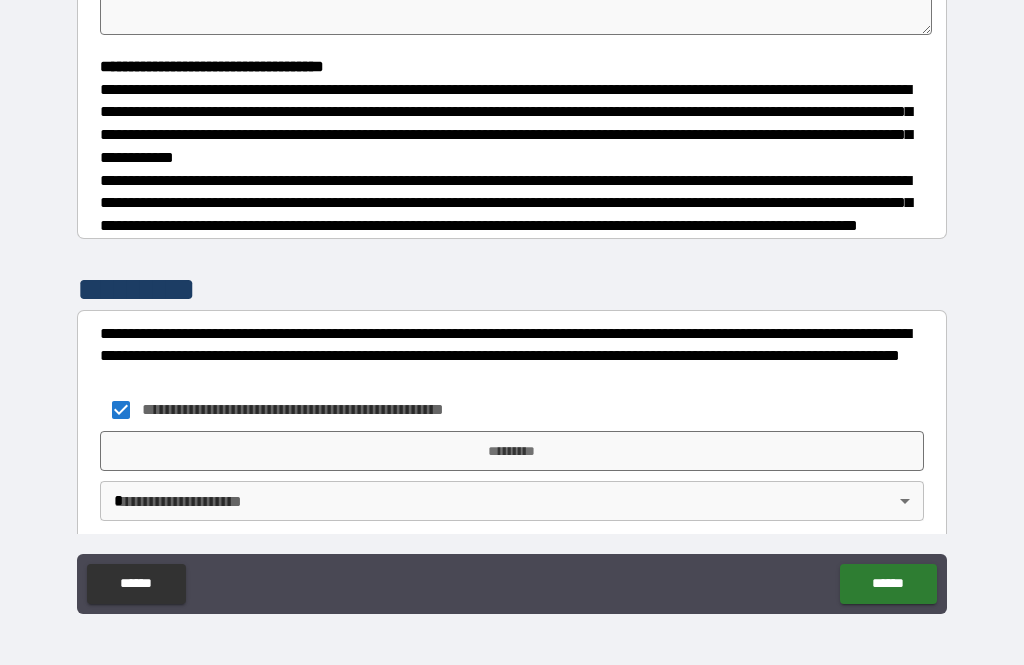click on "*********" at bounding box center (512, 451) 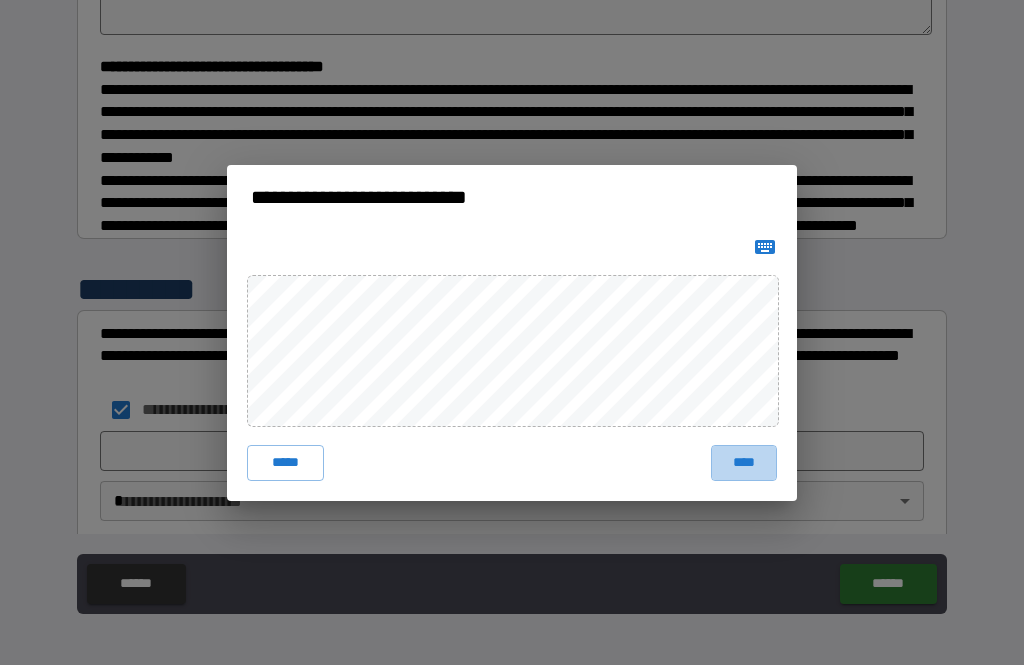 click on "****" at bounding box center [744, 463] 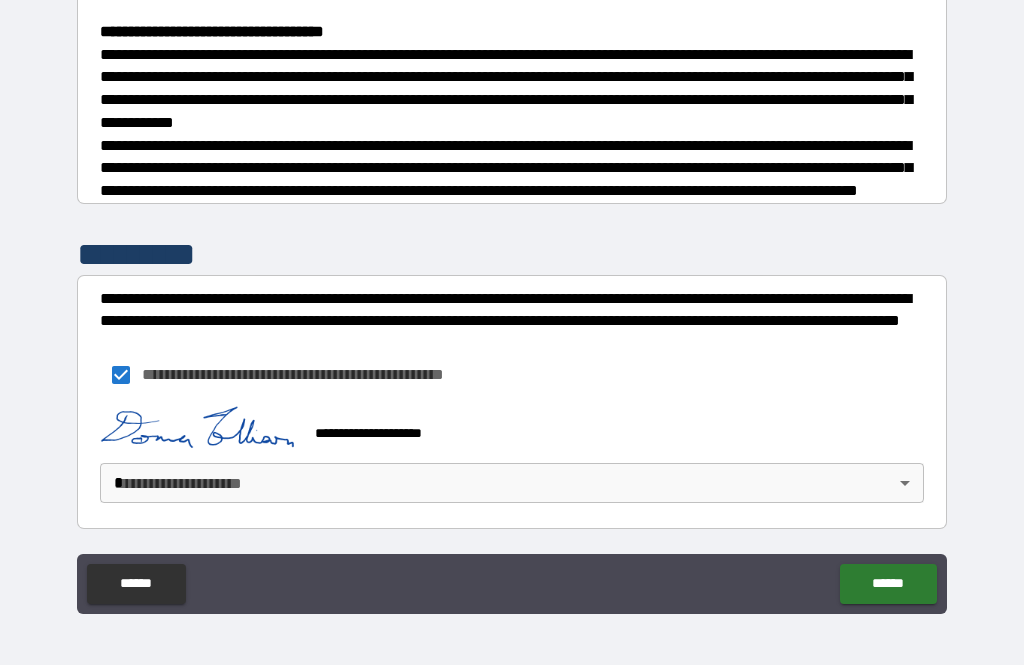 scroll, scrollTop: 561, scrollLeft: 0, axis: vertical 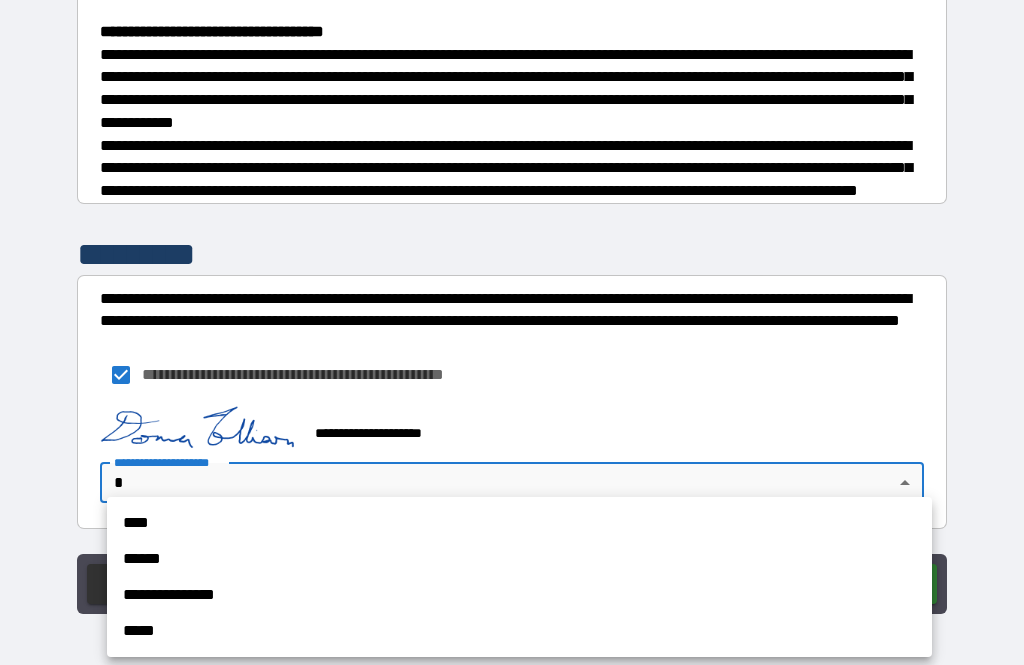 click on "****" at bounding box center (519, 523) 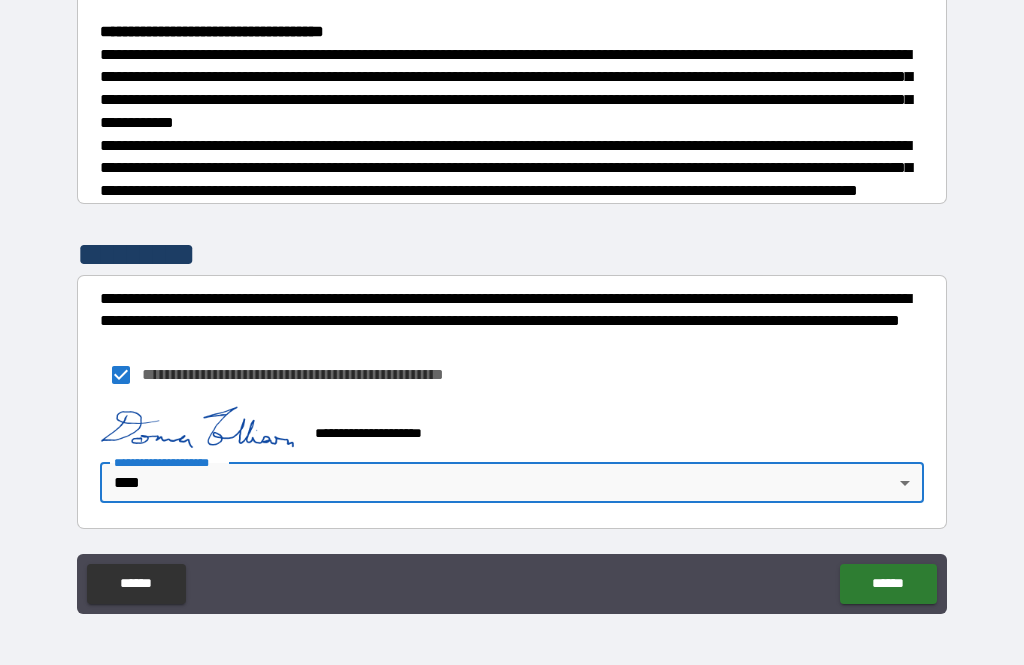 click on "******" at bounding box center [888, 584] 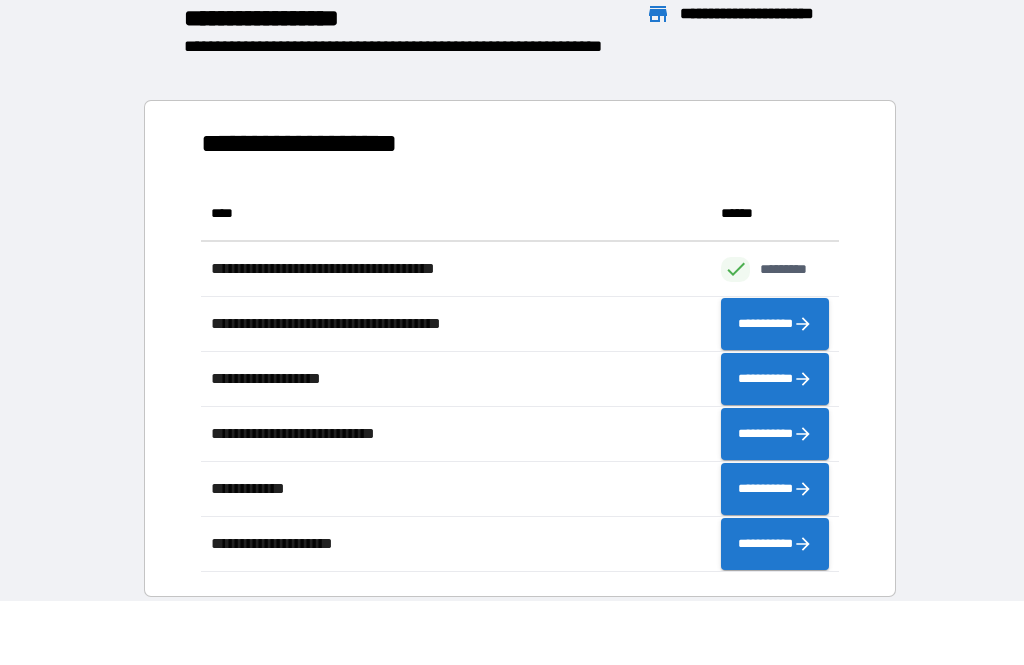 scroll, scrollTop: 1, scrollLeft: 1, axis: both 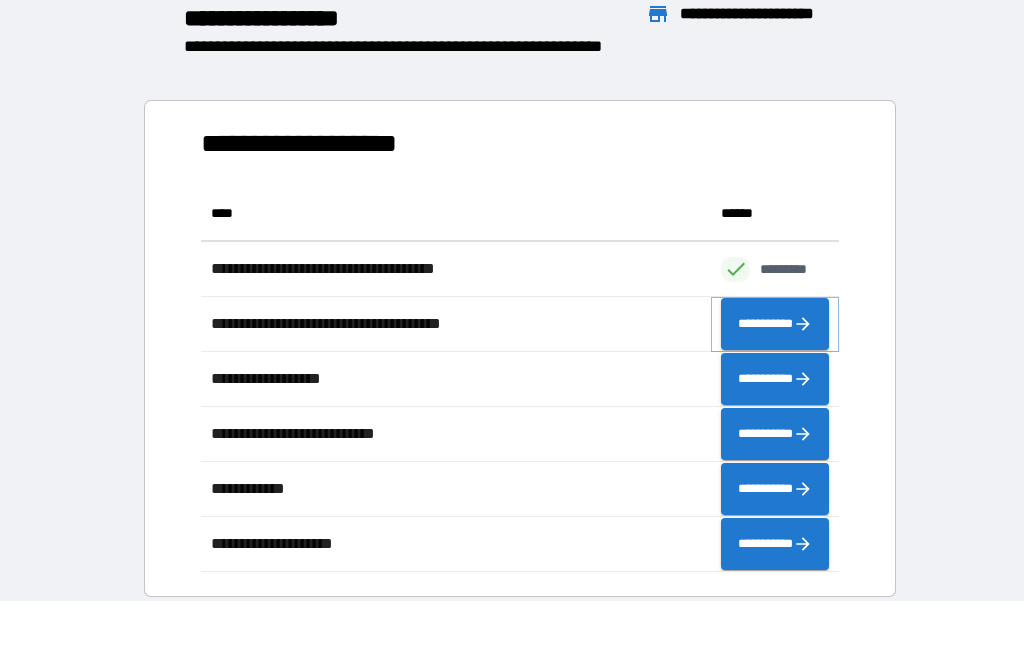click on "**********" at bounding box center (775, 324) 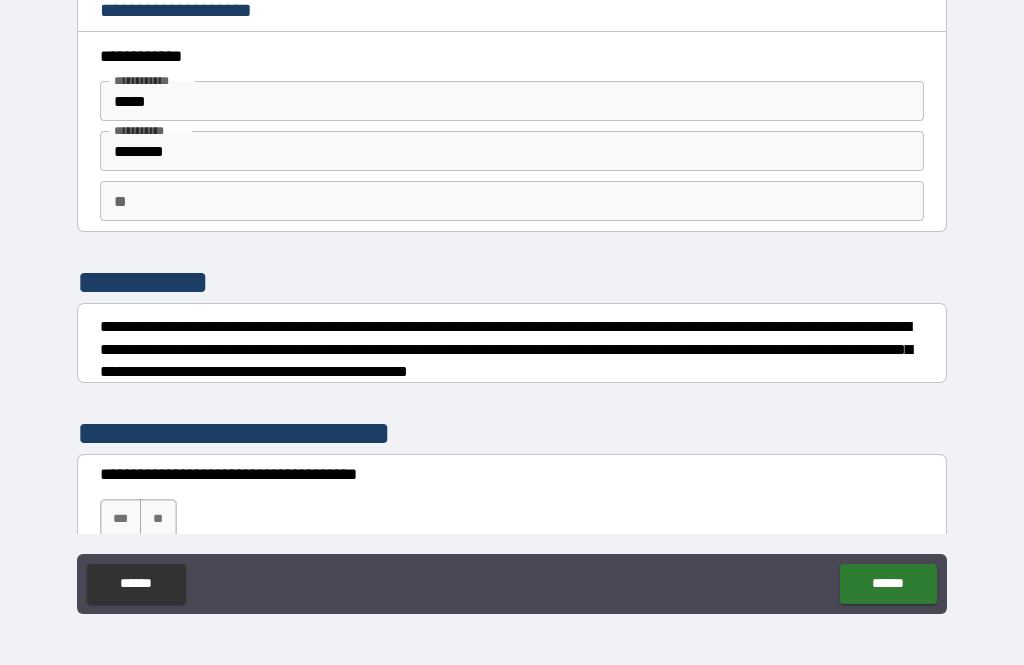 click on "**" at bounding box center (158, 519) 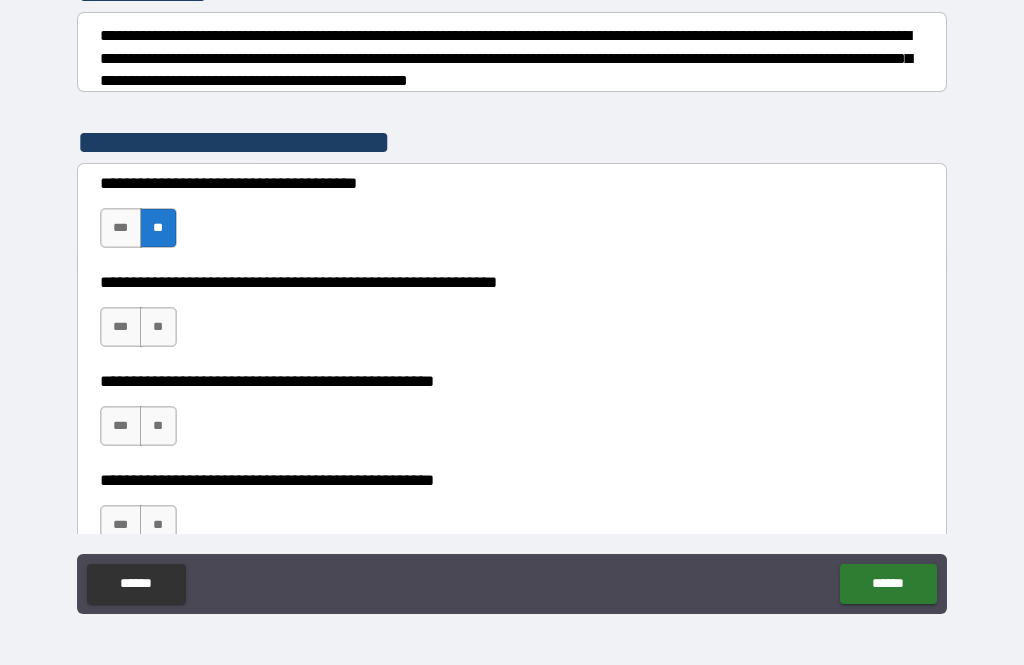 scroll, scrollTop: 292, scrollLeft: 0, axis: vertical 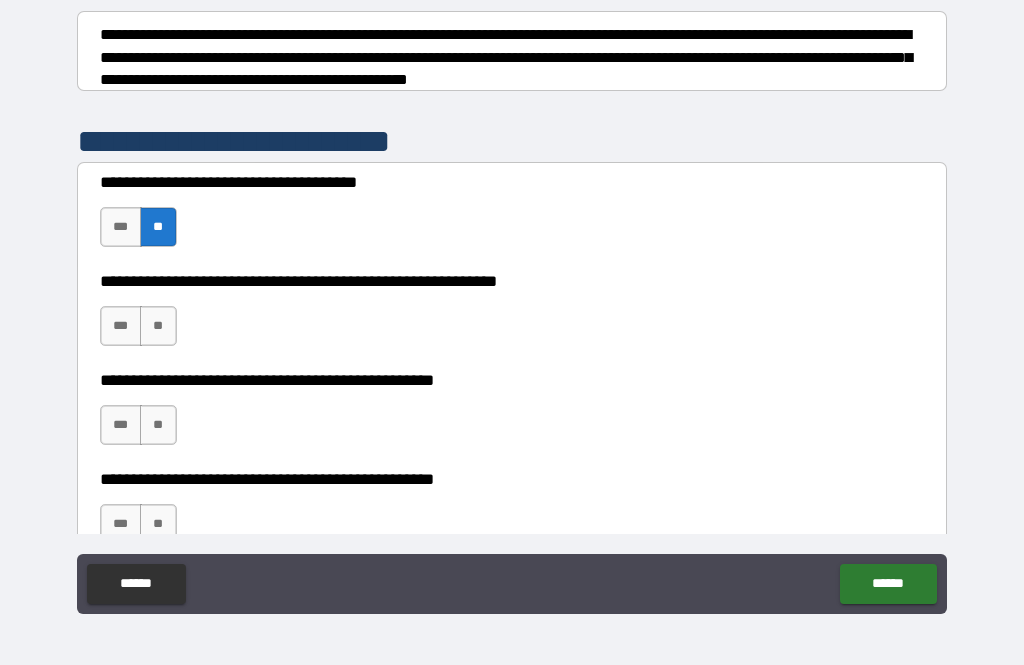 click on "***" at bounding box center [121, 326] 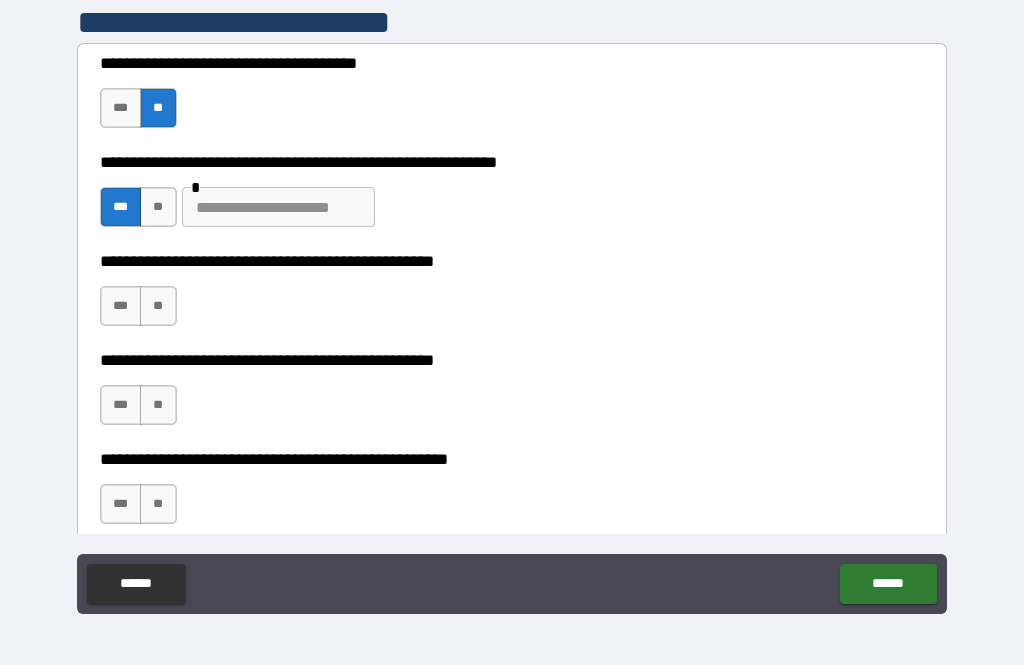 scroll, scrollTop: 413, scrollLeft: 0, axis: vertical 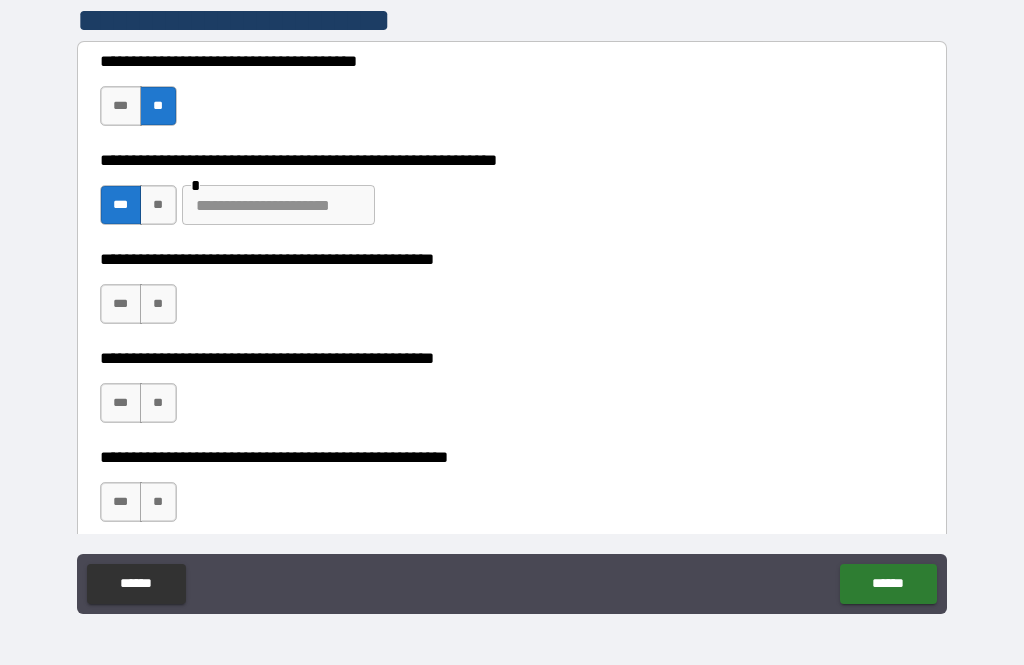click on "**" at bounding box center (158, 304) 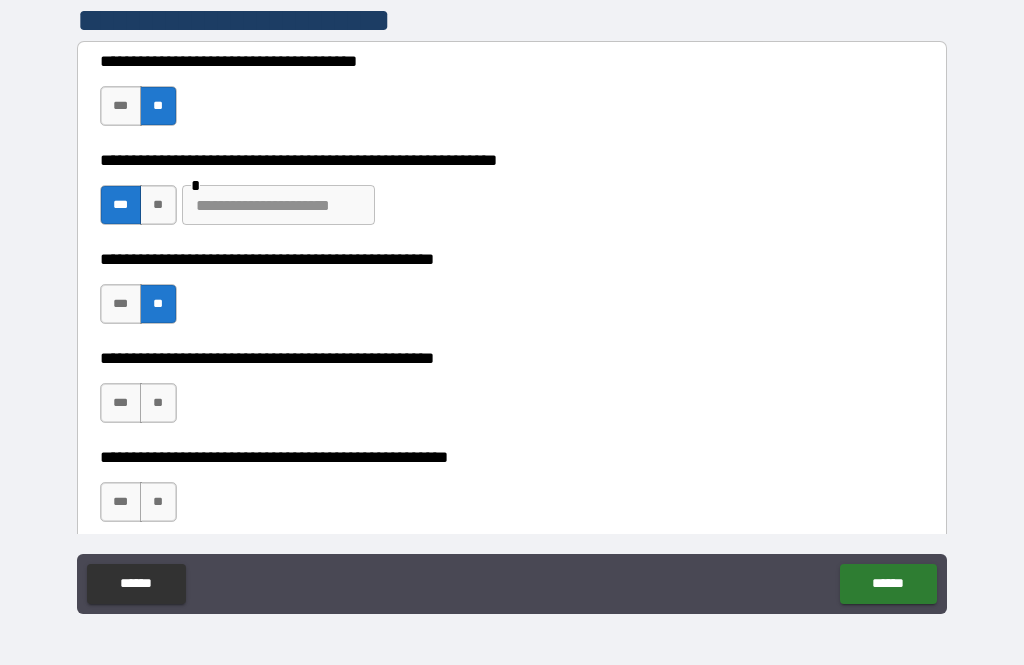 click on "***" at bounding box center (121, 403) 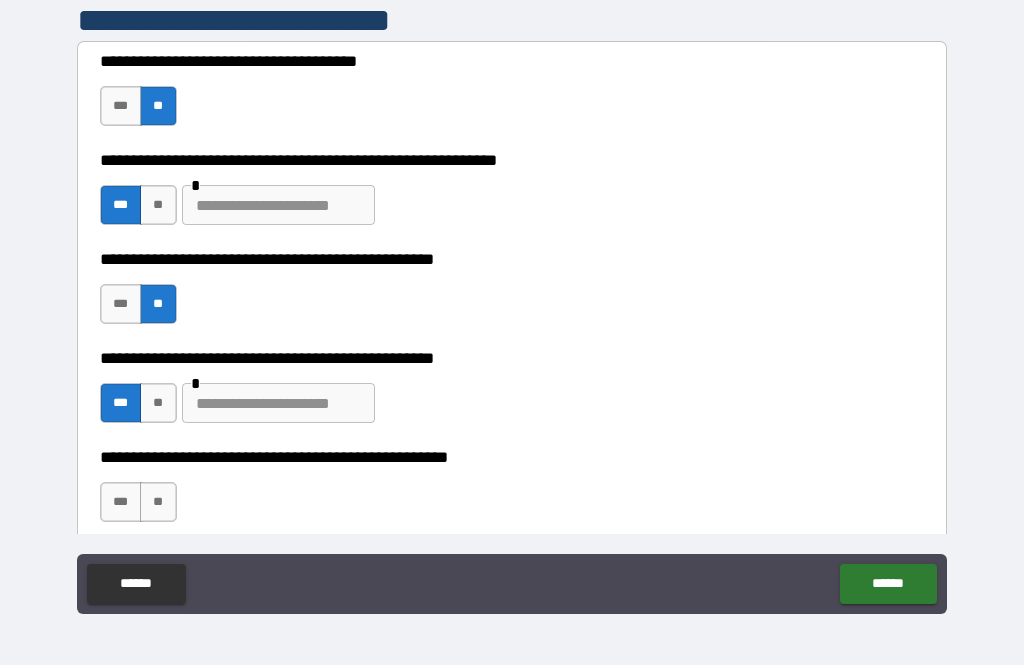 click at bounding box center (278, 403) 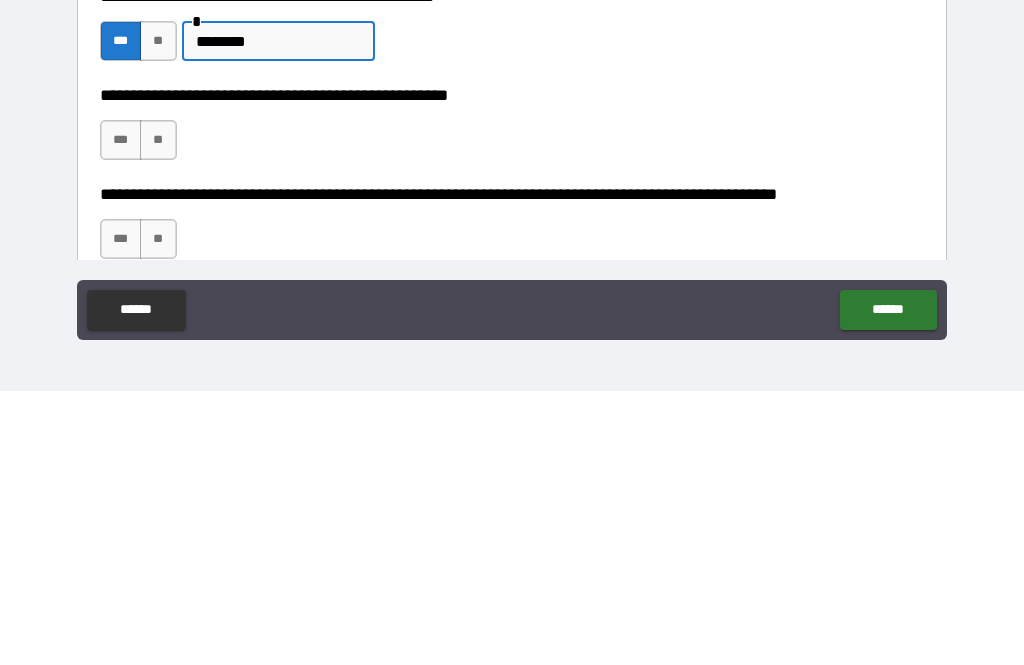 scroll, scrollTop: 502, scrollLeft: 0, axis: vertical 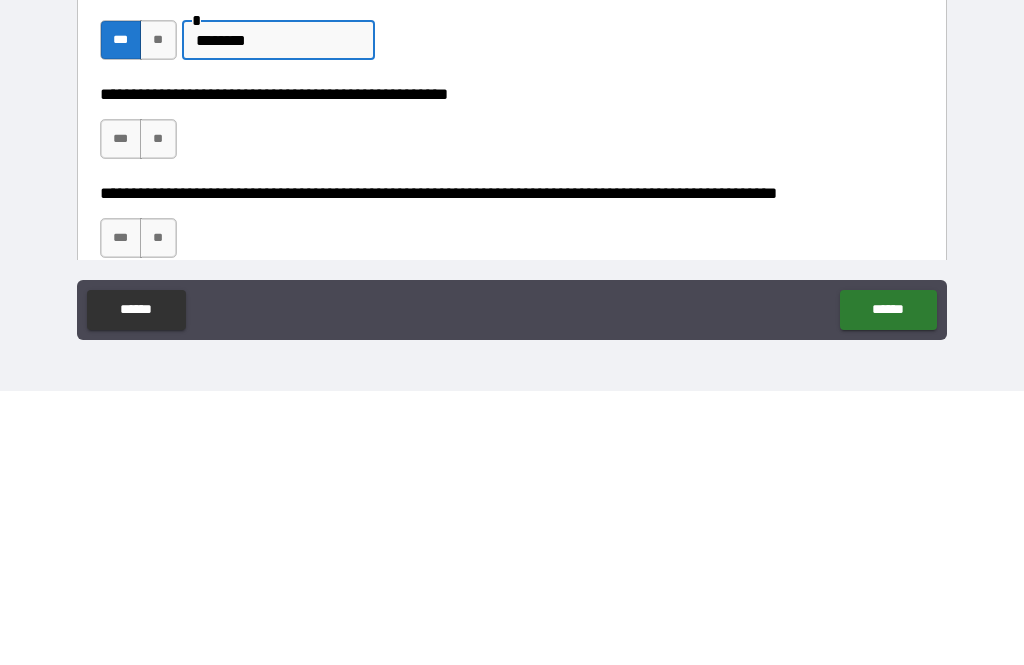 click on "**" at bounding box center (158, 413) 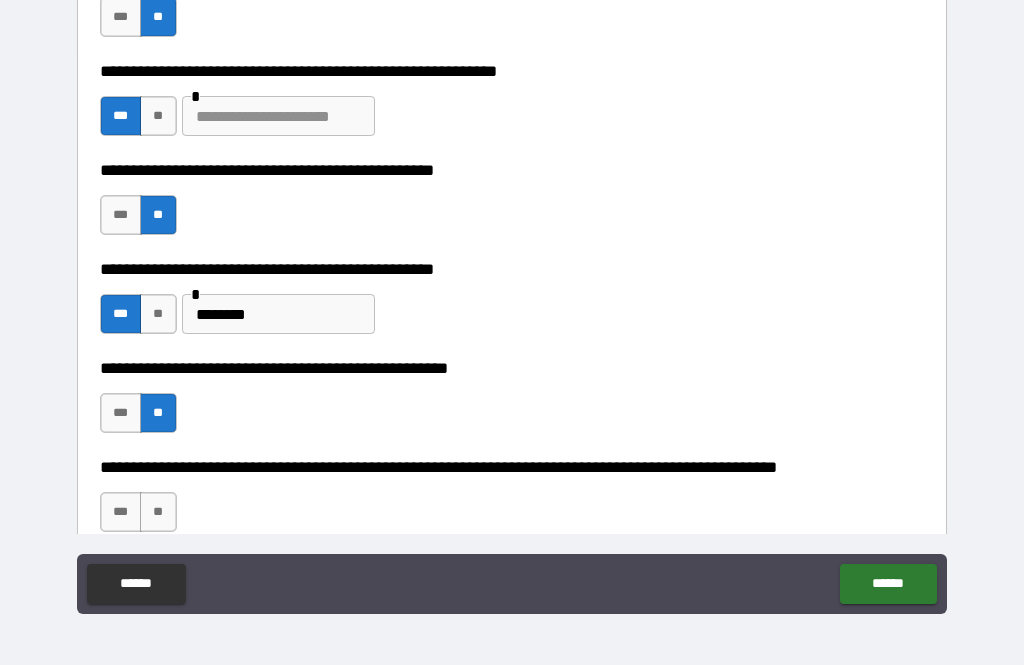 click on "**" at bounding box center (158, 512) 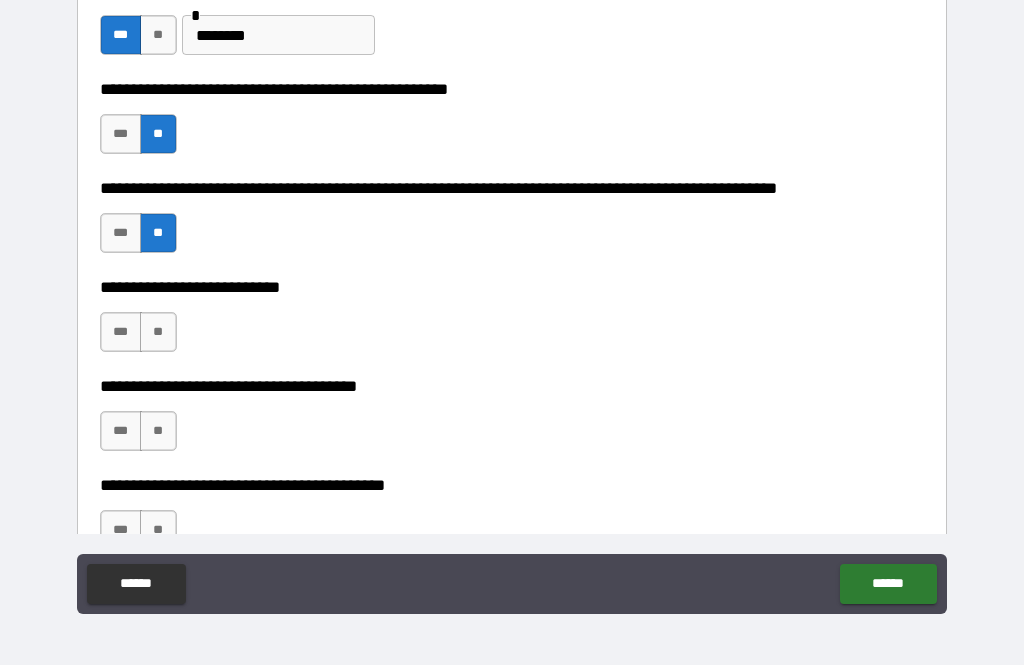 scroll, scrollTop: 781, scrollLeft: 0, axis: vertical 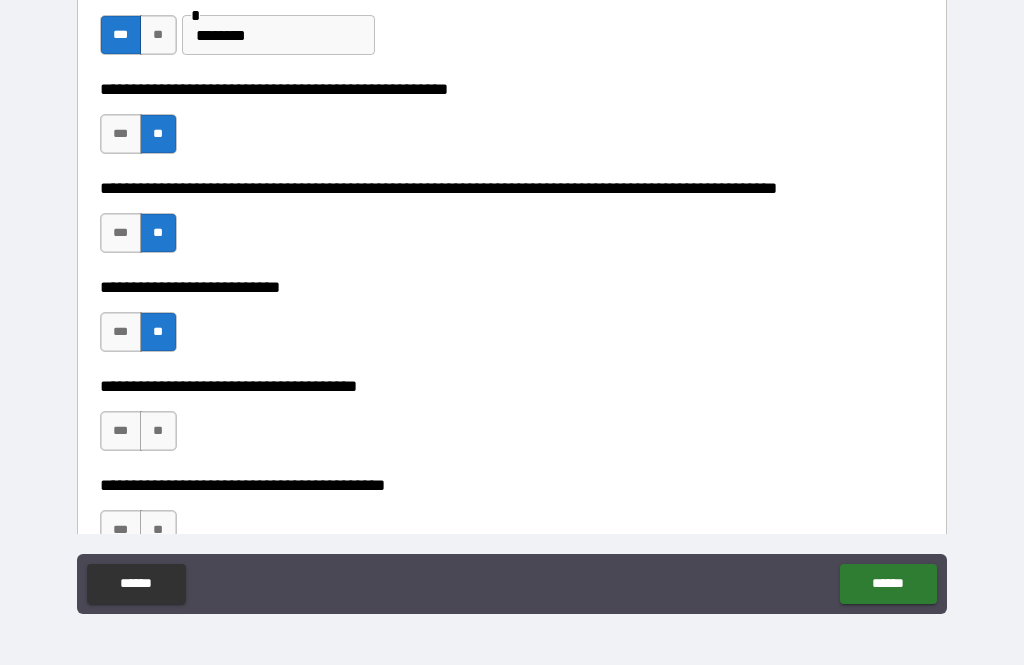 click on "**" at bounding box center [158, 431] 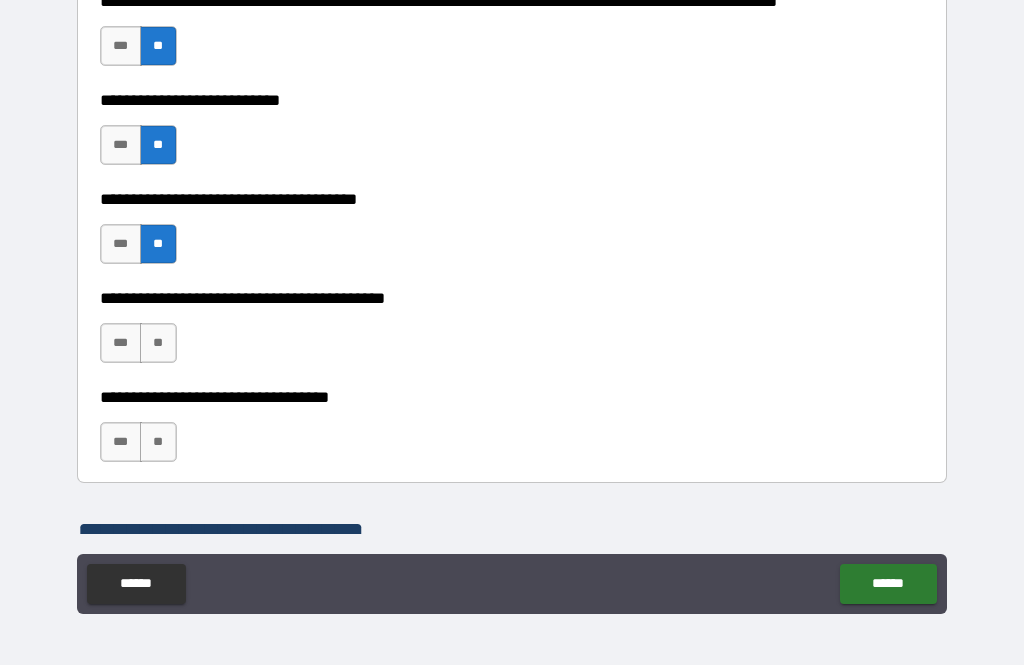 scroll, scrollTop: 973, scrollLeft: 0, axis: vertical 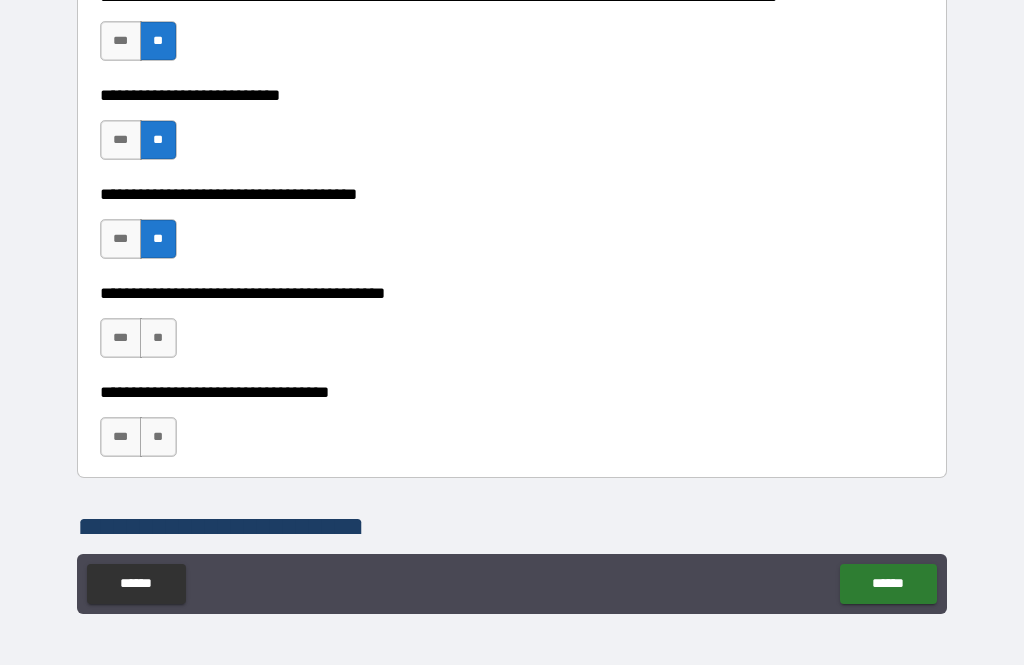click on "***" at bounding box center [121, 338] 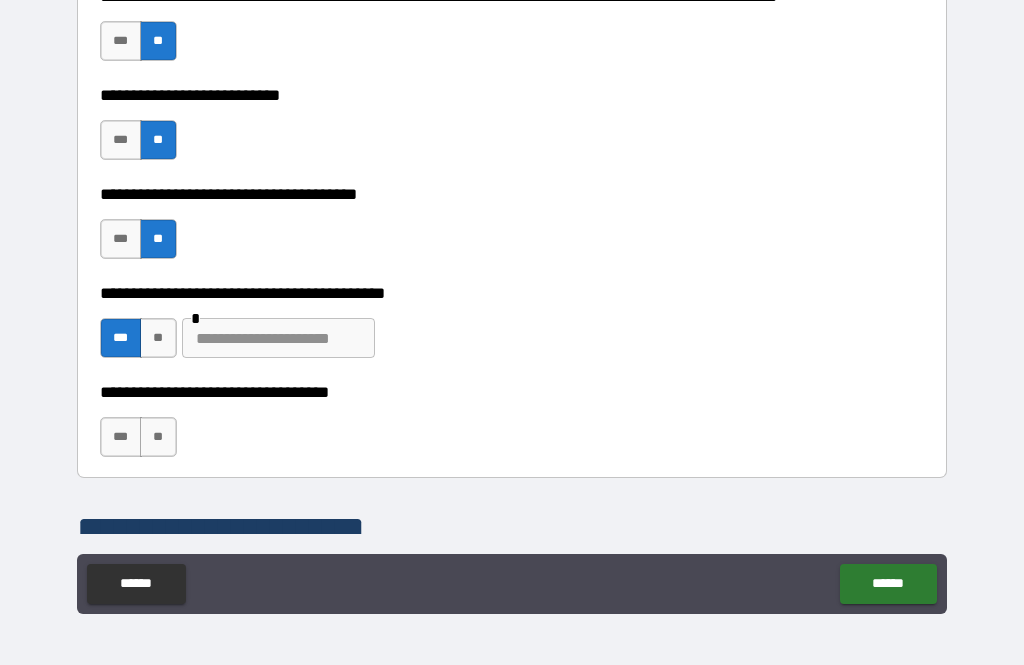 click at bounding box center [278, 338] 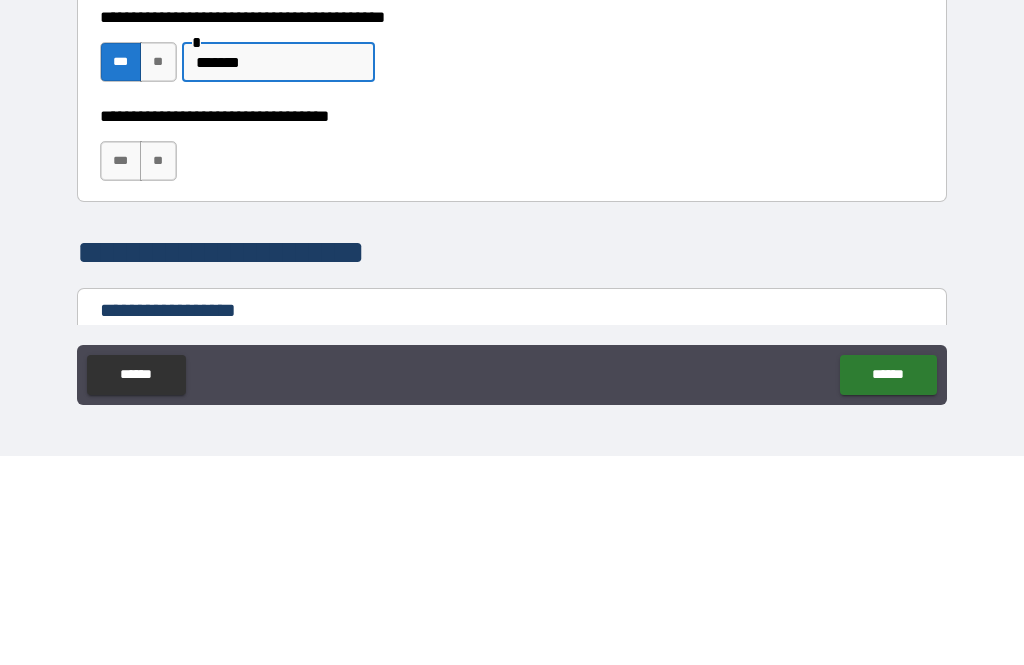 scroll, scrollTop: 1042, scrollLeft: 0, axis: vertical 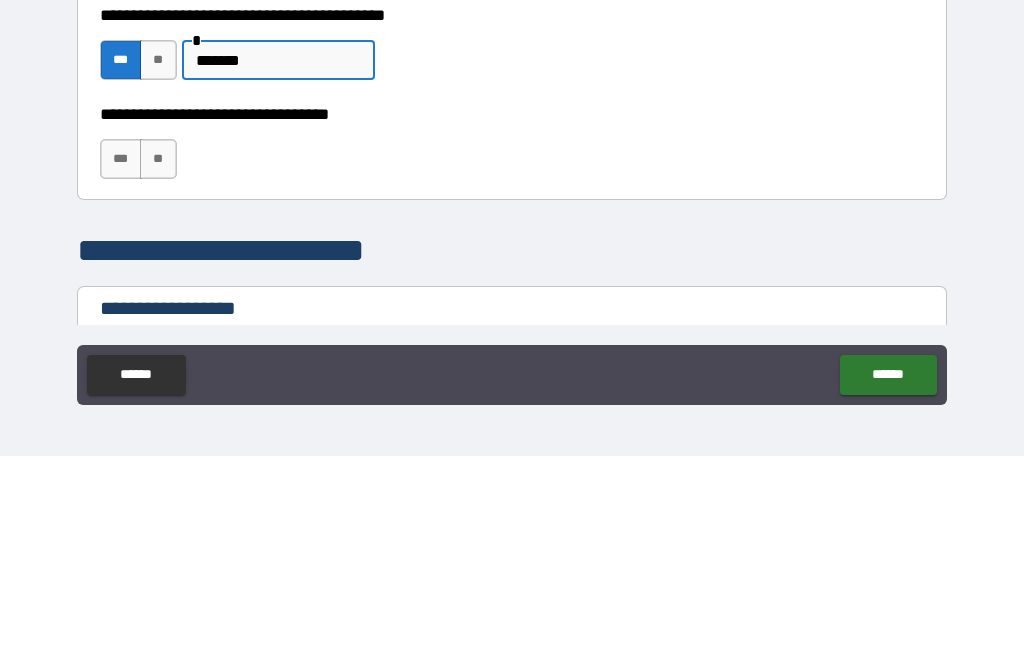 click on "**" at bounding box center [158, 368] 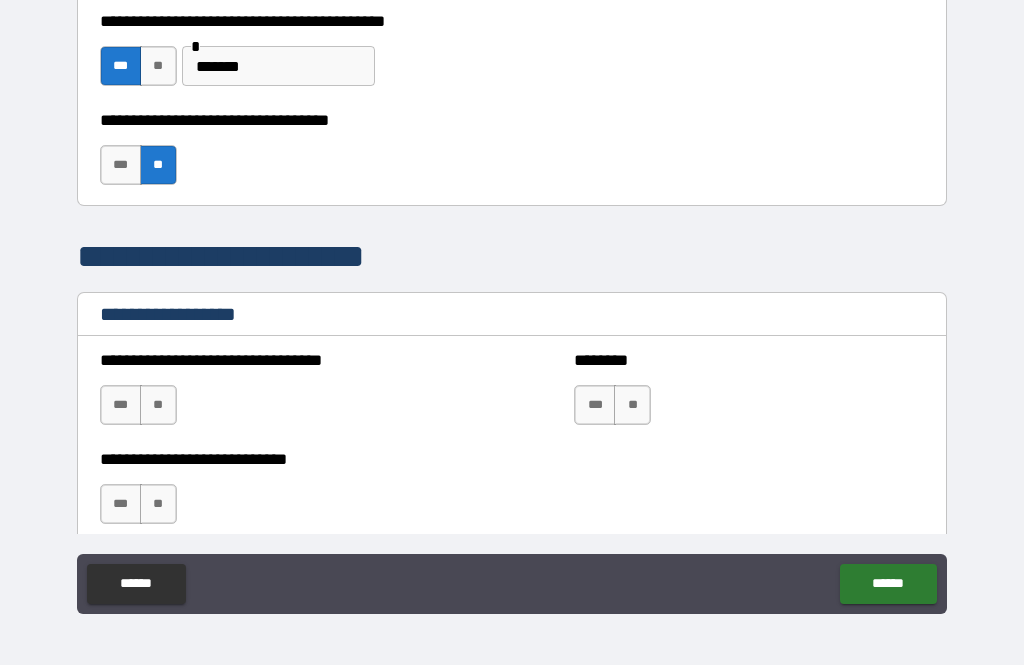scroll, scrollTop: 1253, scrollLeft: 0, axis: vertical 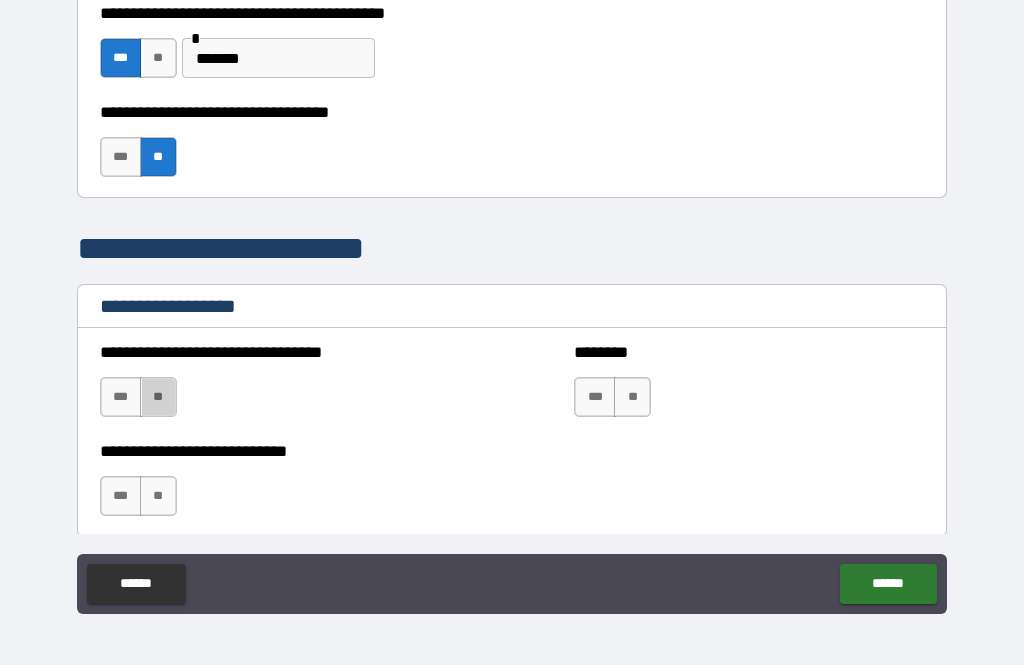 click on "**" at bounding box center (158, 397) 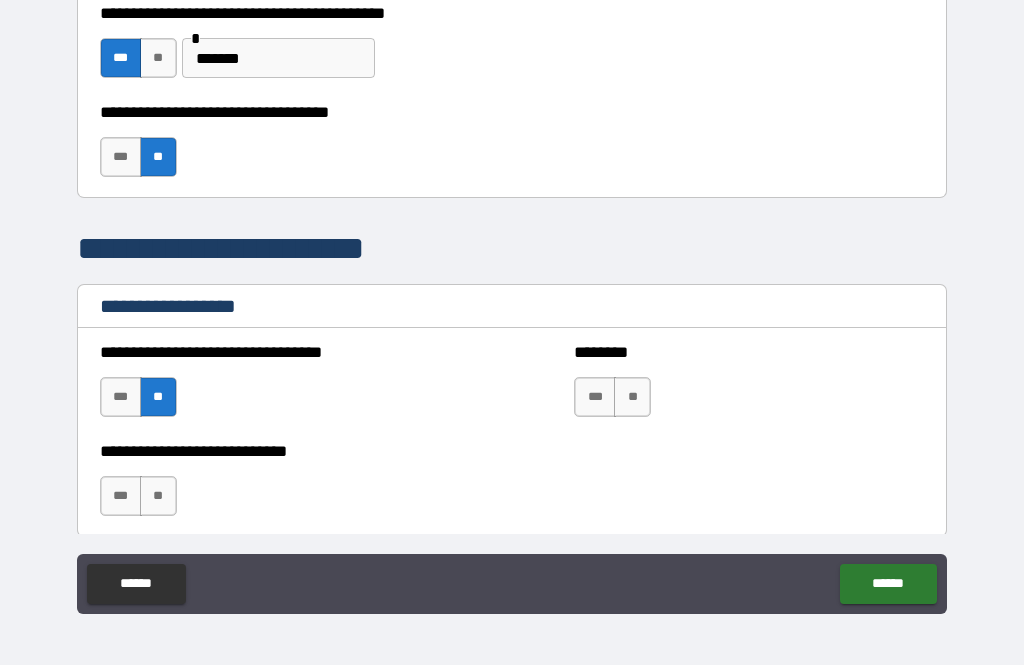 click on "**" at bounding box center (158, 496) 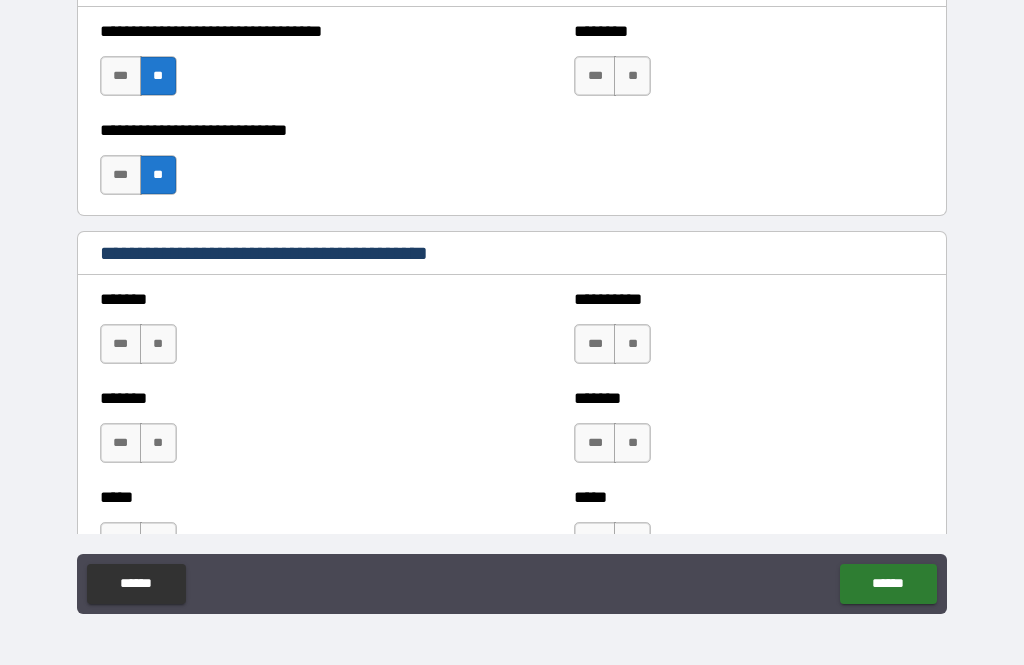 scroll, scrollTop: 1575, scrollLeft: 0, axis: vertical 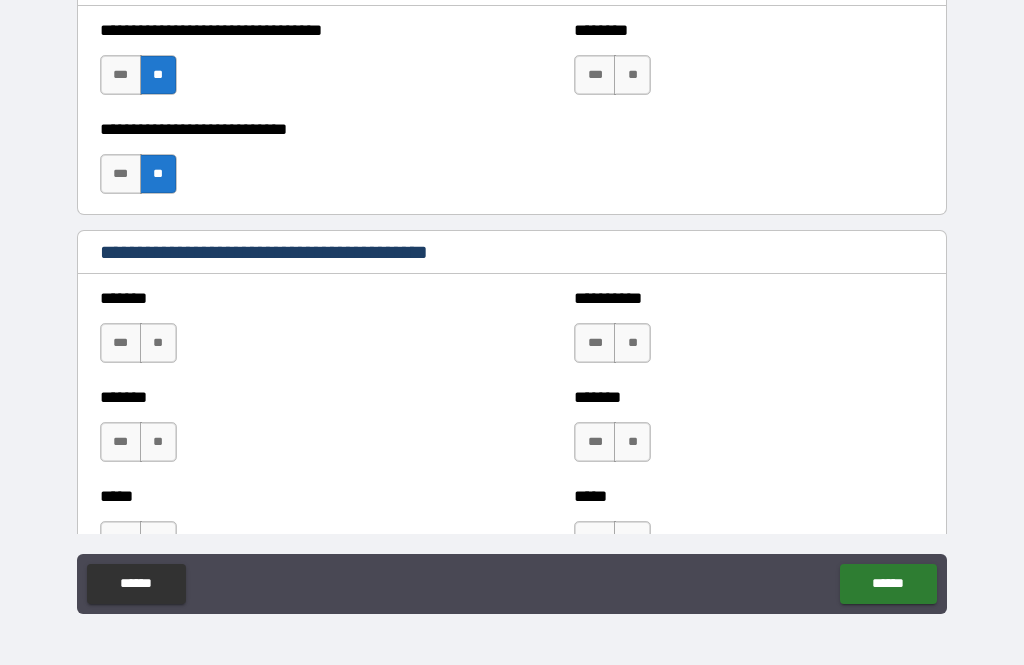 click on "**" at bounding box center (158, 343) 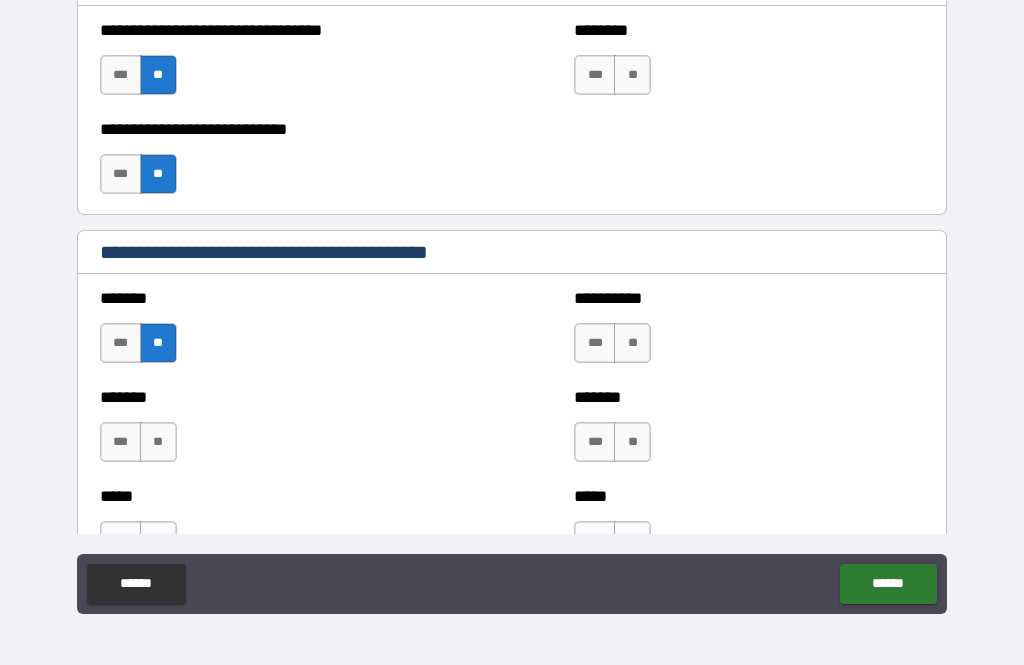 click on "**" at bounding box center (158, 442) 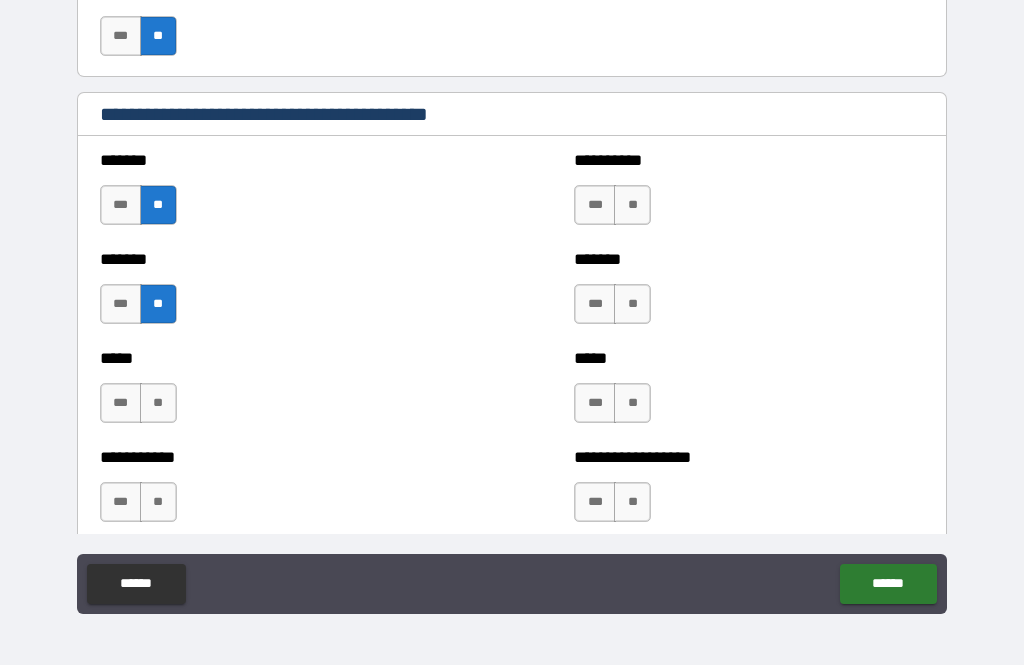 scroll, scrollTop: 1715, scrollLeft: 0, axis: vertical 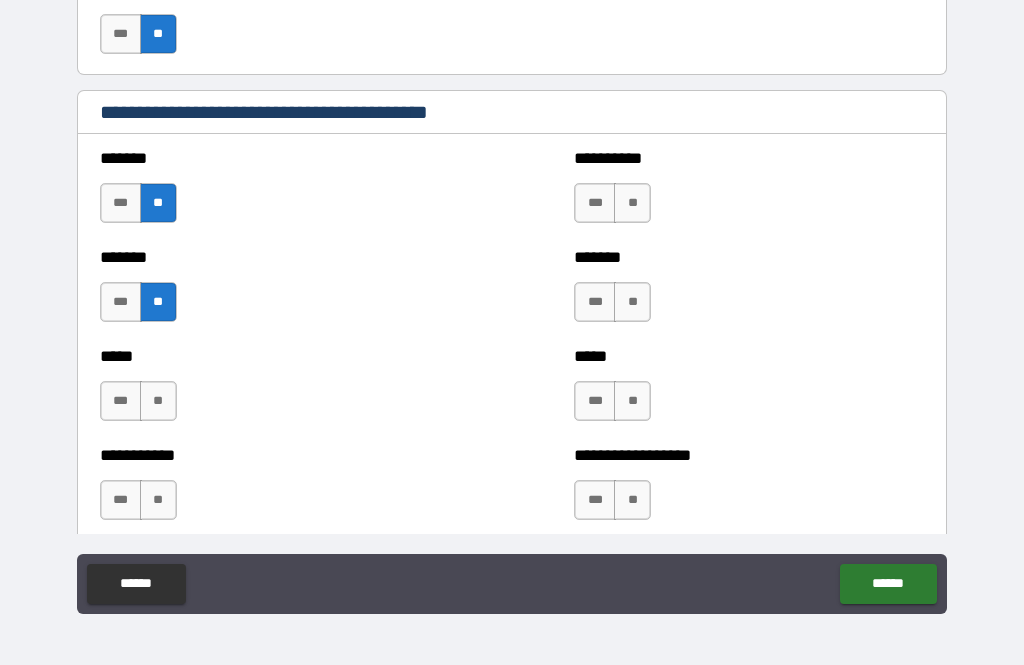 click on "**" at bounding box center (158, 401) 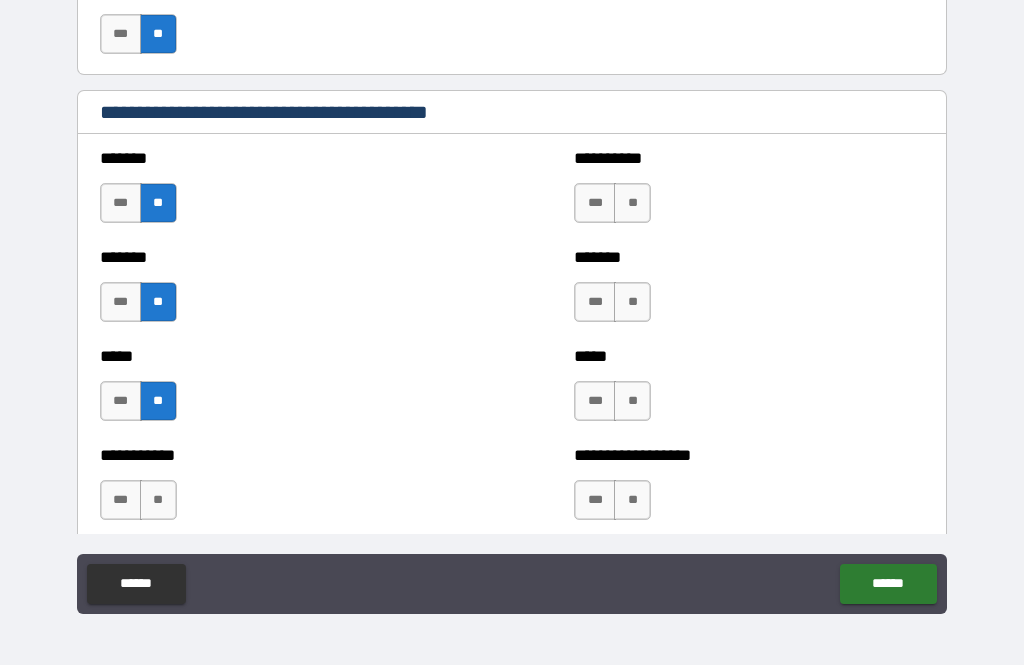 click on "**" at bounding box center (158, 500) 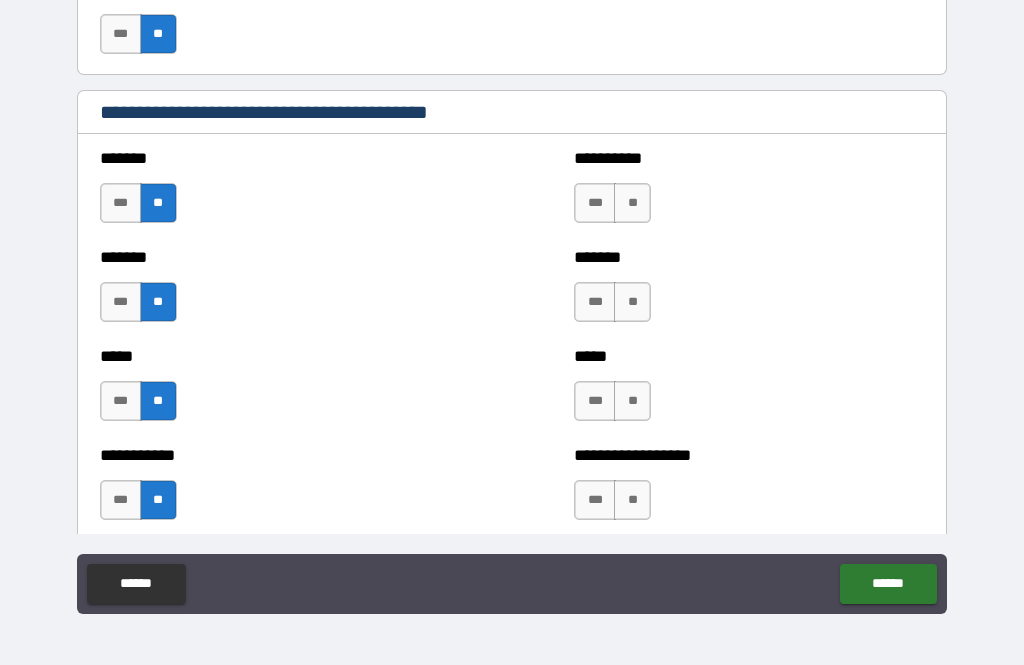 click on "**" at bounding box center (632, 203) 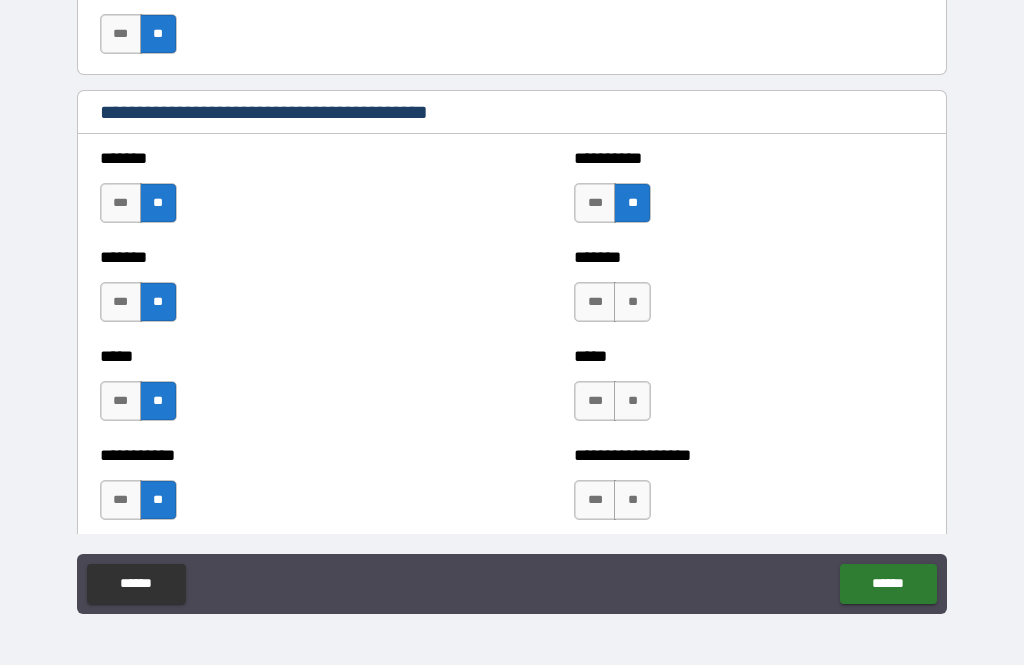 click on "**" at bounding box center (632, 302) 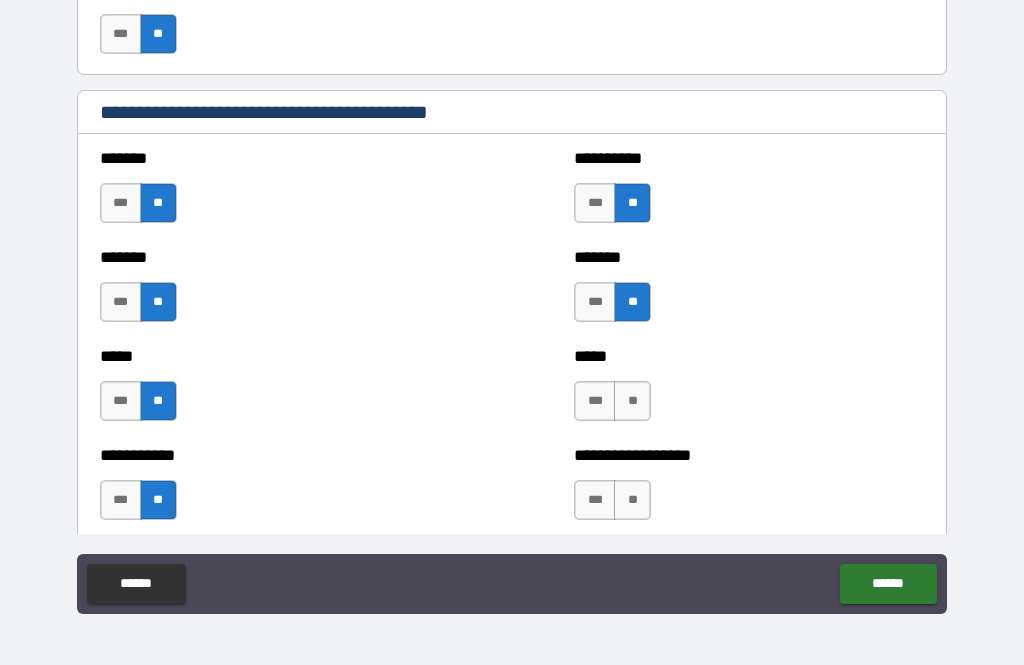 click on "***" at bounding box center [595, 401] 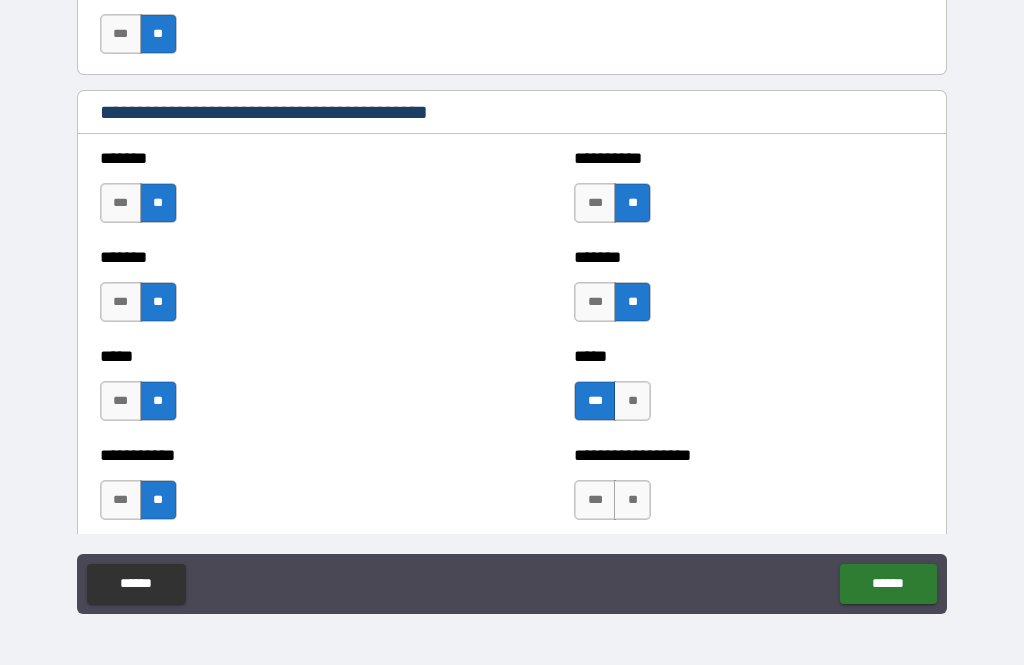 click on "**" at bounding box center [632, 500] 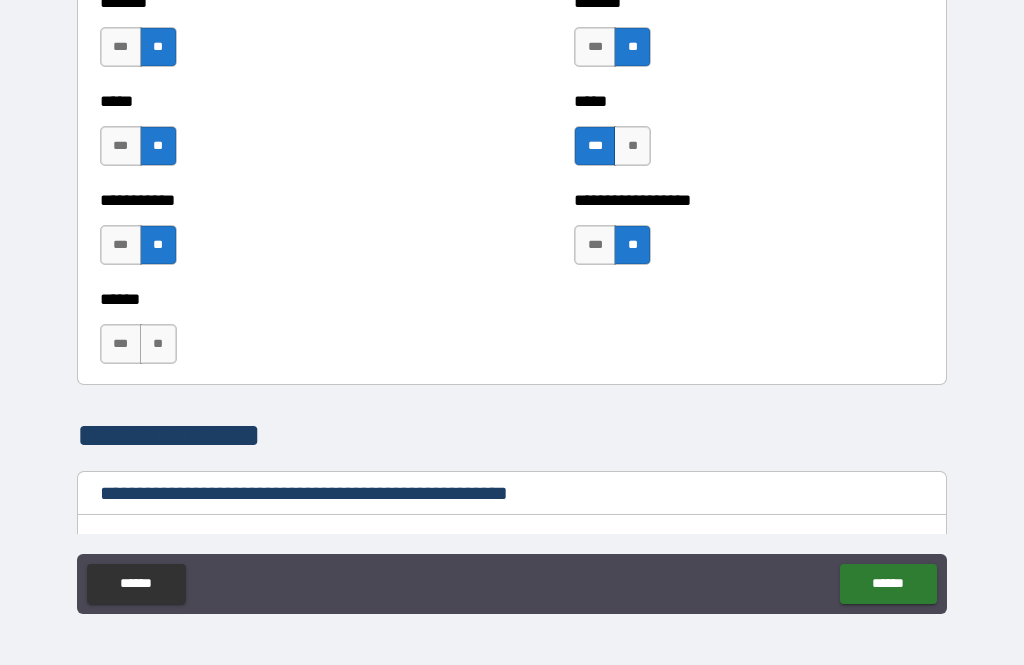 scroll, scrollTop: 1974, scrollLeft: 0, axis: vertical 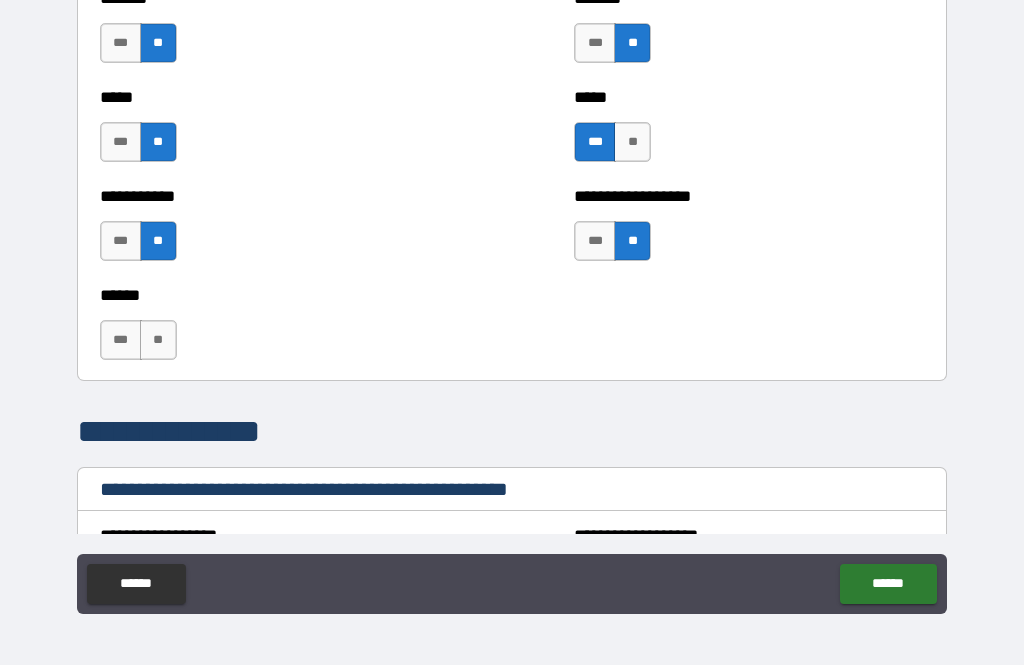 click on "**" at bounding box center [158, 340] 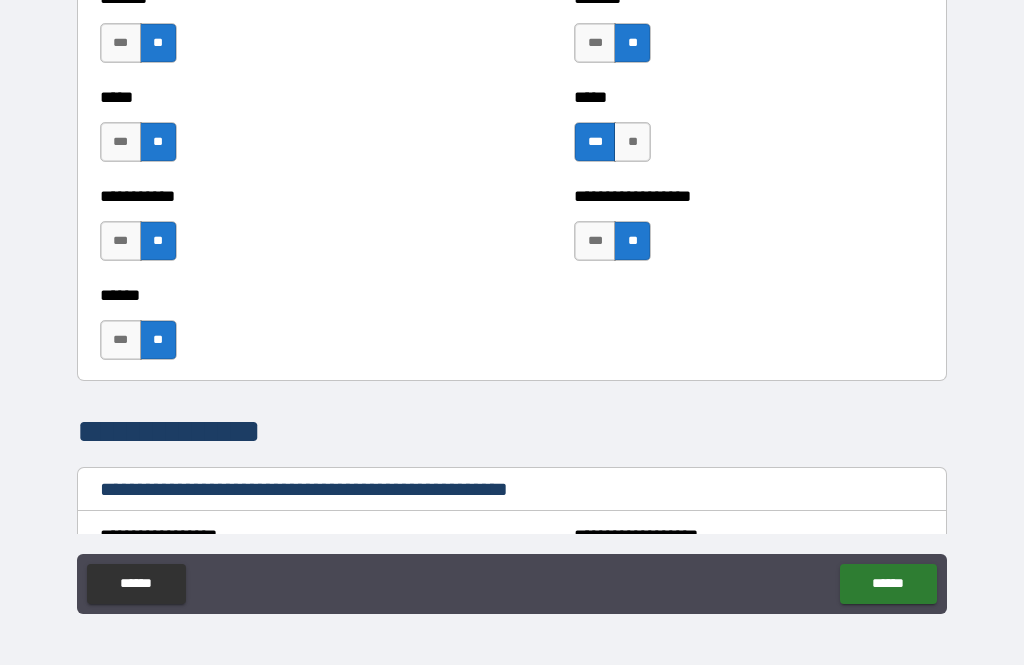 click on "**" at bounding box center [158, 340] 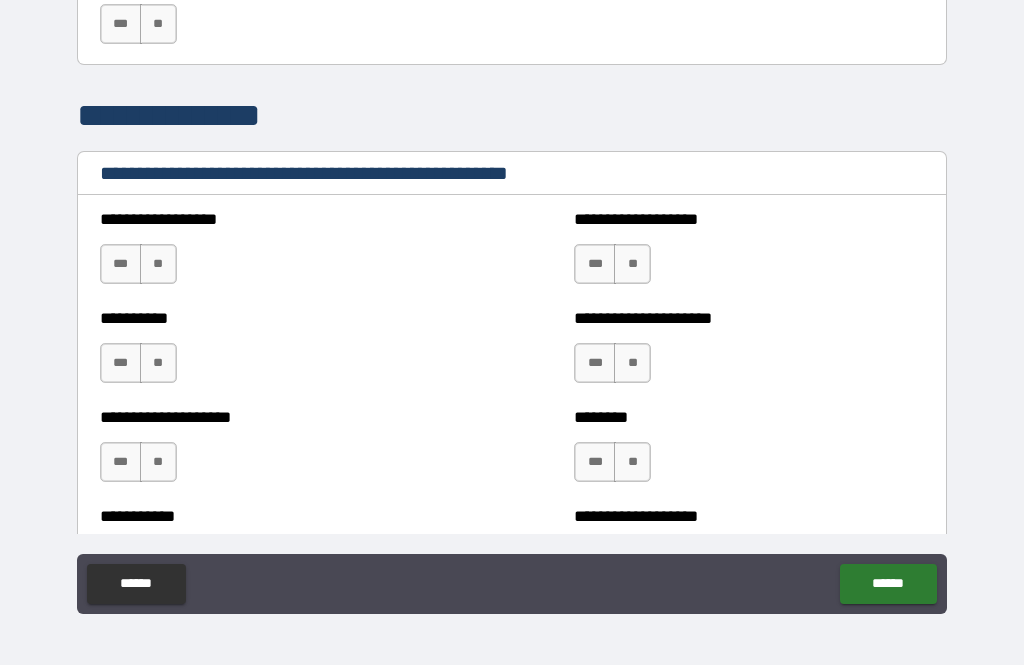scroll, scrollTop: 2291, scrollLeft: 0, axis: vertical 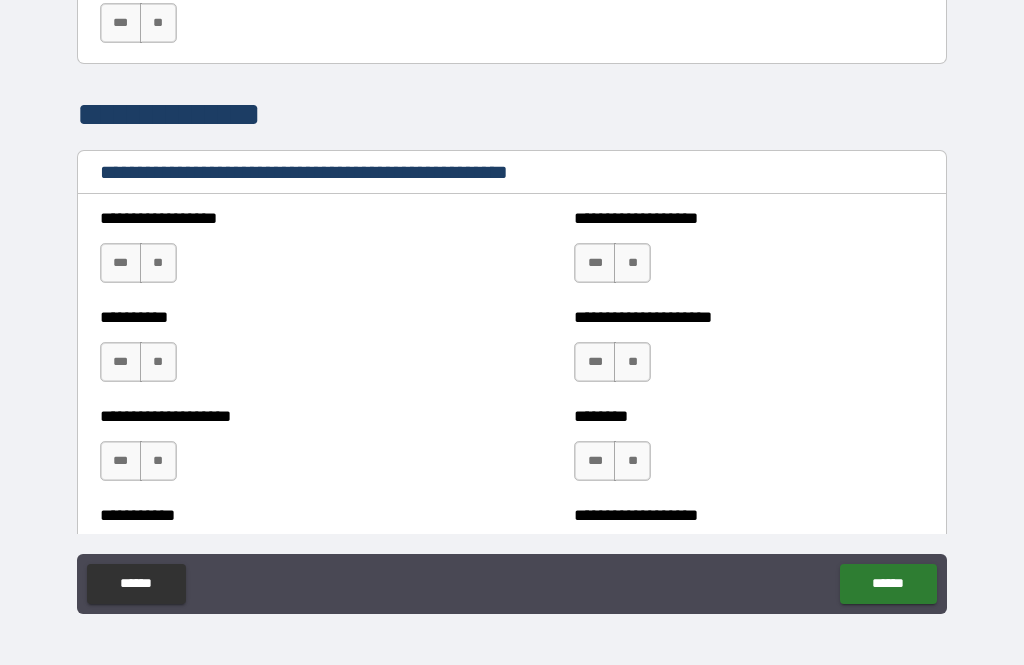 click on "**" at bounding box center (158, 263) 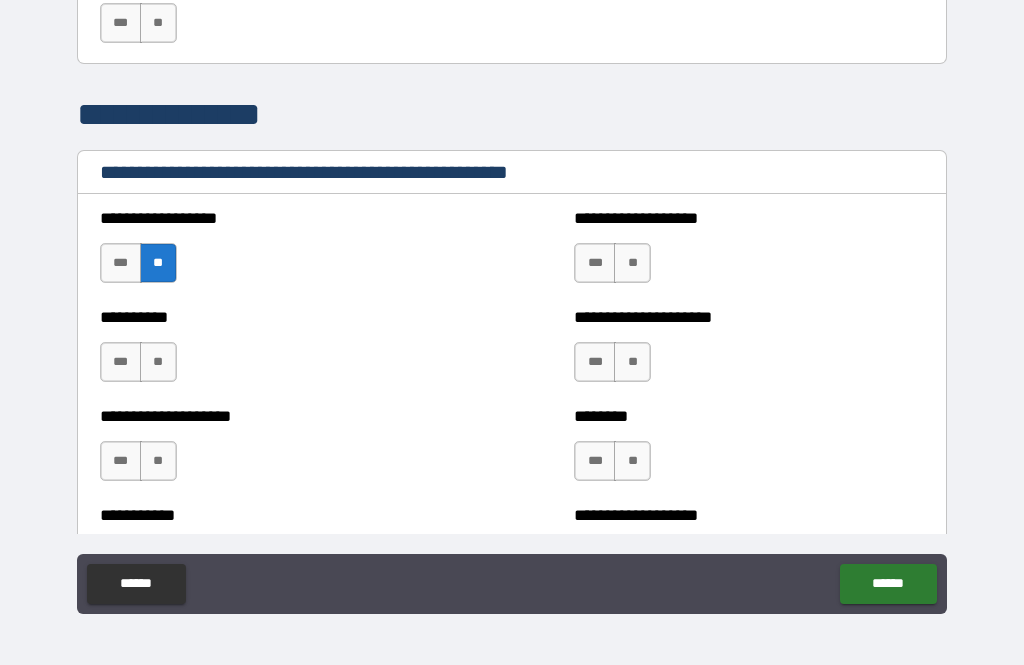 click on "**" at bounding box center [158, 362] 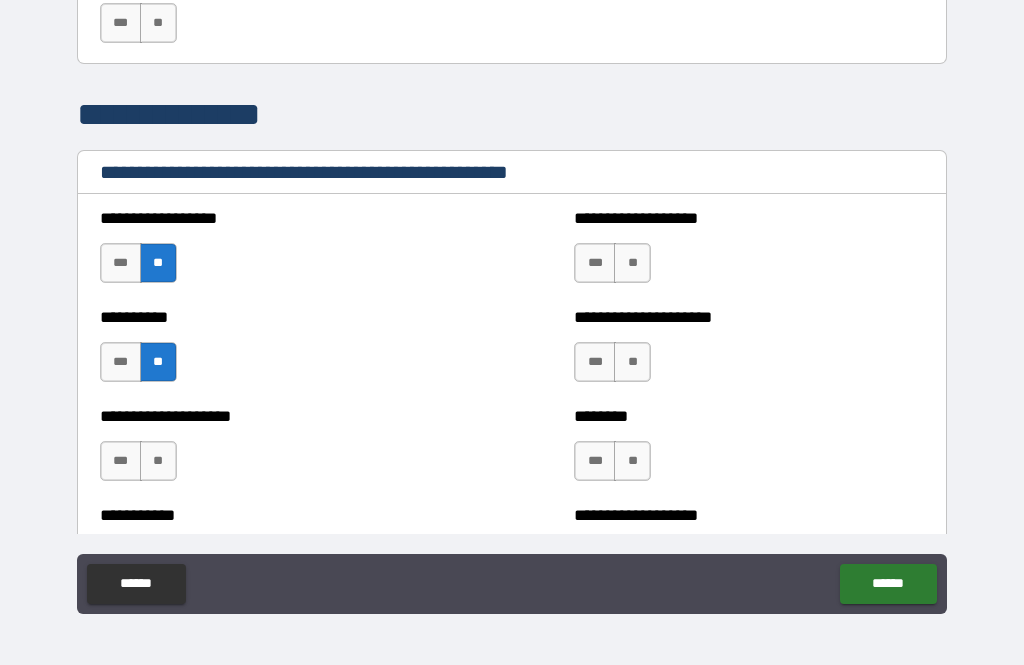 click on "**" at bounding box center [158, 461] 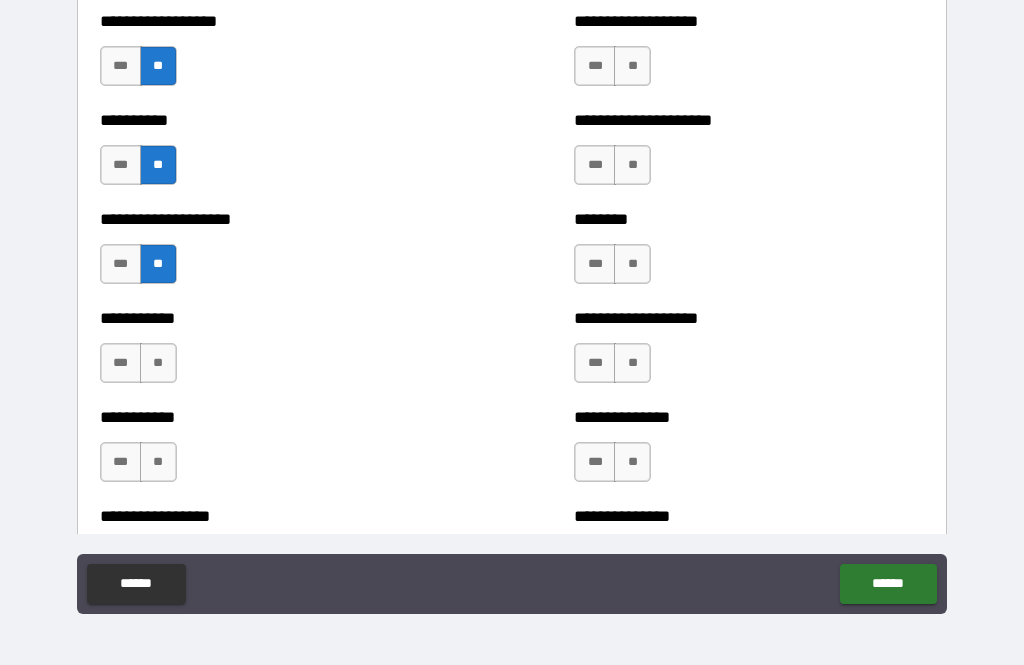scroll, scrollTop: 2489, scrollLeft: 0, axis: vertical 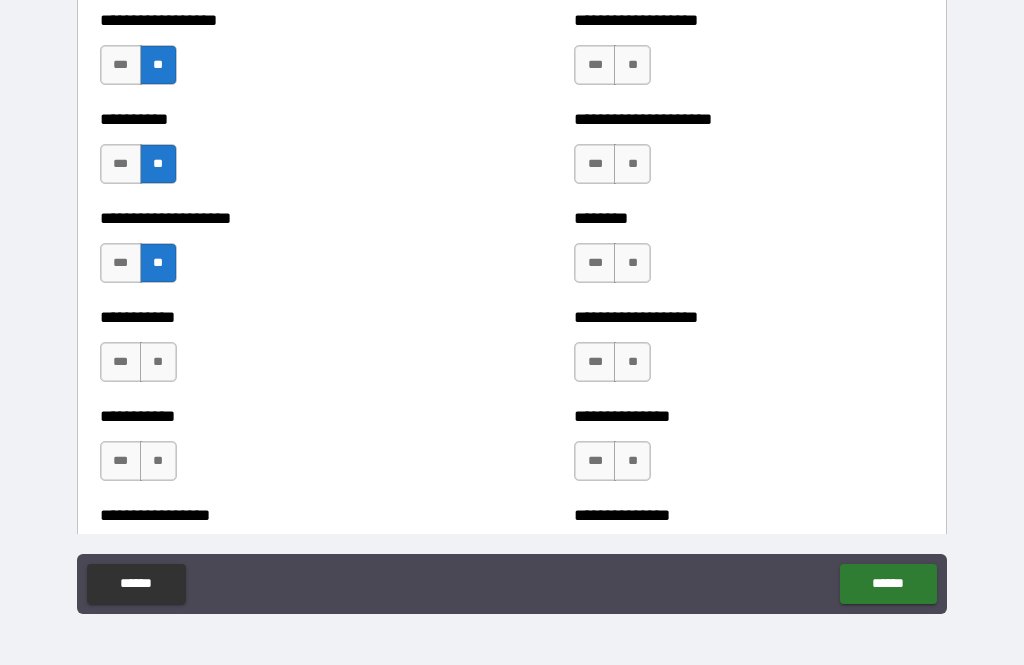 click on "**" at bounding box center [158, 362] 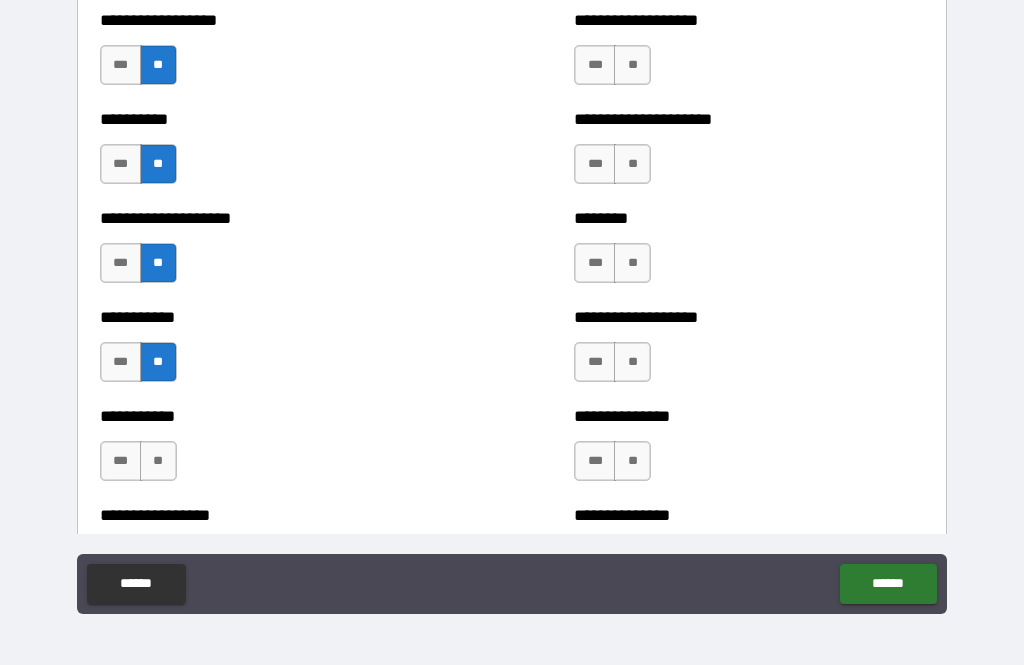 click on "**" at bounding box center [158, 461] 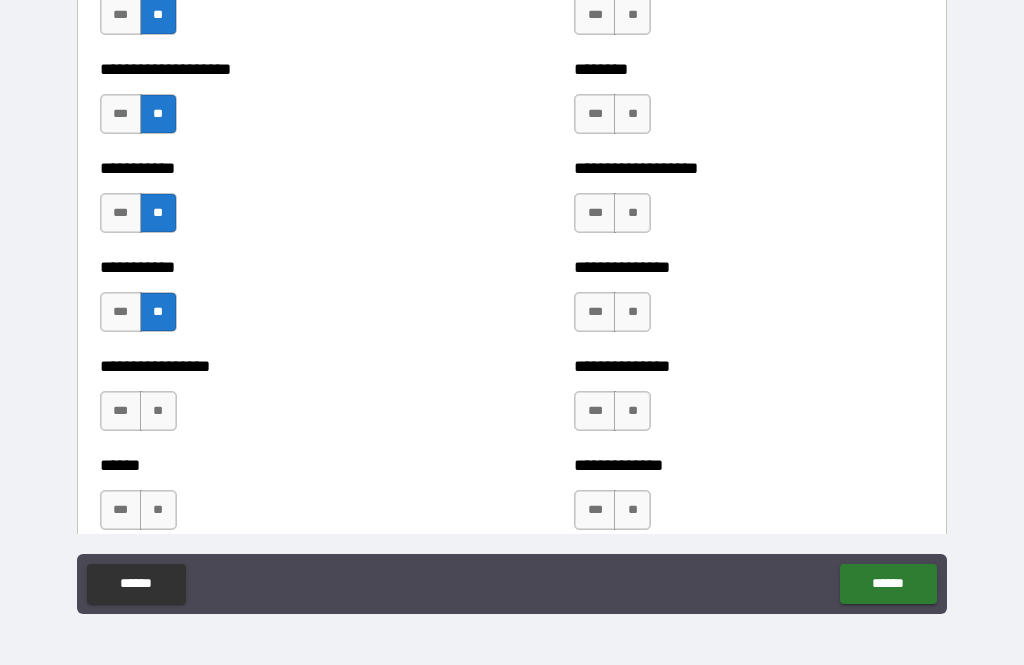 scroll, scrollTop: 2640, scrollLeft: 0, axis: vertical 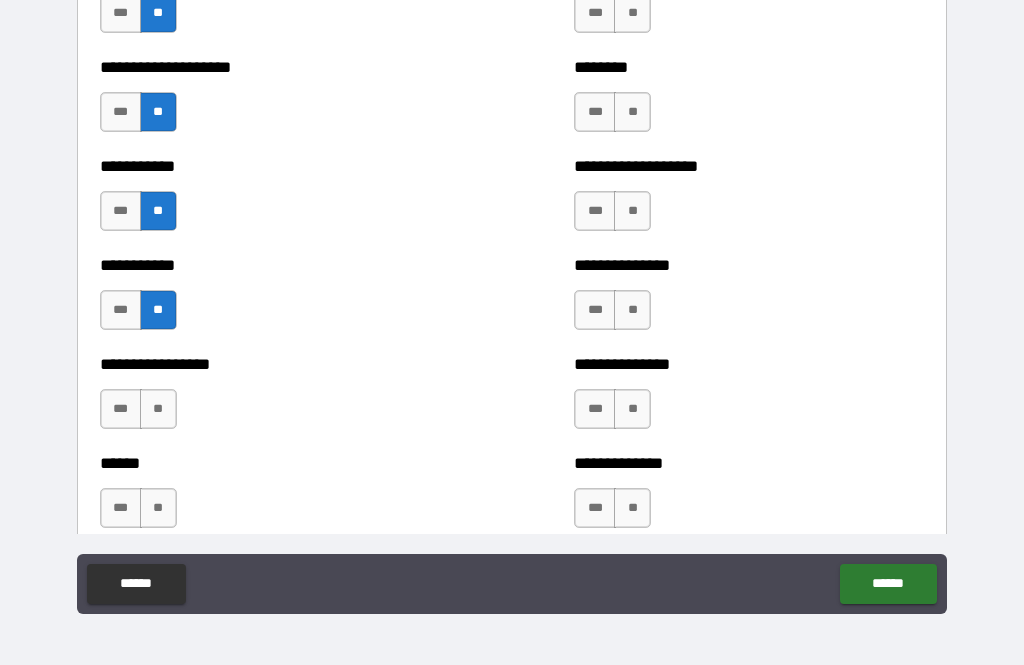 click on "**" at bounding box center [158, 409] 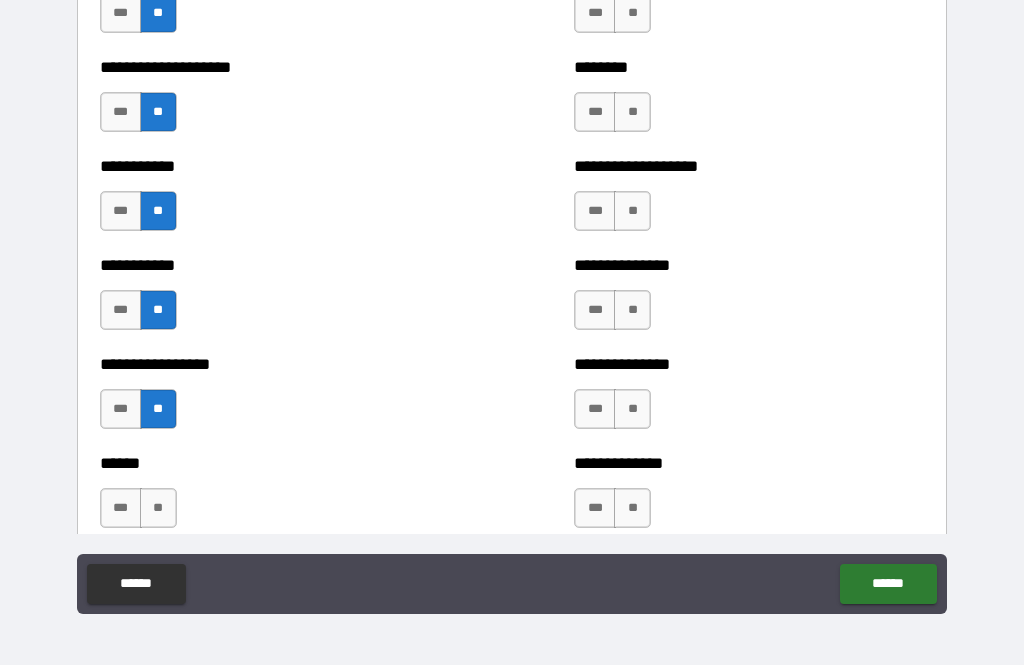 click on "**" at bounding box center (158, 508) 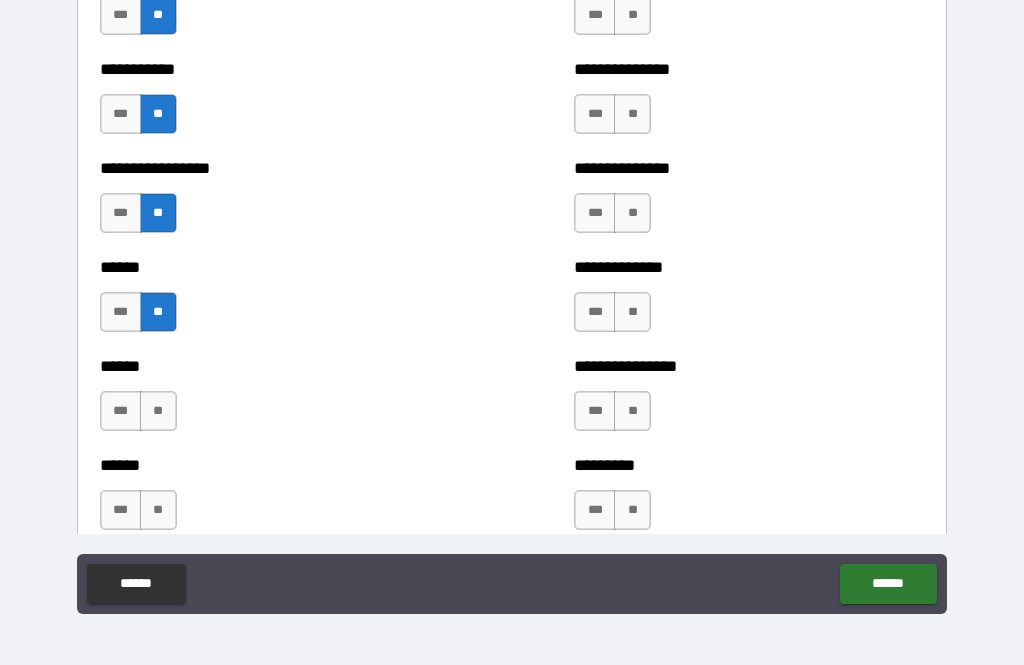 scroll, scrollTop: 2839, scrollLeft: 0, axis: vertical 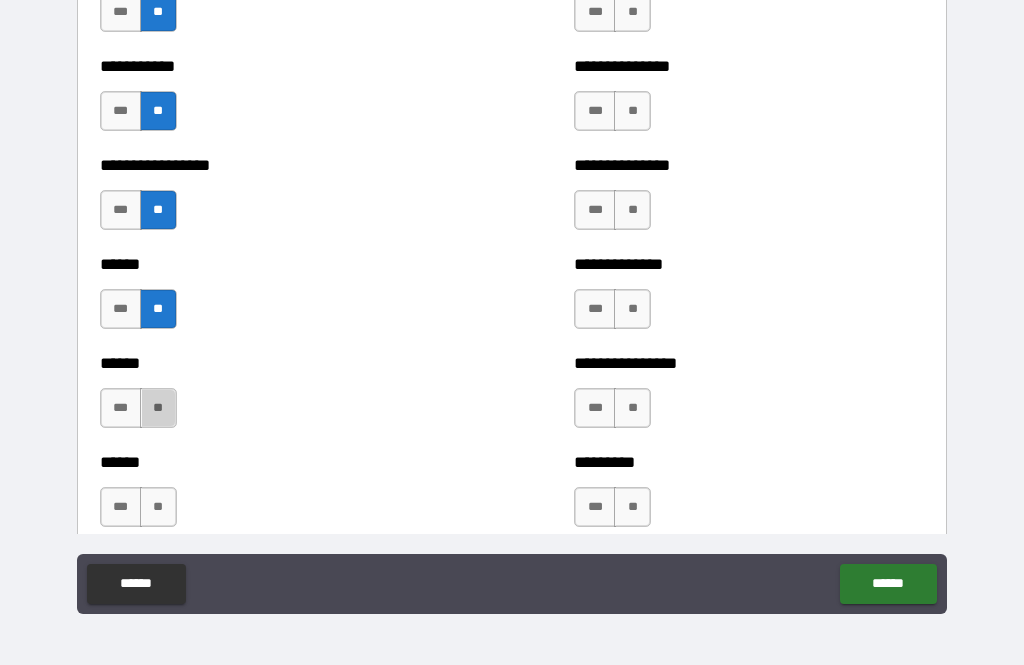 click on "**" at bounding box center [158, 408] 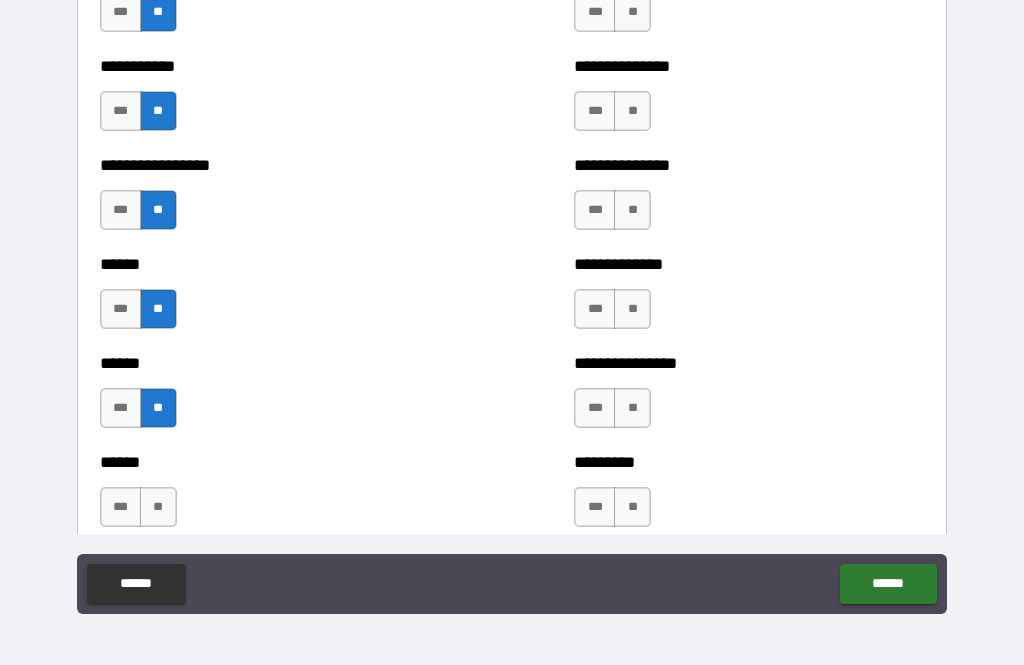 click on "**" at bounding box center (158, 507) 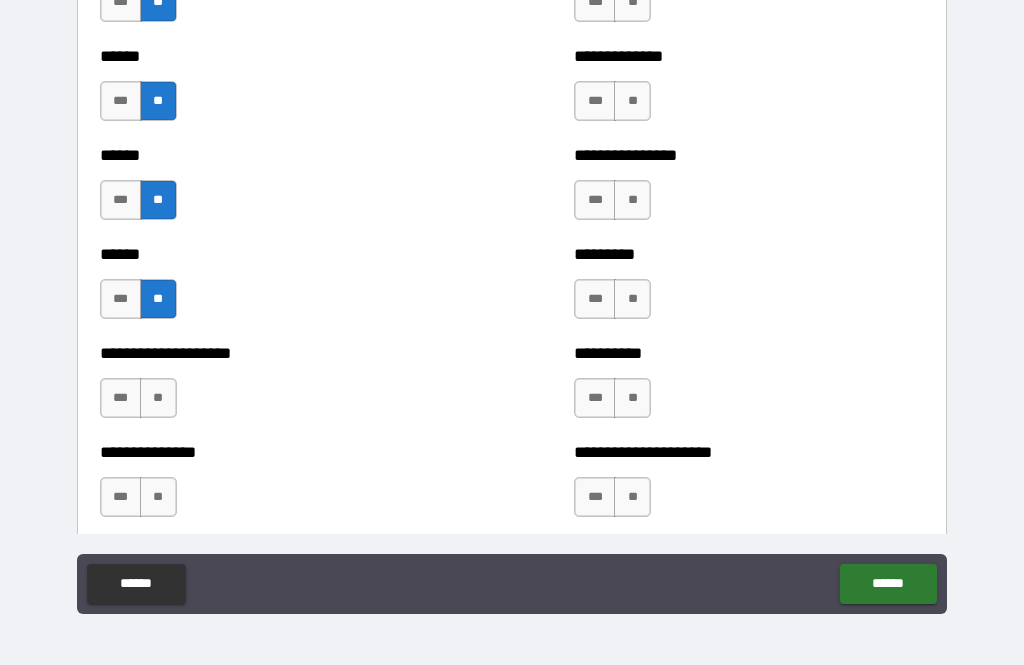 scroll, scrollTop: 3050, scrollLeft: 0, axis: vertical 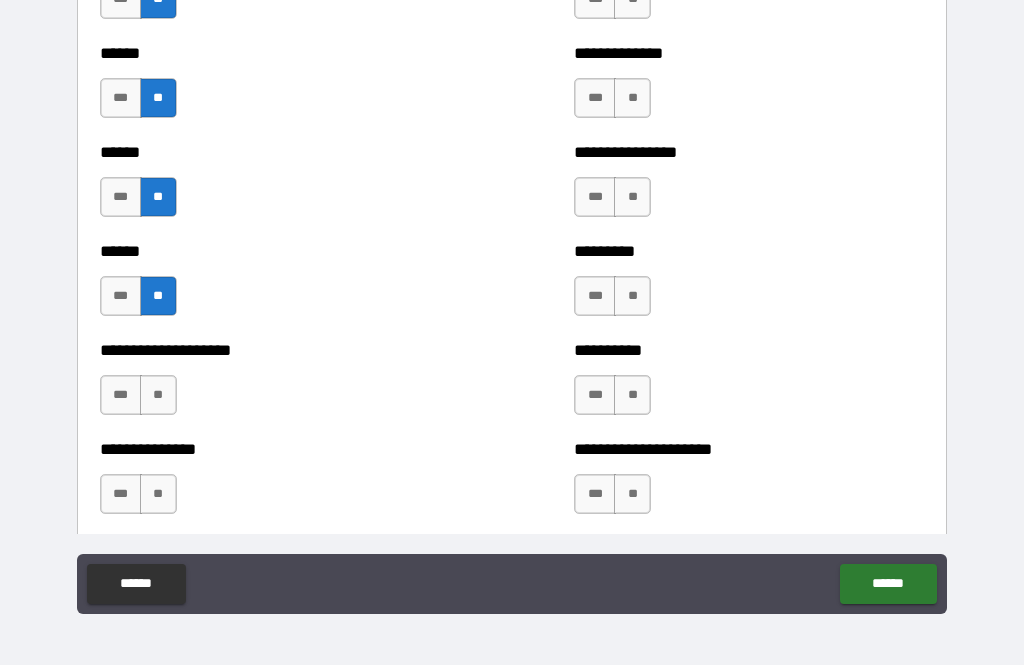 click on "**" at bounding box center (158, 395) 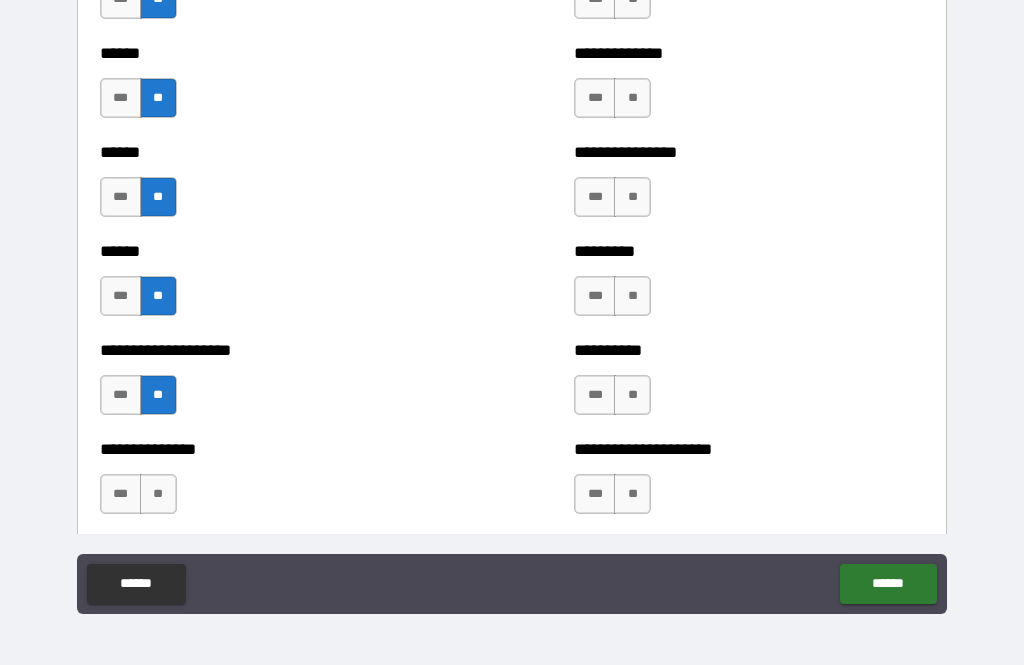 click on "**" at bounding box center (158, 494) 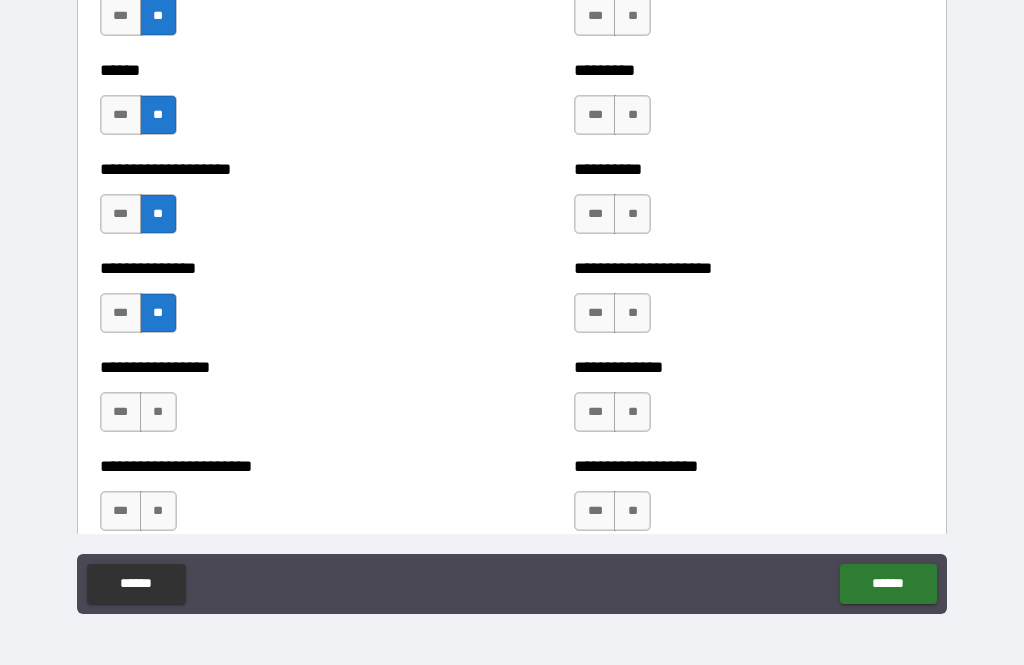 scroll, scrollTop: 3234, scrollLeft: 0, axis: vertical 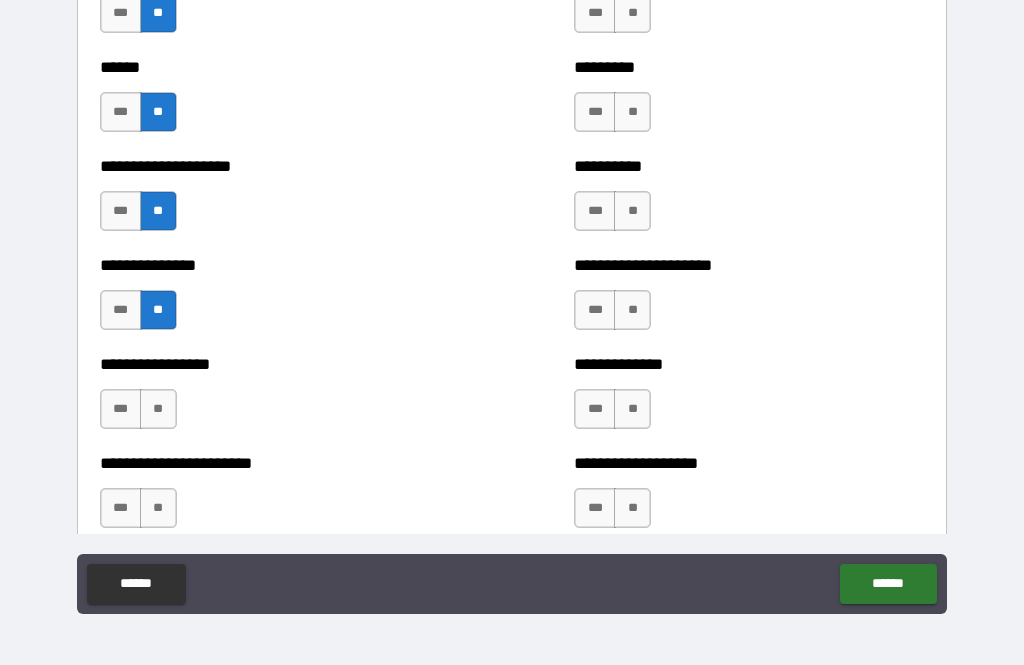 click on "**" at bounding box center [158, 409] 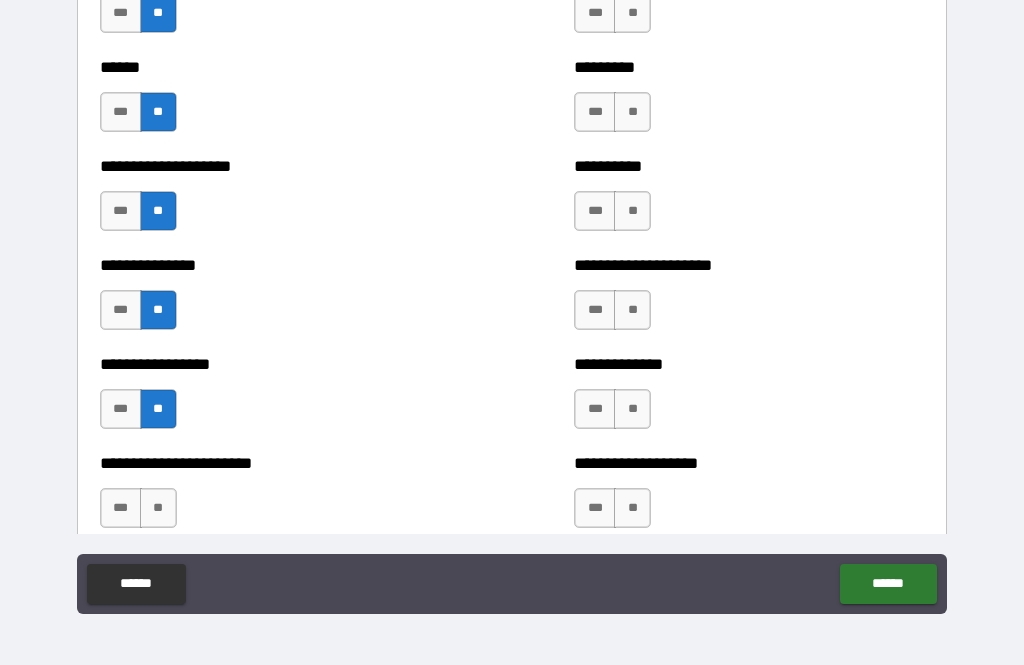 click on "**" at bounding box center (158, 508) 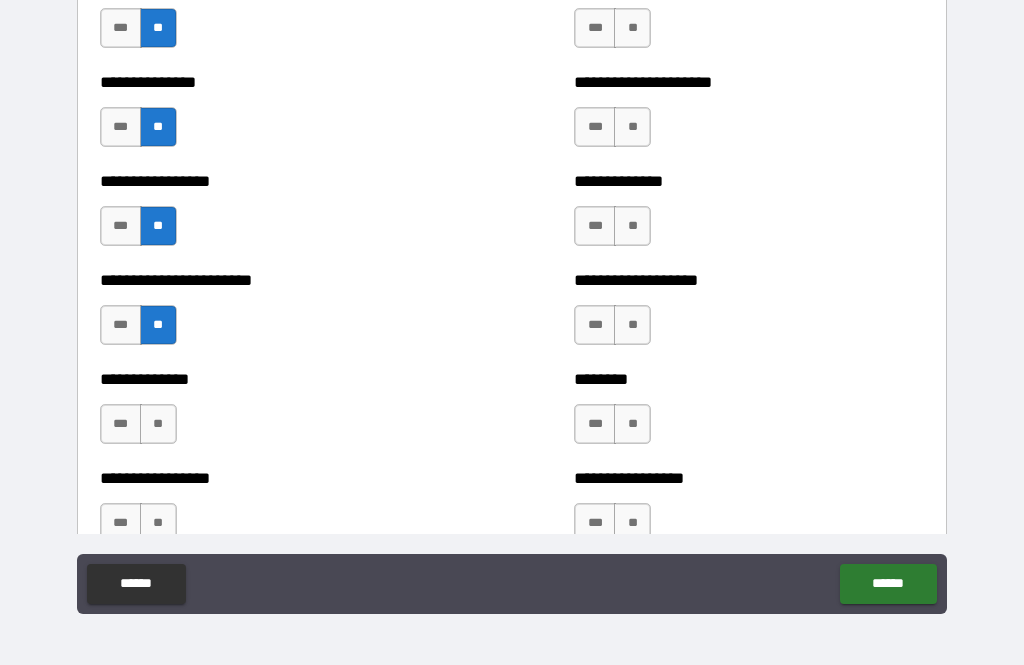 scroll, scrollTop: 3425, scrollLeft: 0, axis: vertical 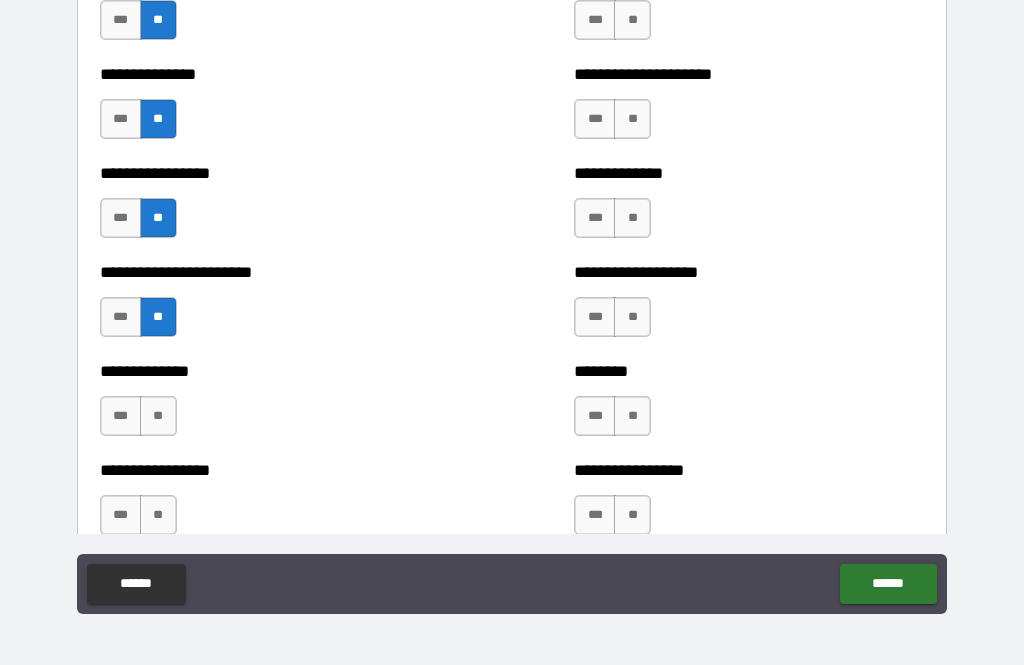 click on "**" at bounding box center (158, 416) 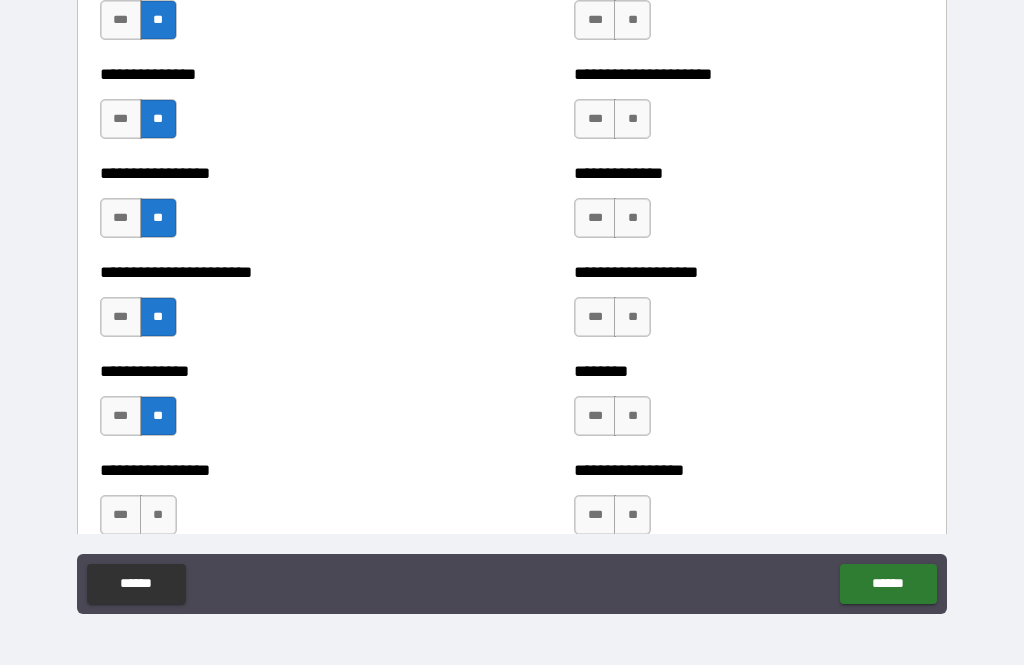 click on "**" at bounding box center [158, 515] 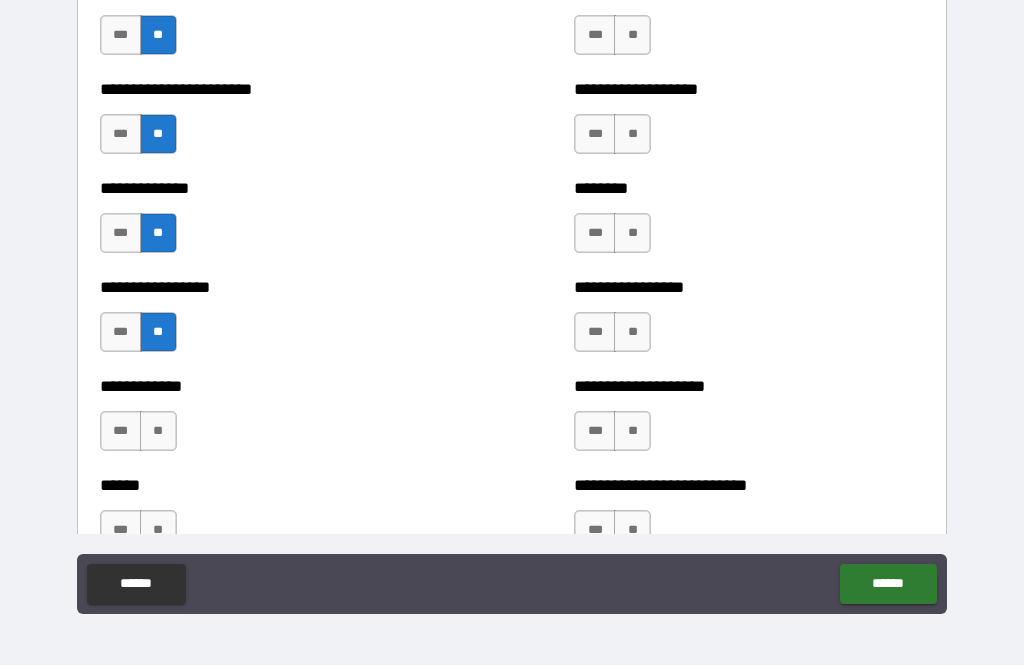 scroll, scrollTop: 3611, scrollLeft: 0, axis: vertical 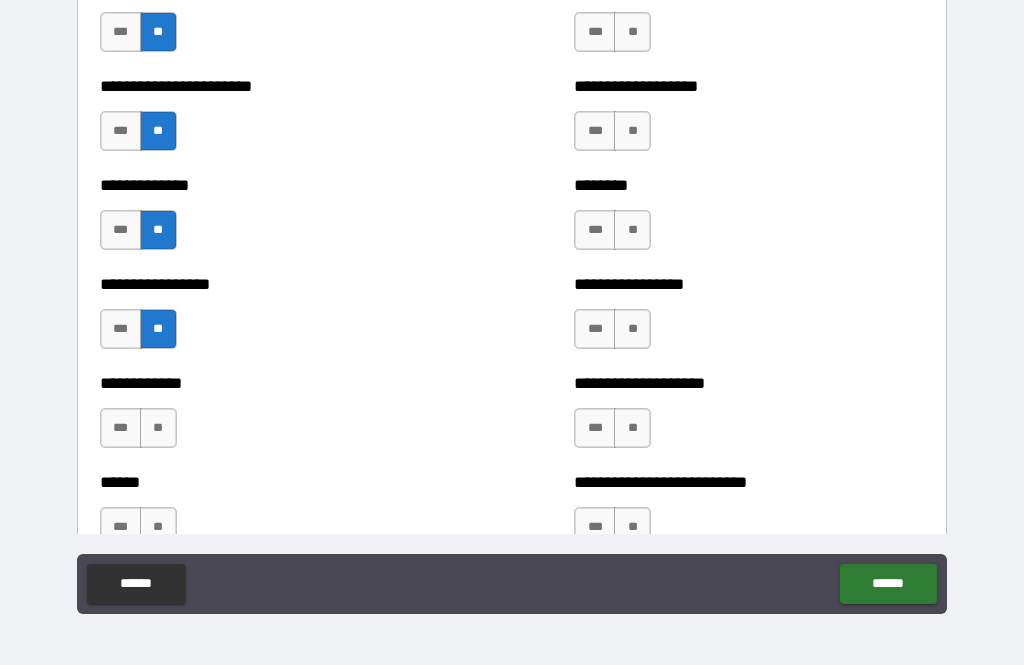 click on "**" at bounding box center [158, 428] 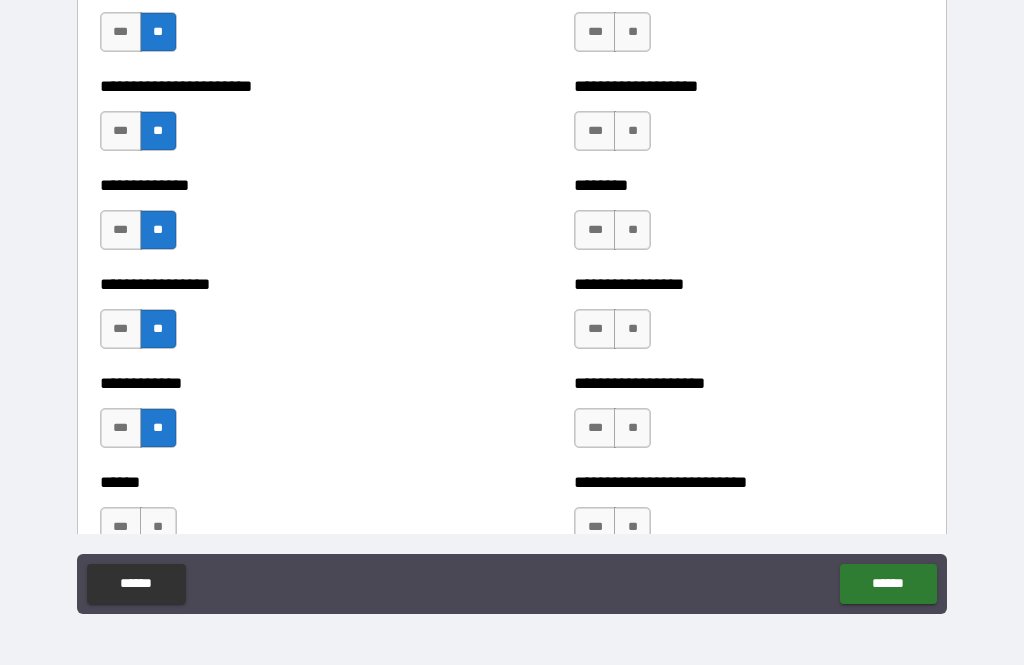 click on "******" at bounding box center [275, 482] 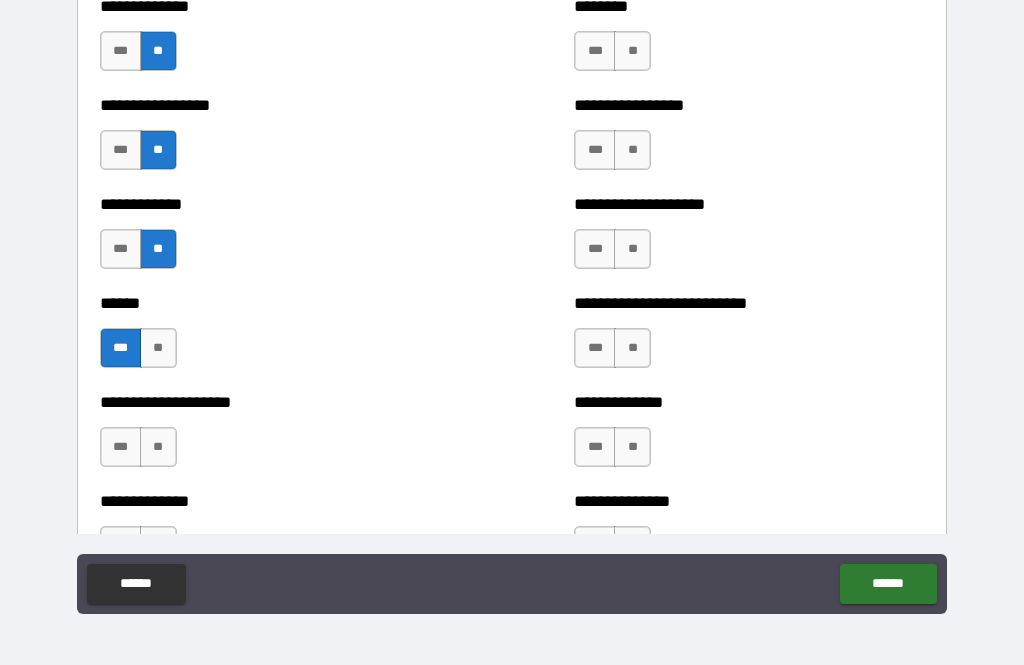 scroll, scrollTop: 3793, scrollLeft: 0, axis: vertical 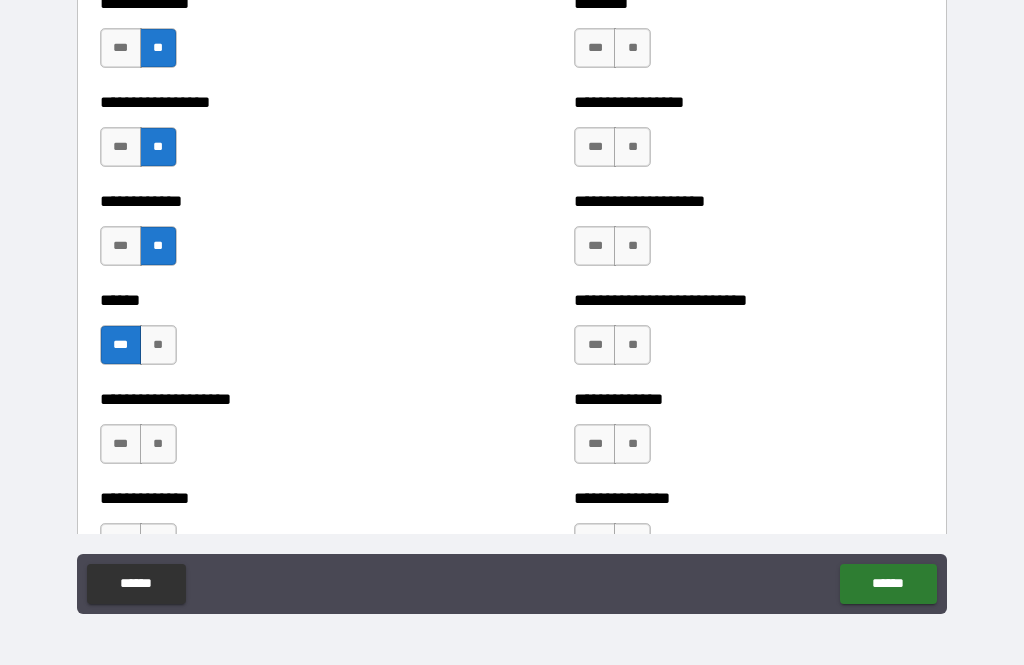 click on "**" at bounding box center (158, 444) 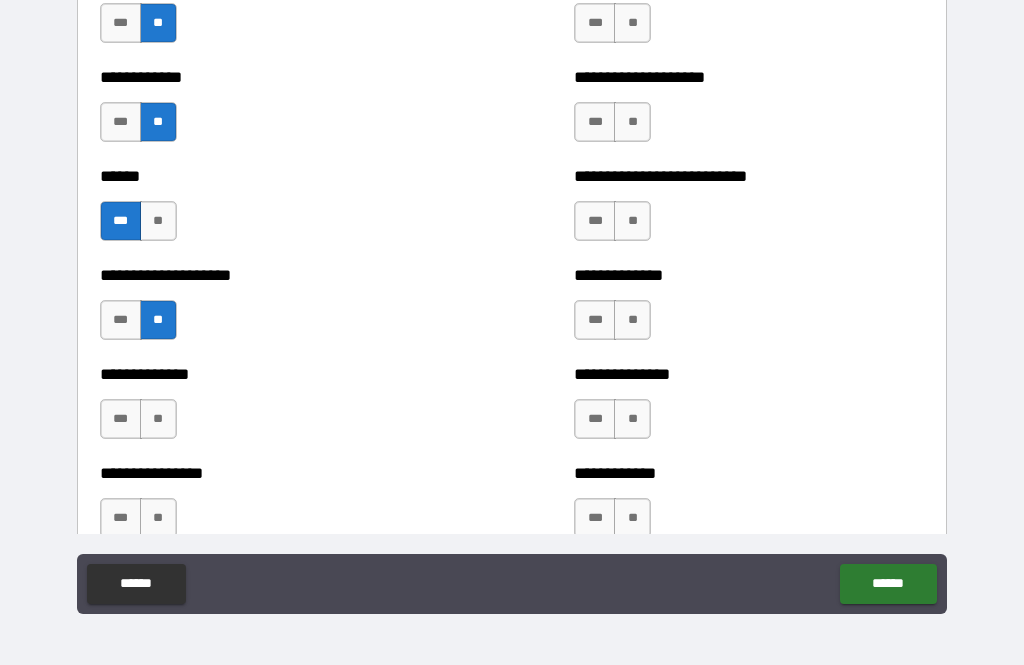 scroll, scrollTop: 3934, scrollLeft: 0, axis: vertical 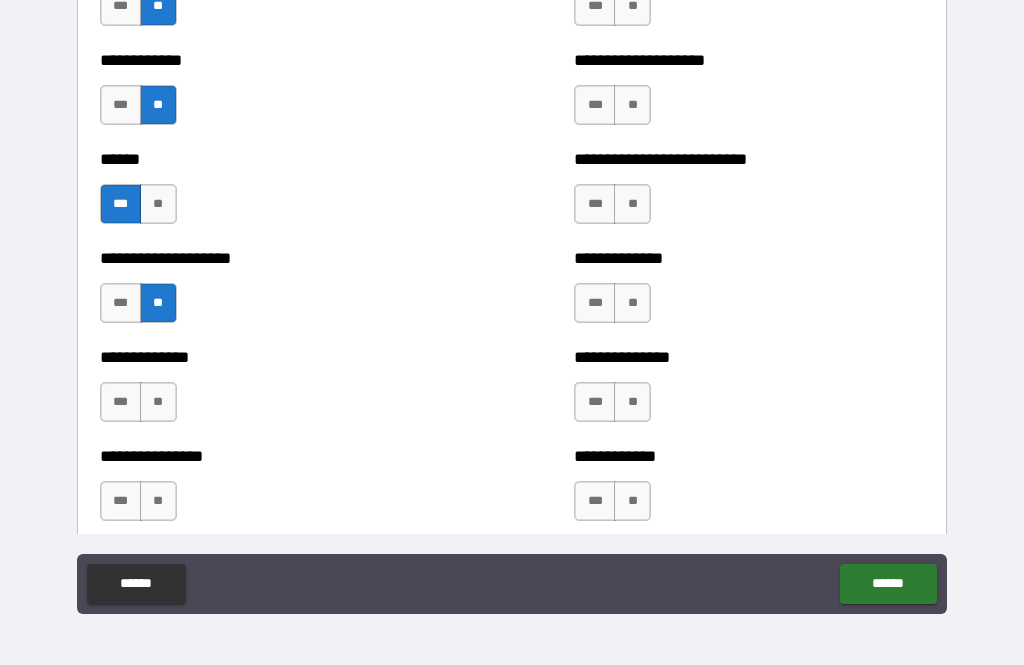 click on "**" at bounding box center (158, 402) 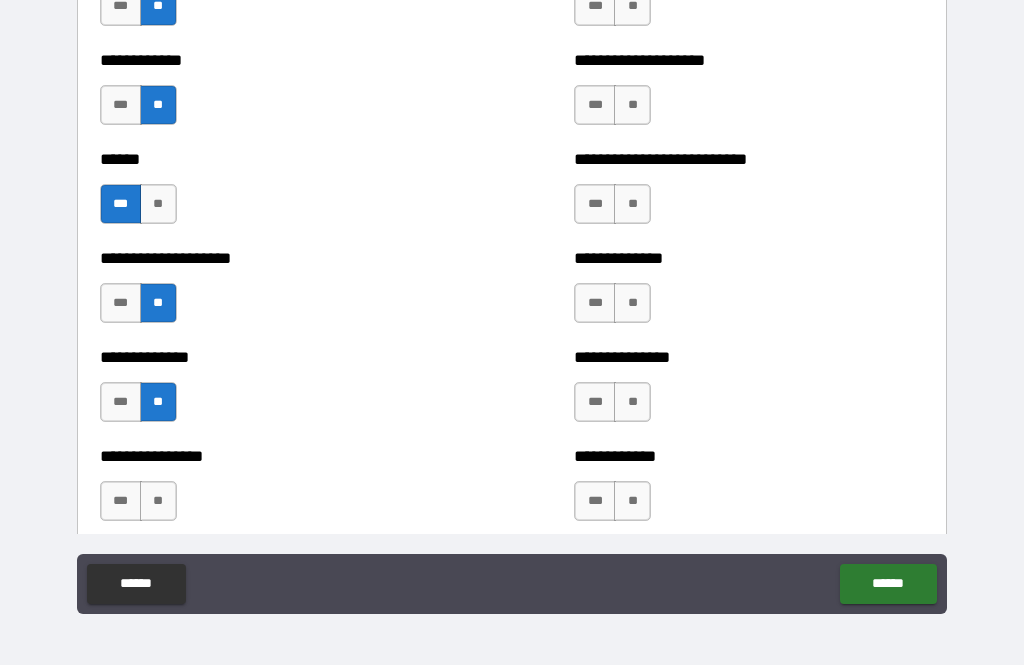 click on "**" at bounding box center [158, 501] 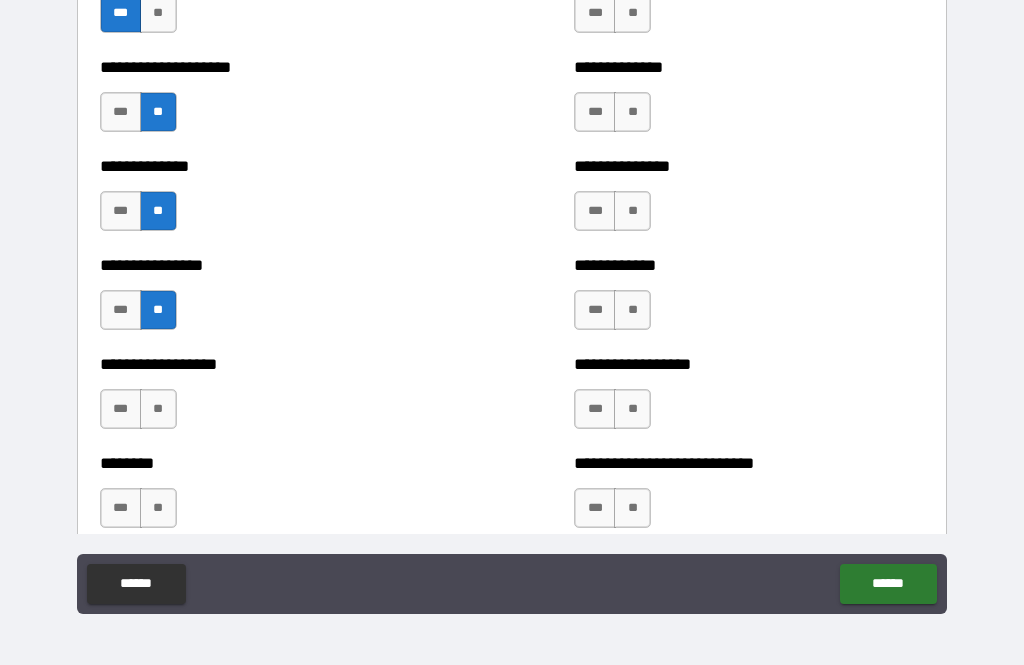 scroll, scrollTop: 4127, scrollLeft: 0, axis: vertical 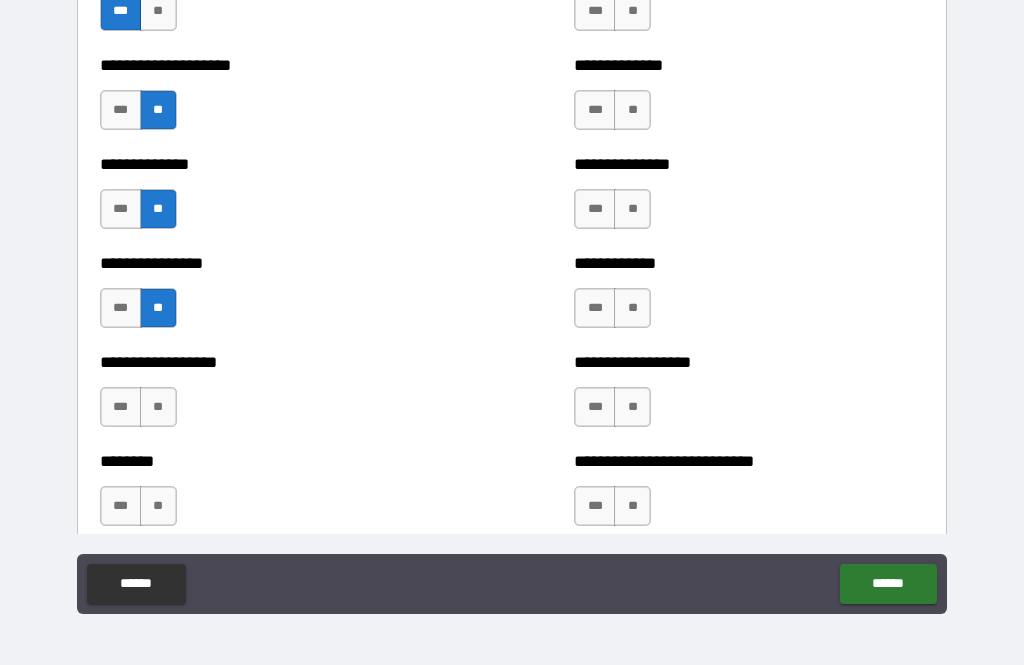 click on "**" at bounding box center [158, 407] 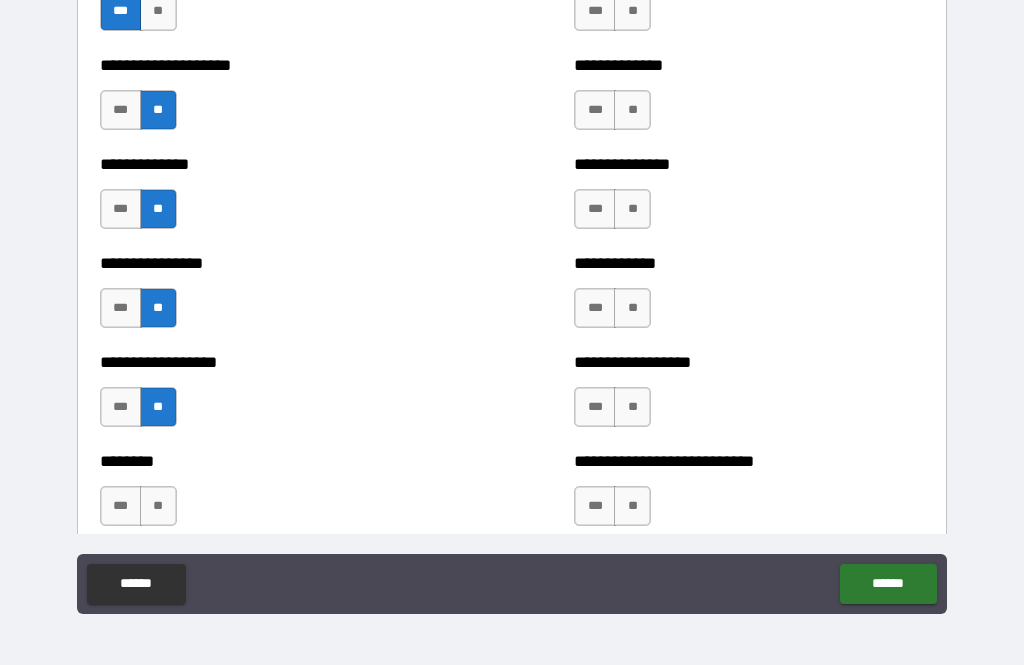 click on "**" at bounding box center [158, 506] 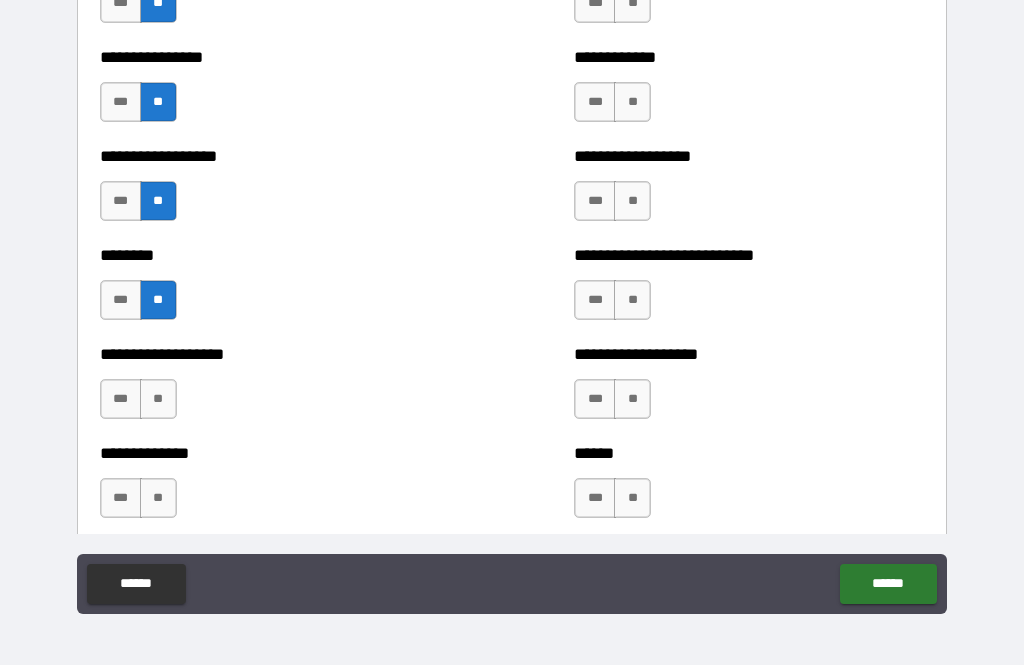 scroll, scrollTop: 4335, scrollLeft: 0, axis: vertical 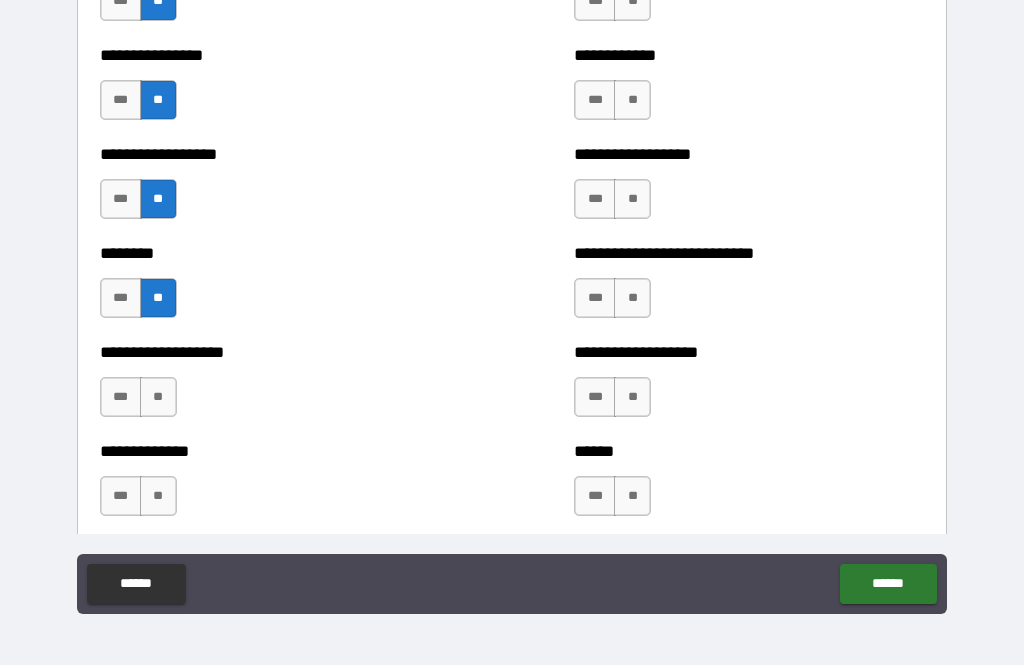 click on "**" at bounding box center [158, 397] 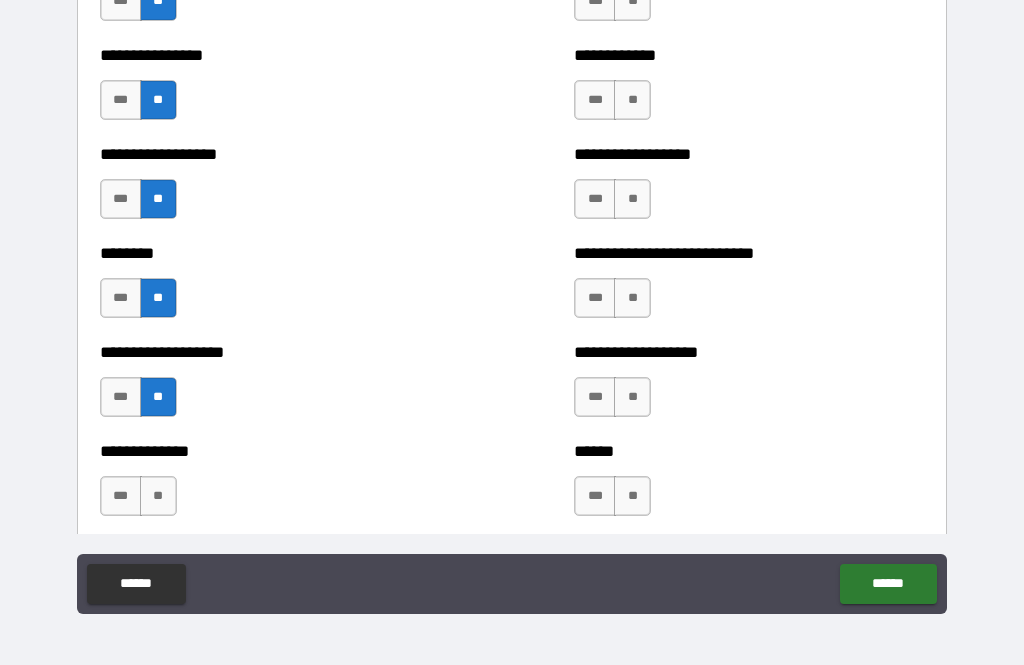 click on "**" at bounding box center [158, 496] 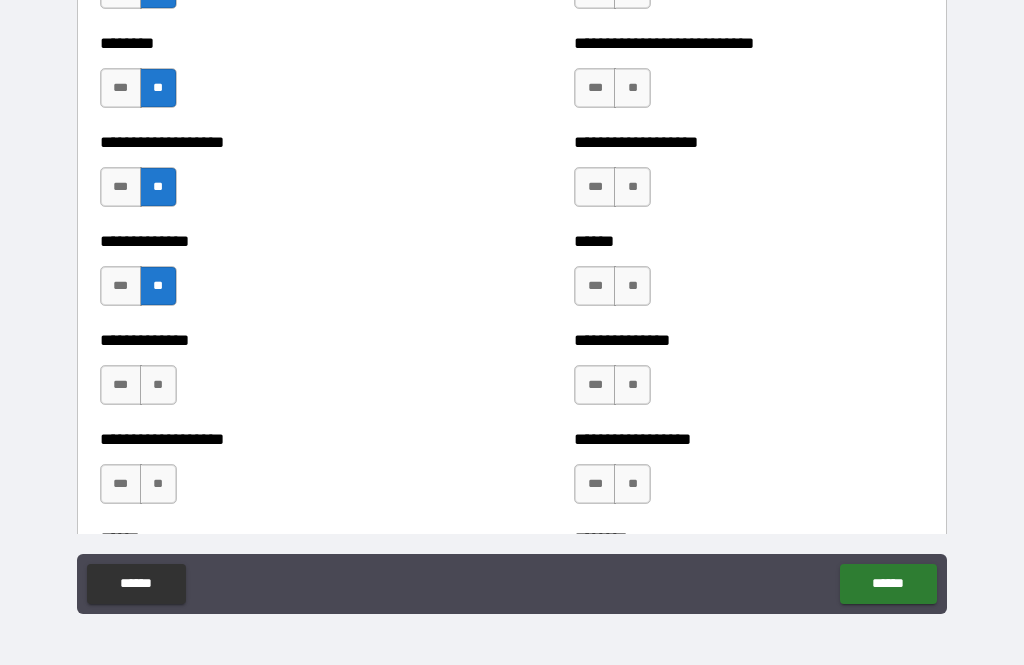 scroll, scrollTop: 4547, scrollLeft: 0, axis: vertical 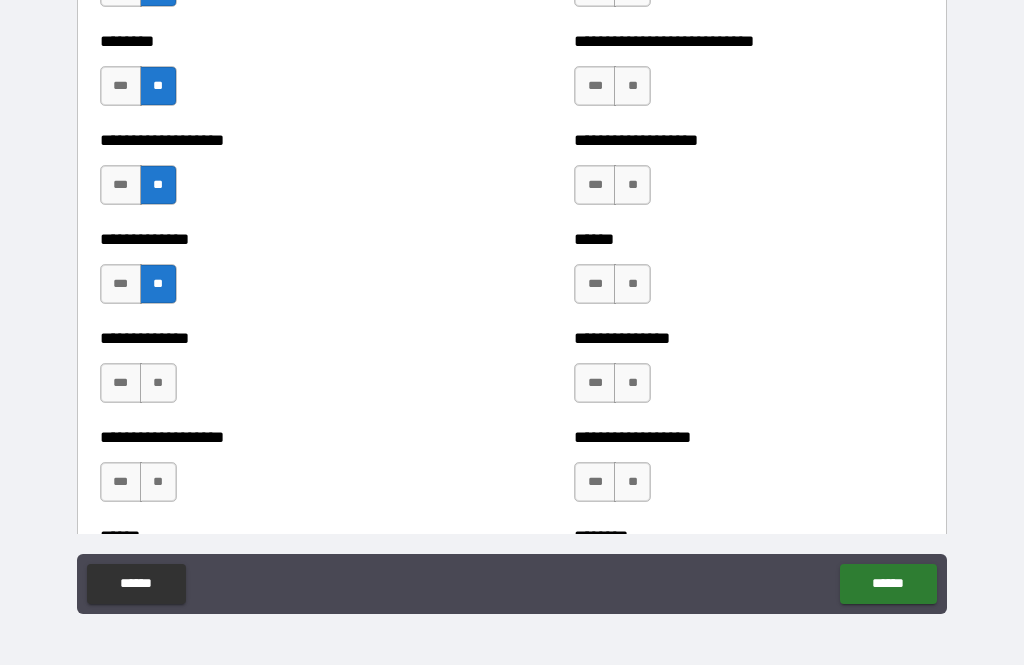 click on "**" at bounding box center (158, 383) 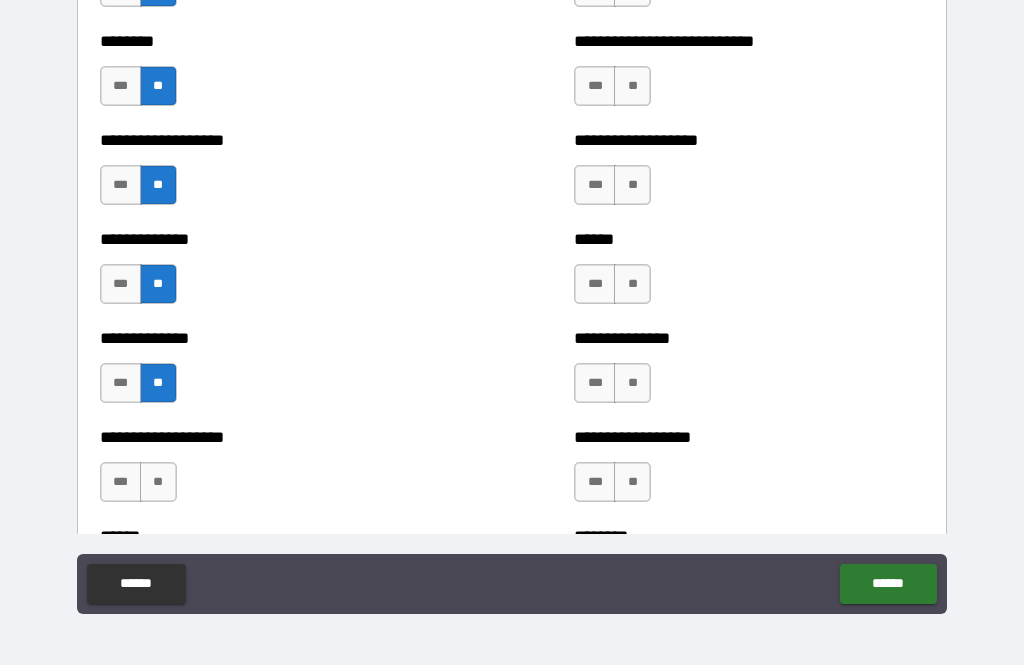click on "**" at bounding box center [158, 482] 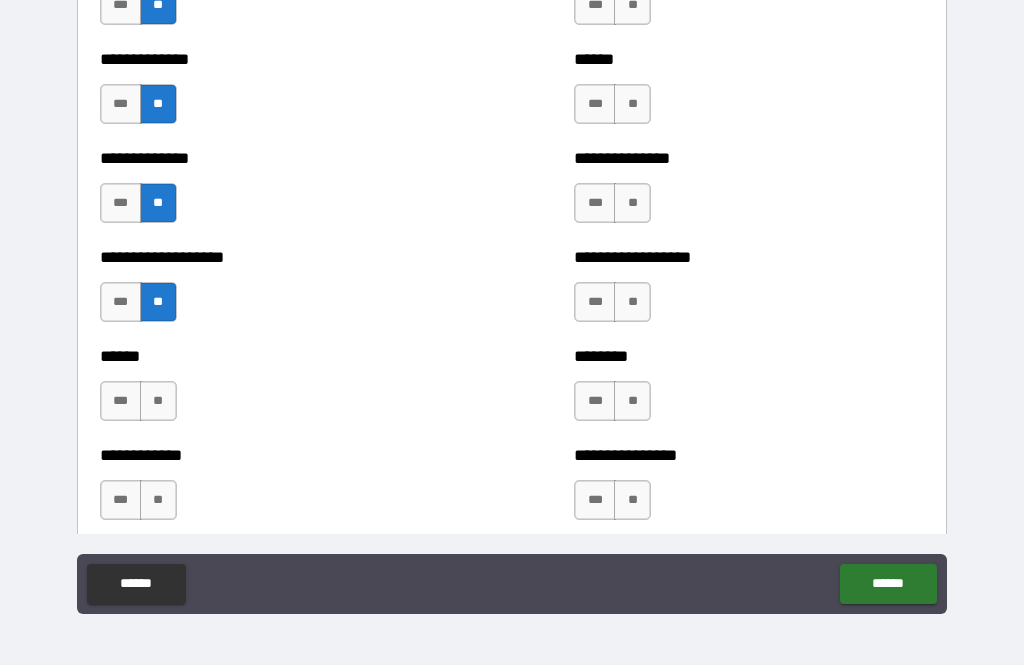 scroll, scrollTop: 4729, scrollLeft: 0, axis: vertical 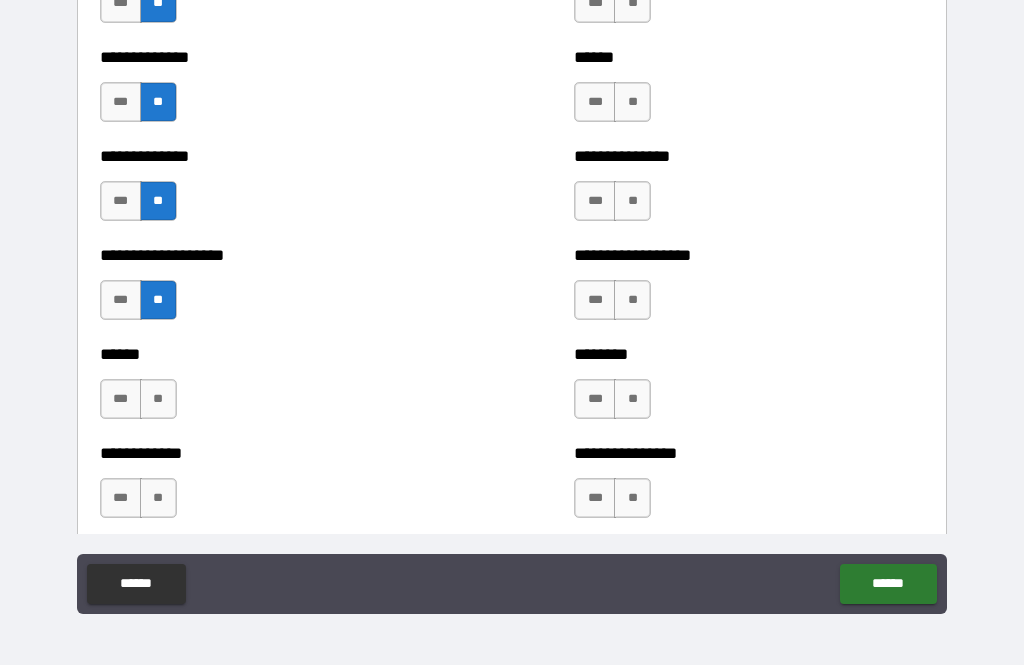 click on "**" at bounding box center (158, 399) 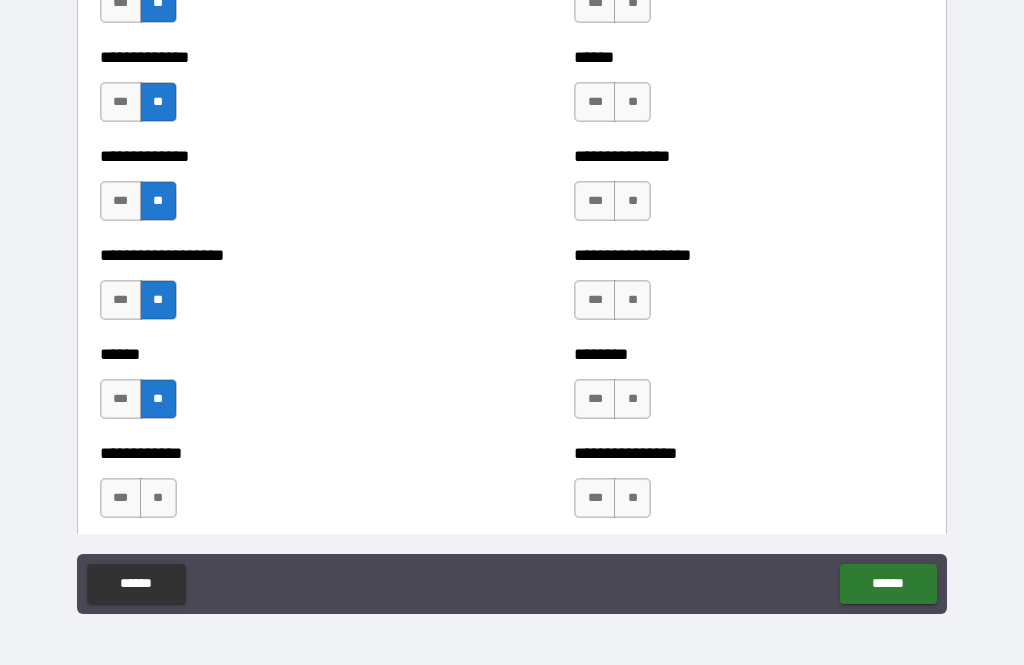 click on "**" at bounding box center [158, 498] 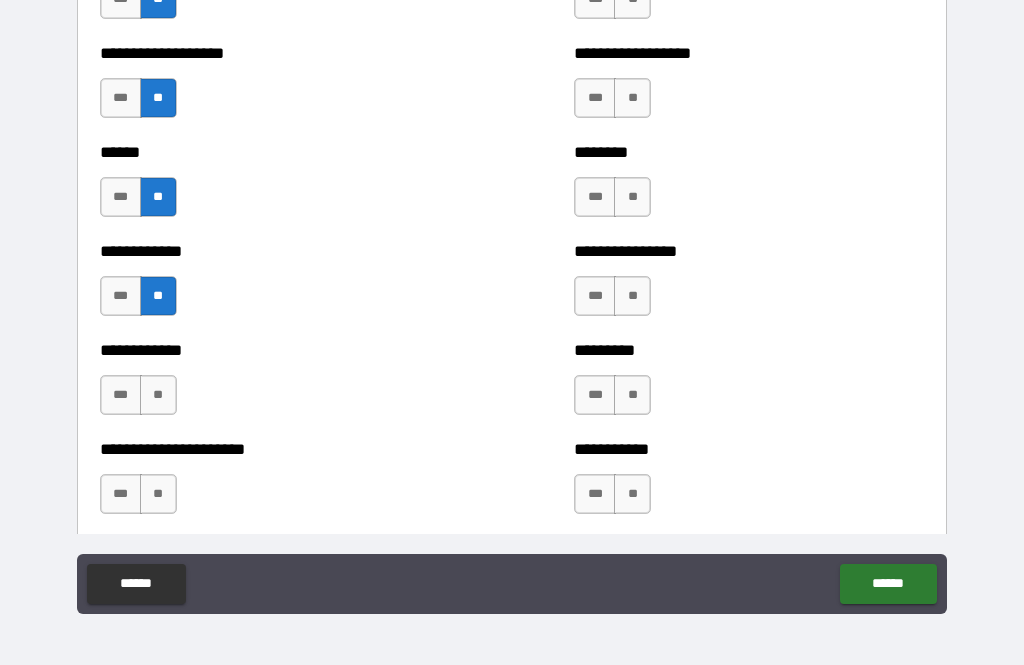 scroll, scrollTop: 4933, scrollLeft: 0, axis: vertical 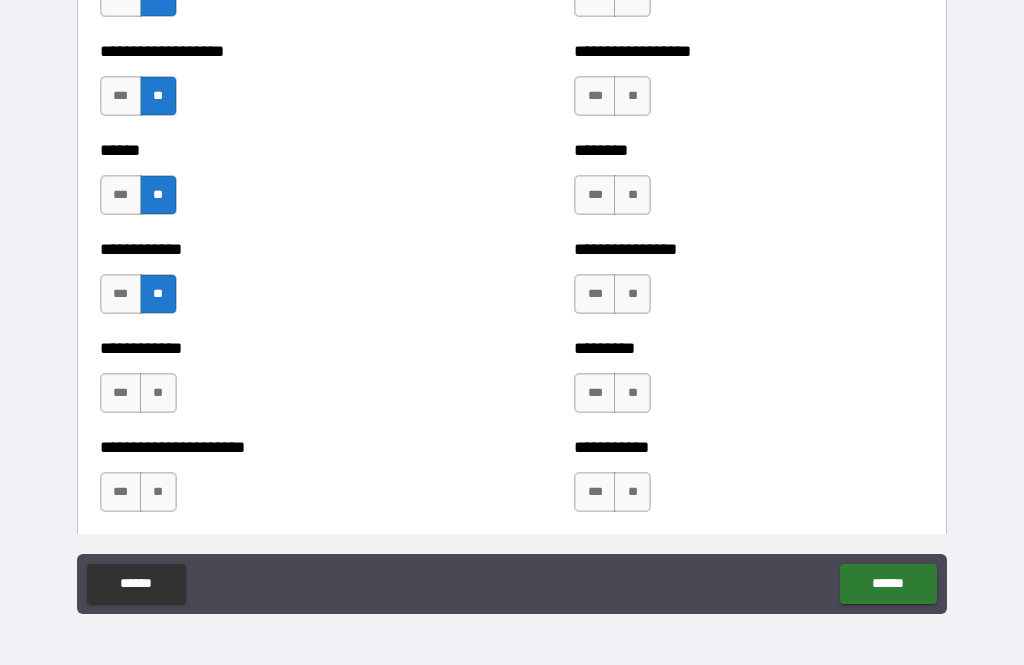 click on "**" at bounding box center (158, 393) 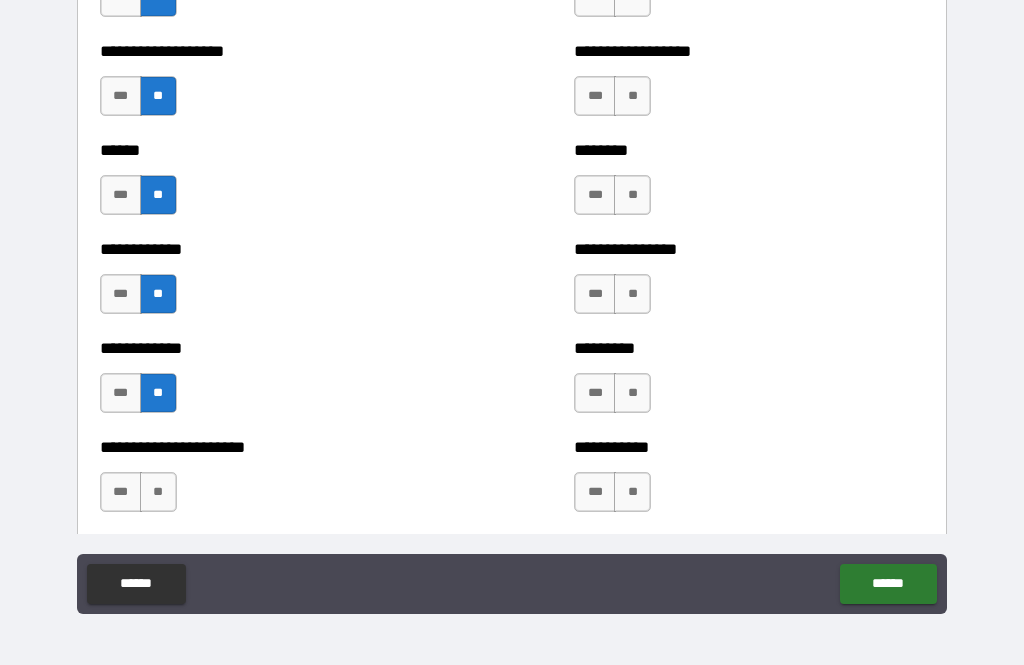 click on "**" at bounding box center (158, 492) 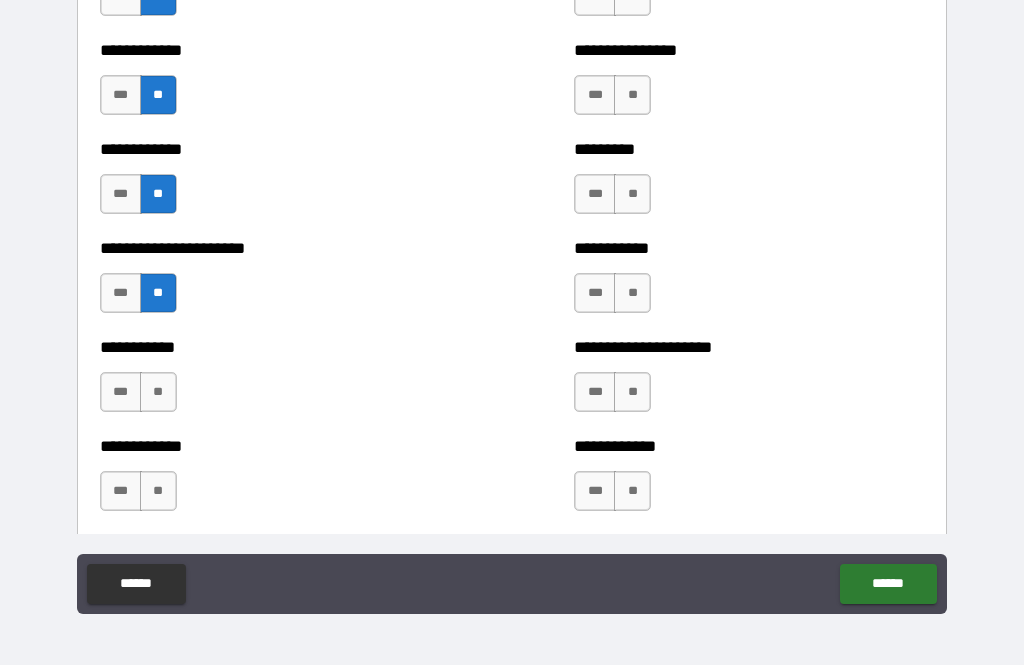 scroll, scrollTop: 5135, scrollLeft: 0, axis: vertical 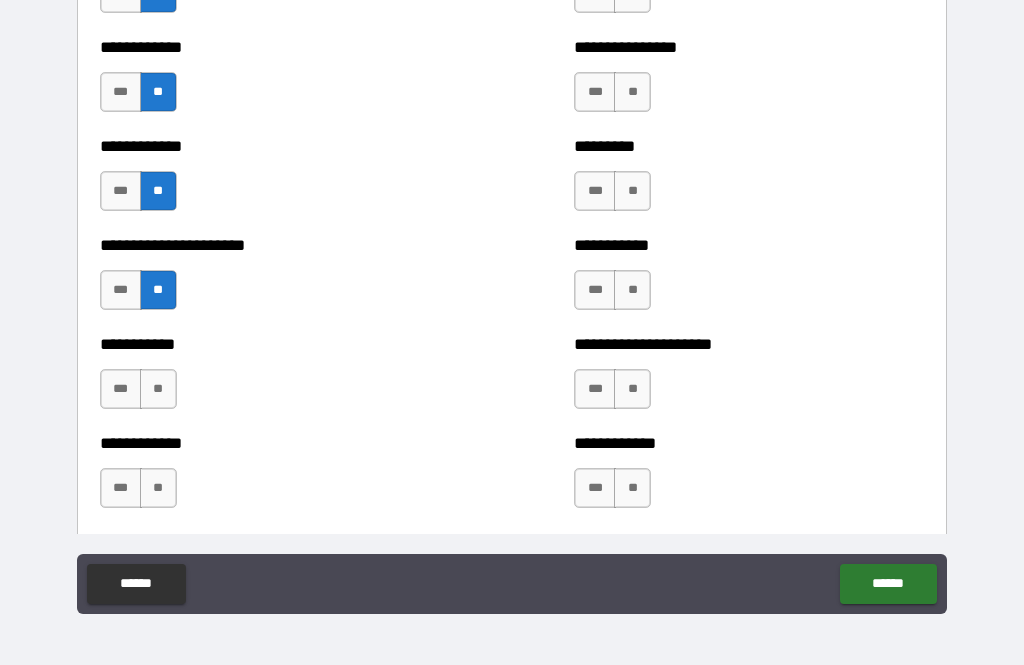 click on "**" at bounding box center (158, 389) 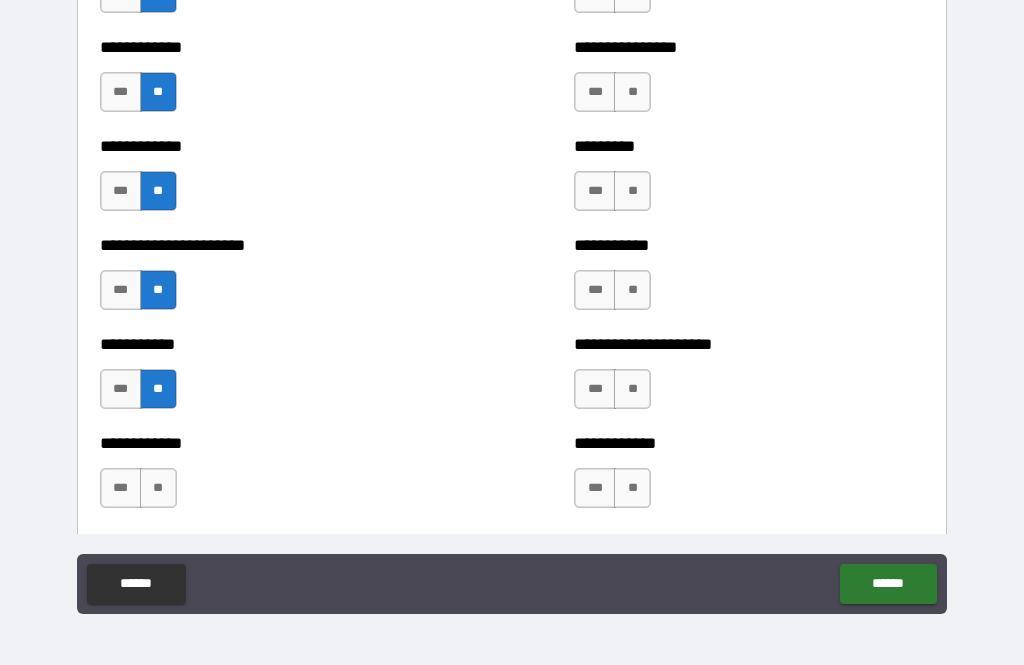 click on "**" at bounding box center (158, 488) 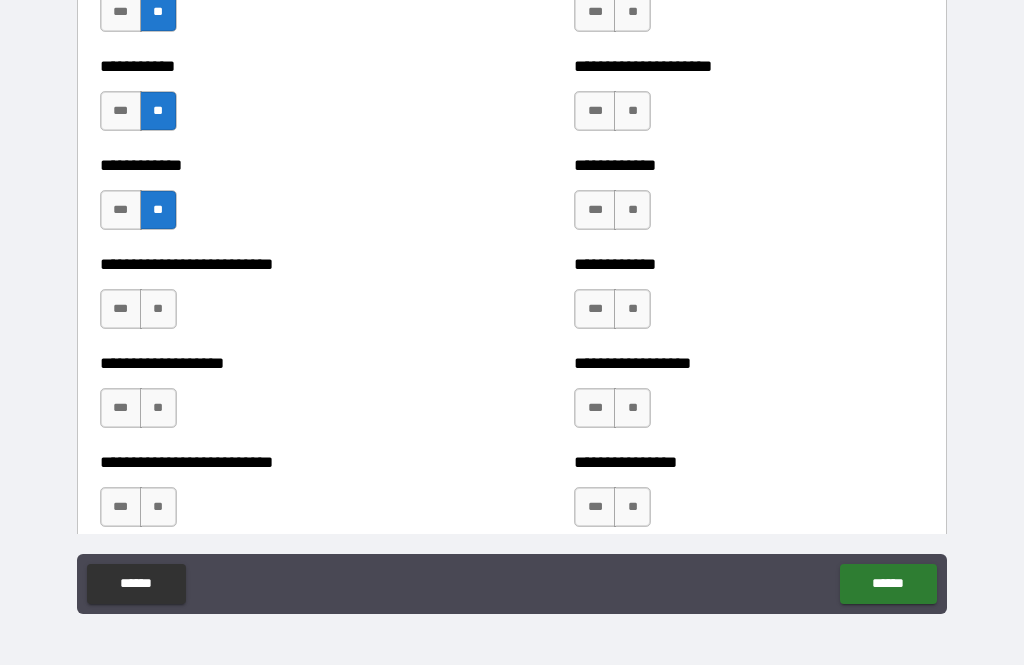 scroll, scrollTop: 5415, scrollLeft: 0, axis: vertical 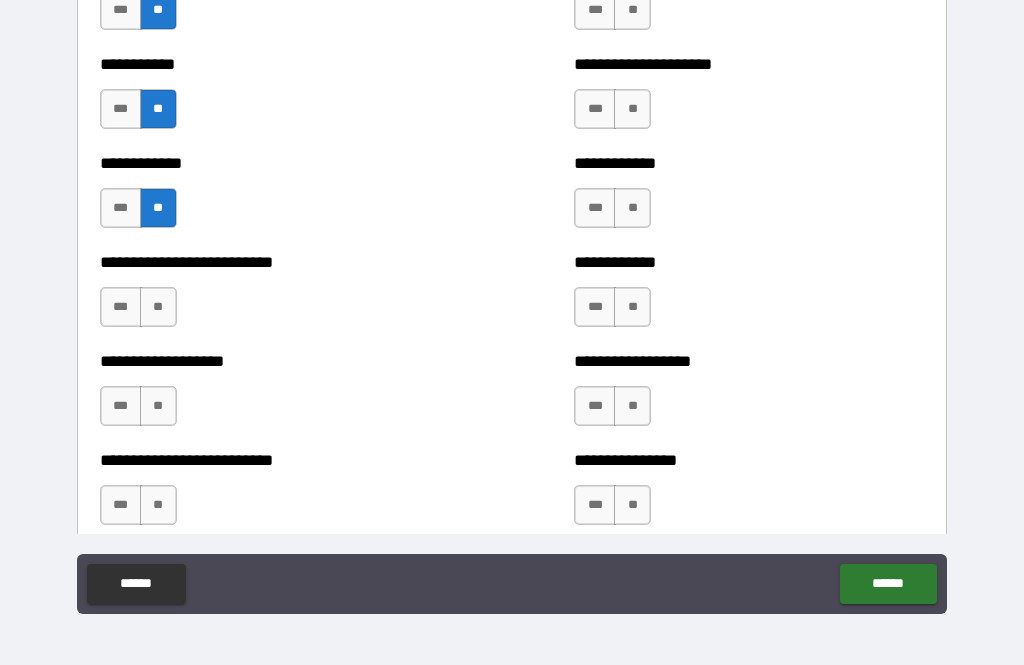 click on "**" at bounding box center (158, 307) 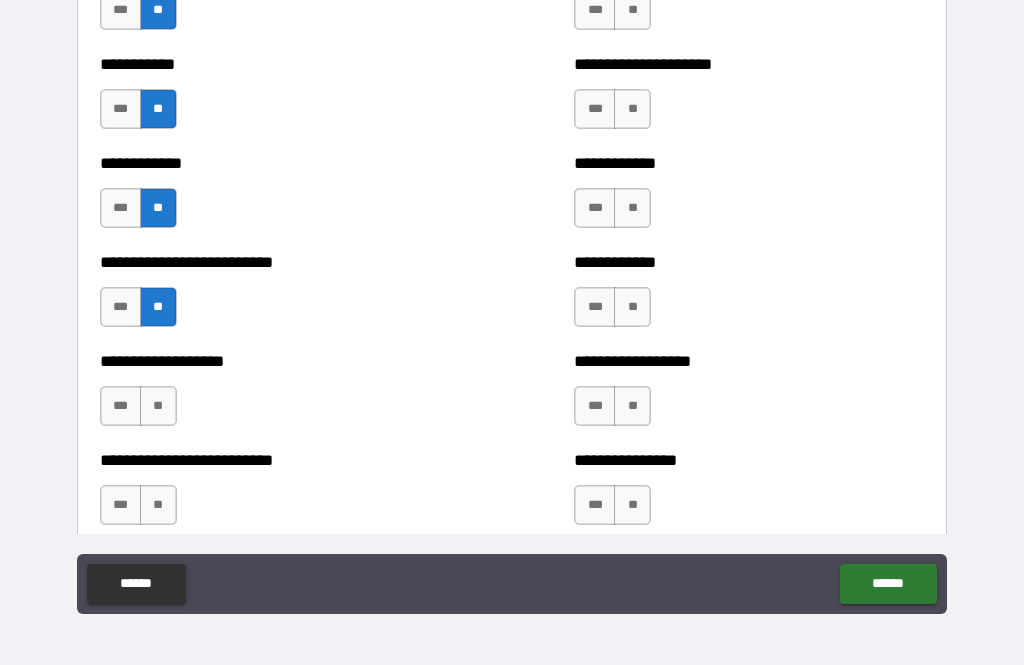 click on "**" at bounding box center [158, 406] 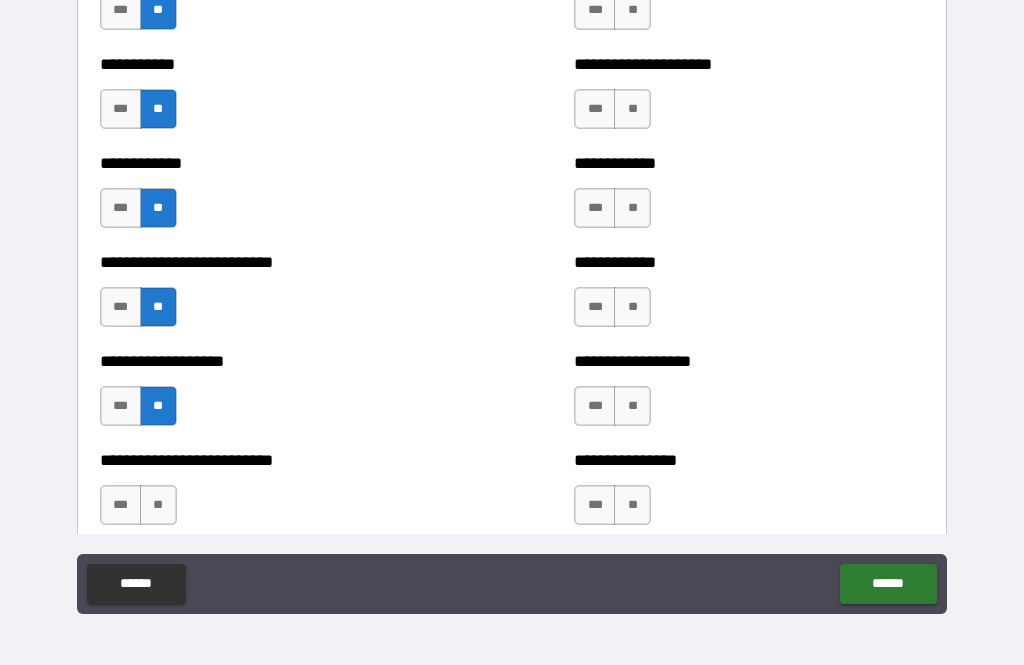 click on "**" at bounding box center [158, 505] 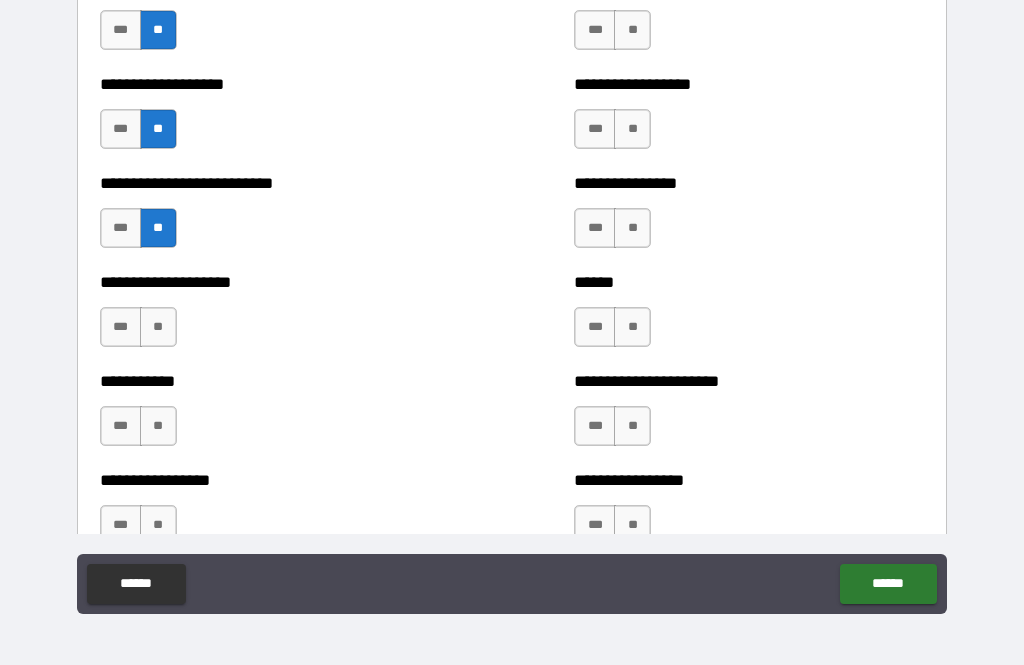 scroll, scrollTop: 5697, scrollLeft: 0, axis: vertical 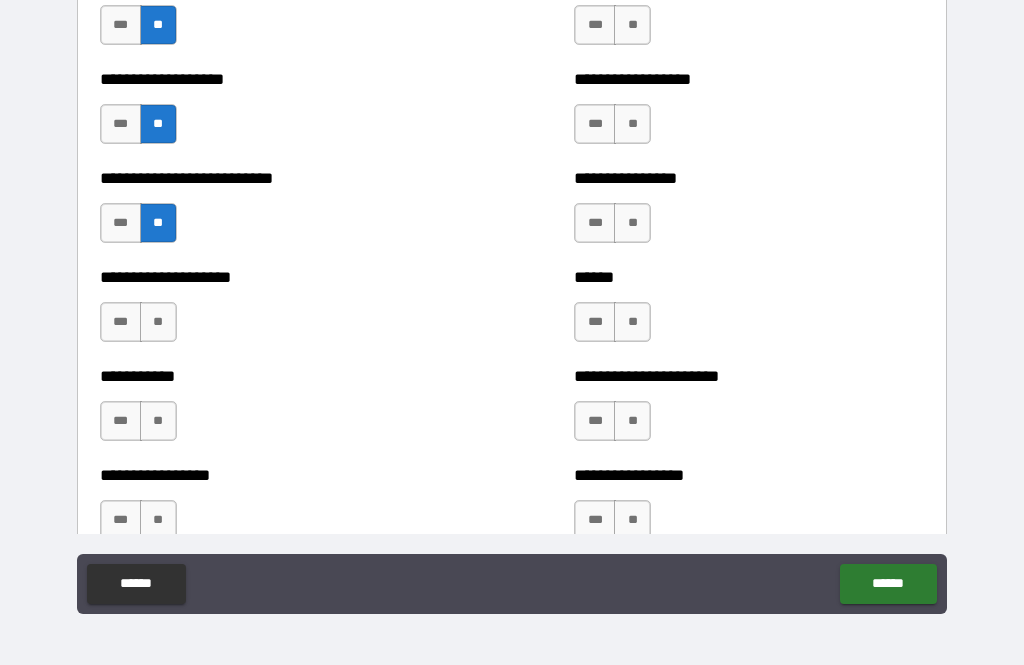 click on "**********" at bounding box center [275, 312] 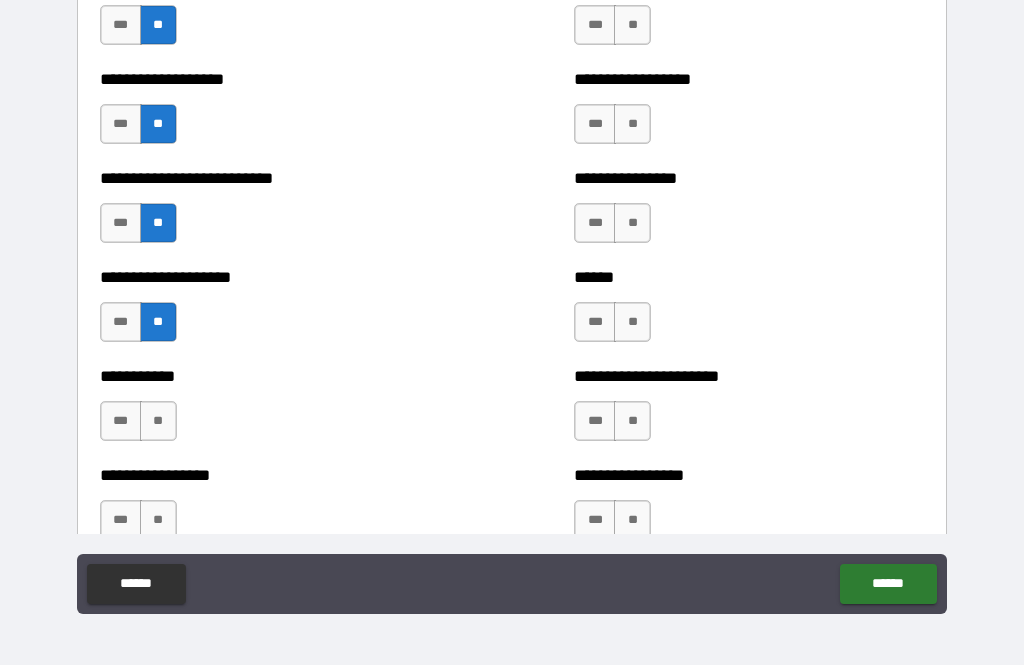 click on "**" at bounding box center [158, 421] 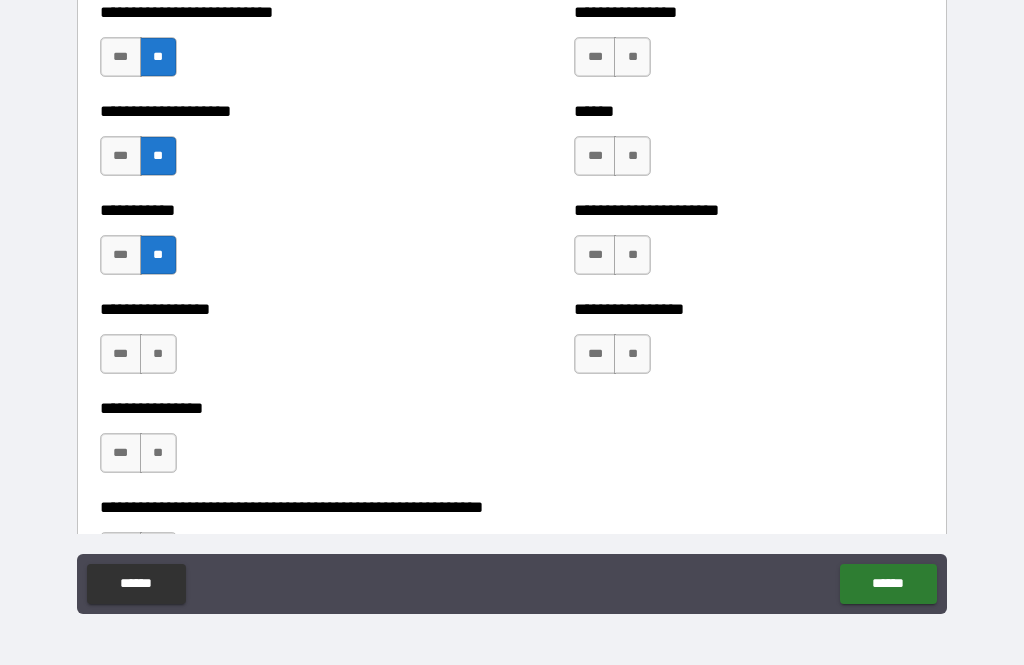 scroll, scrollTop: 5864, scrollLeft: 0, axis: vertical 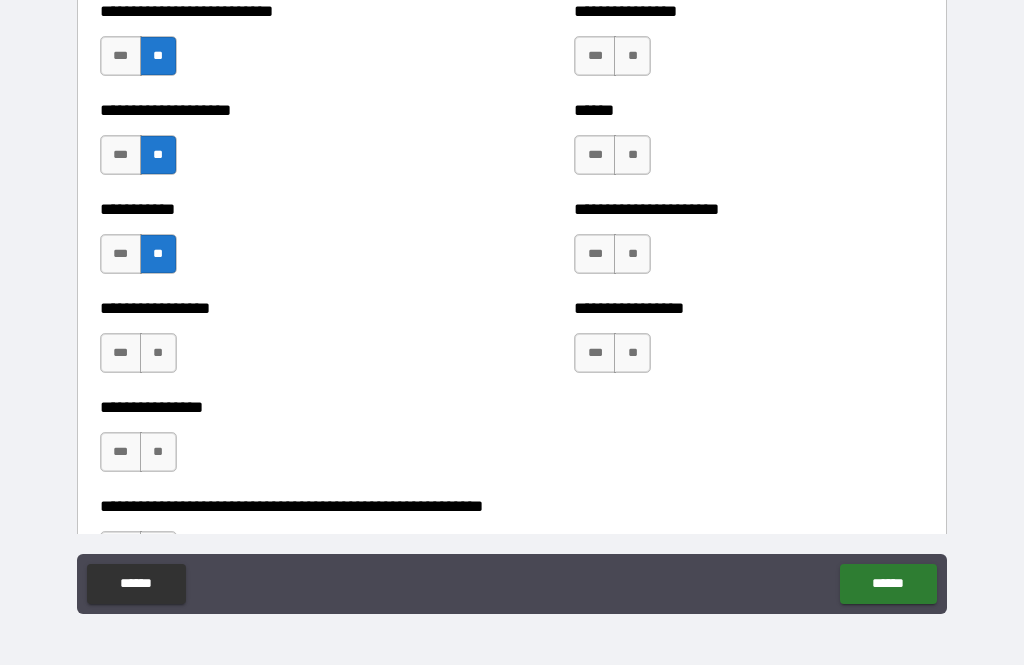 click on "***" at bounding box center [121, 353] 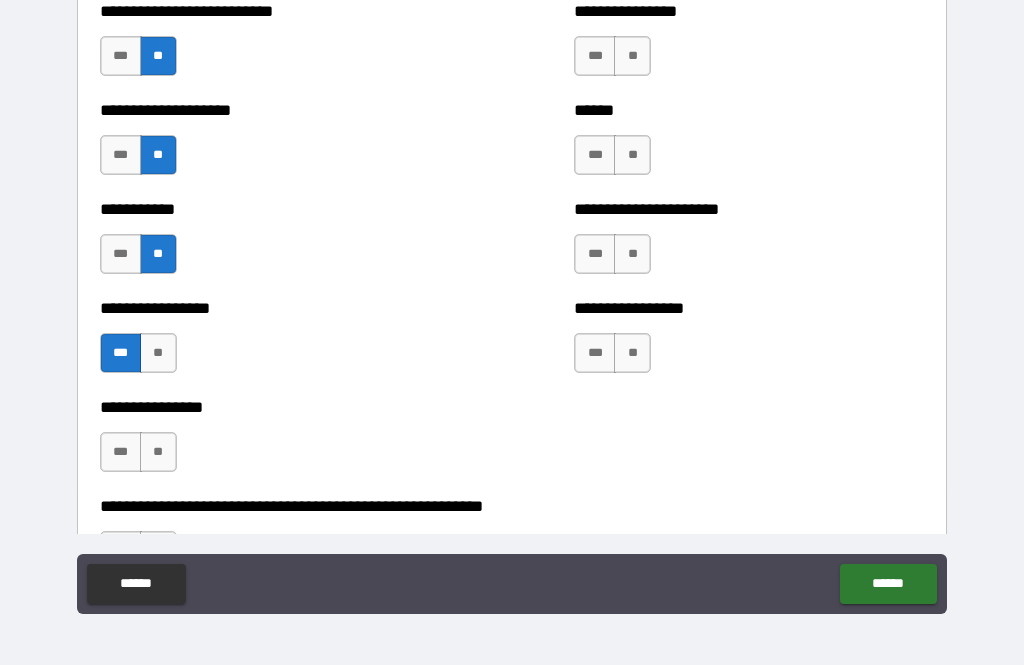 click on "**" at bounding box center [158, 452] 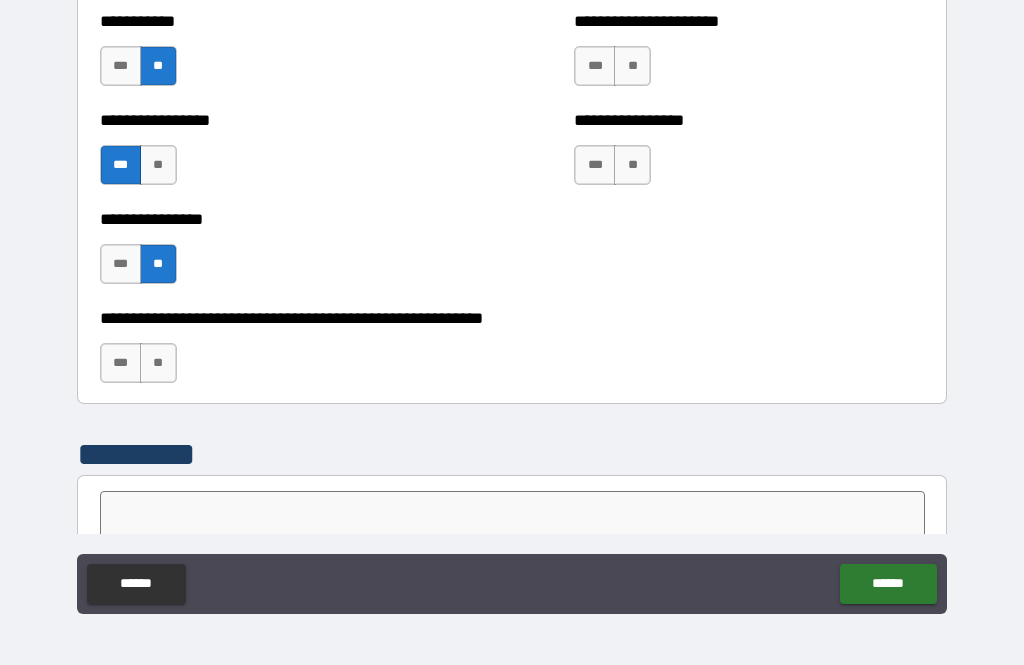 scroll, scrollTop: 6058, scrollLeft: 0, axis: vertical 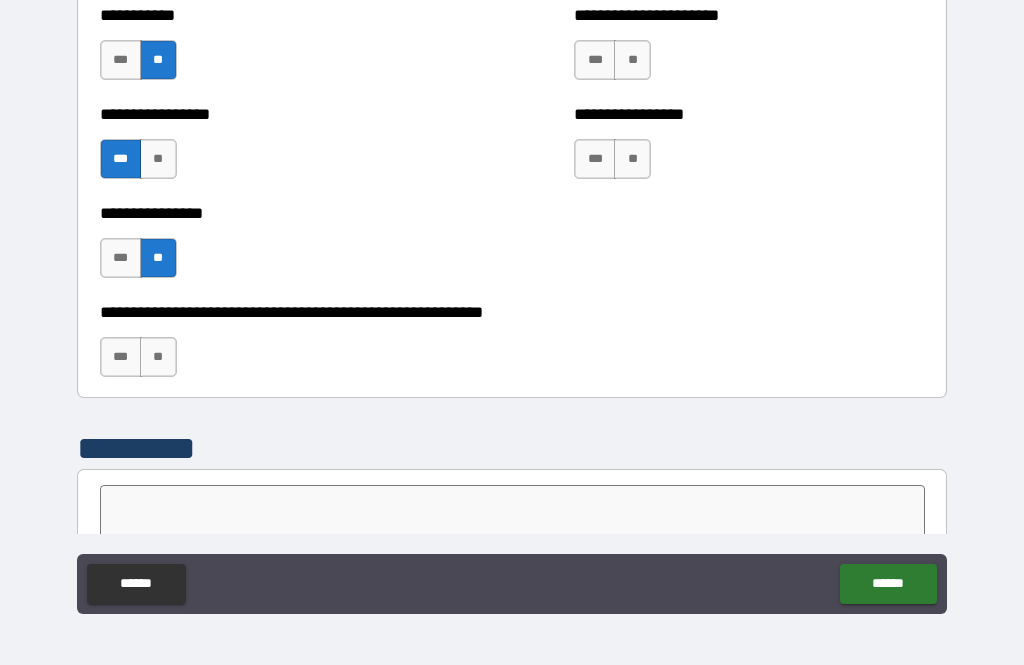click on "**" at bounding box center (158, 357) 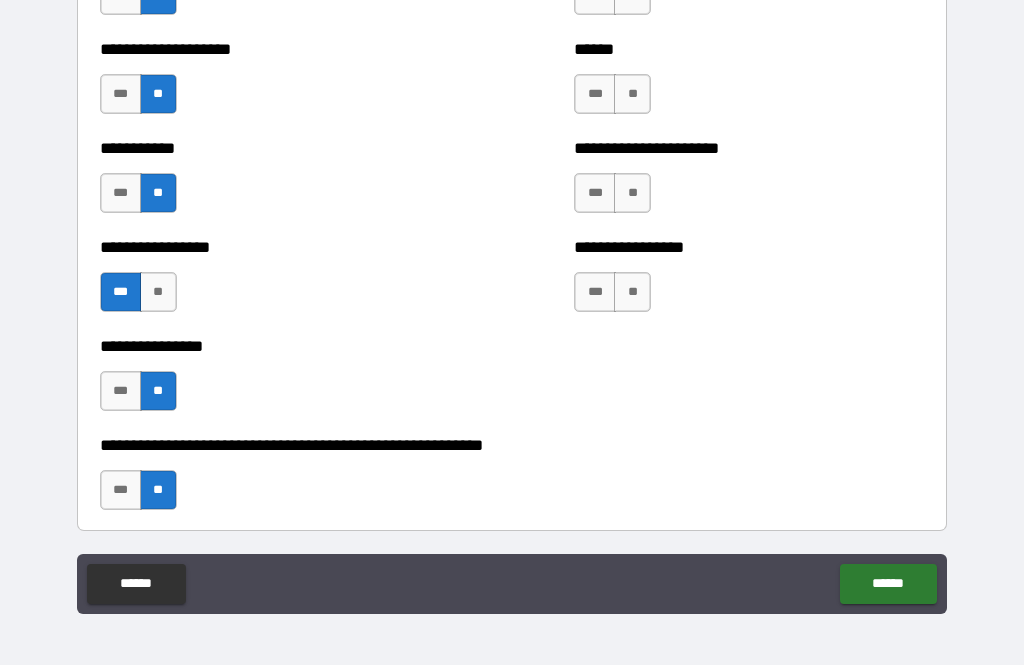scroll, scrollTop: 5924, scrollLeft: 0, axis: vertical 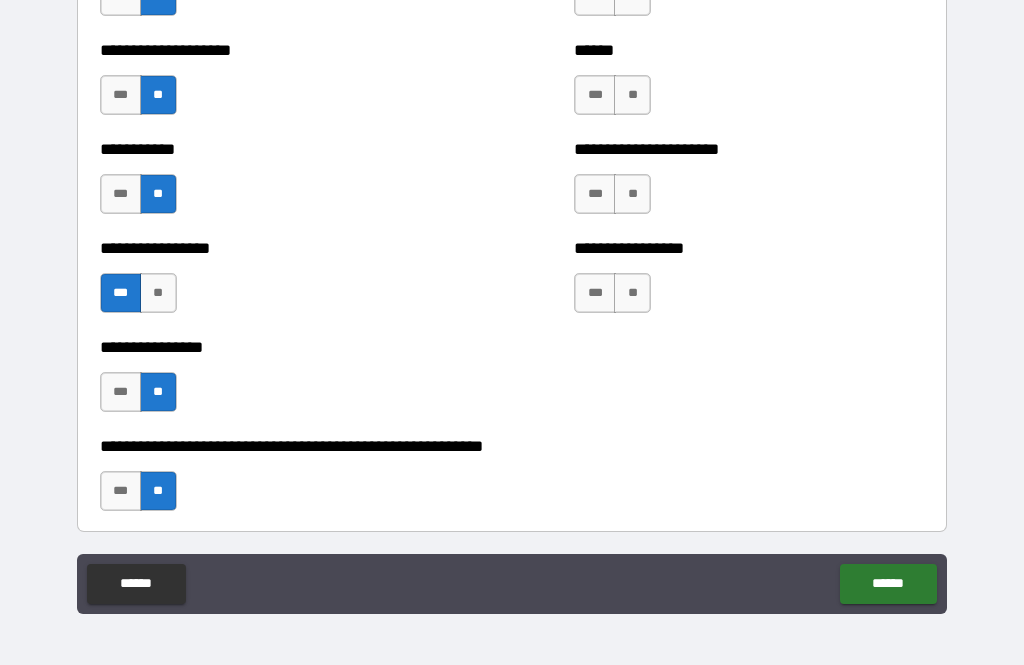 click on "**" at bounding box center (632, 293) 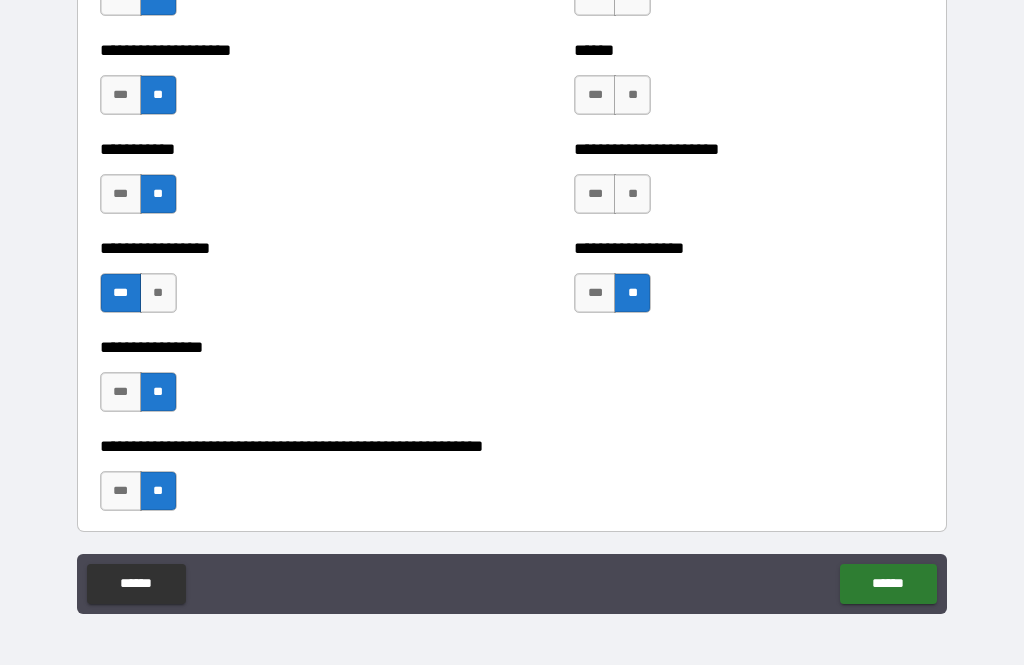 click on "**" at bounding box center [632, 194] 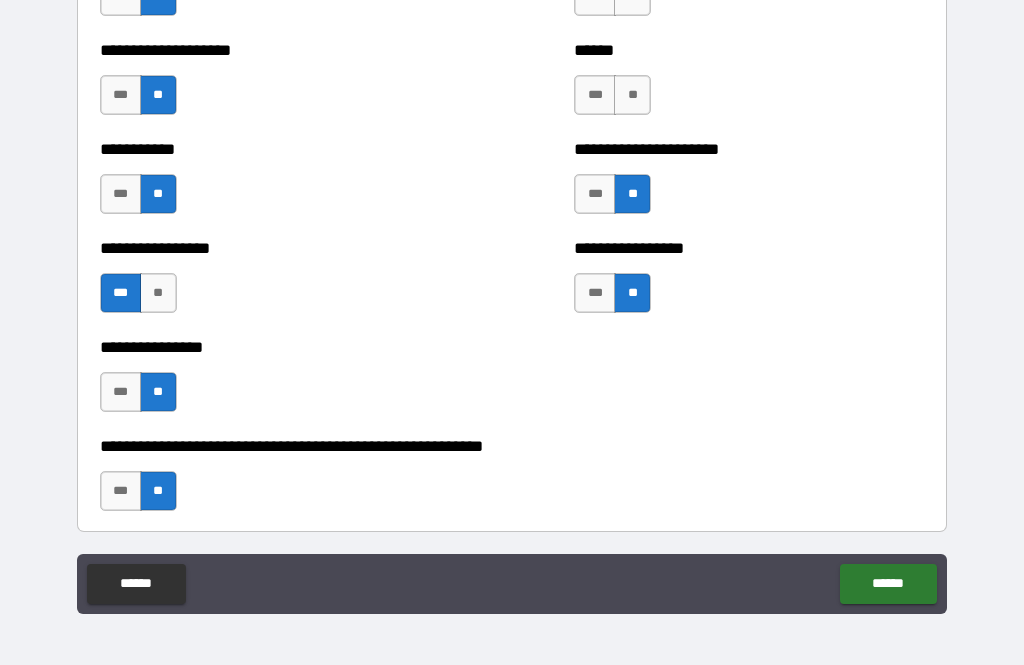 click on "**" at bounding box center [632, 95] 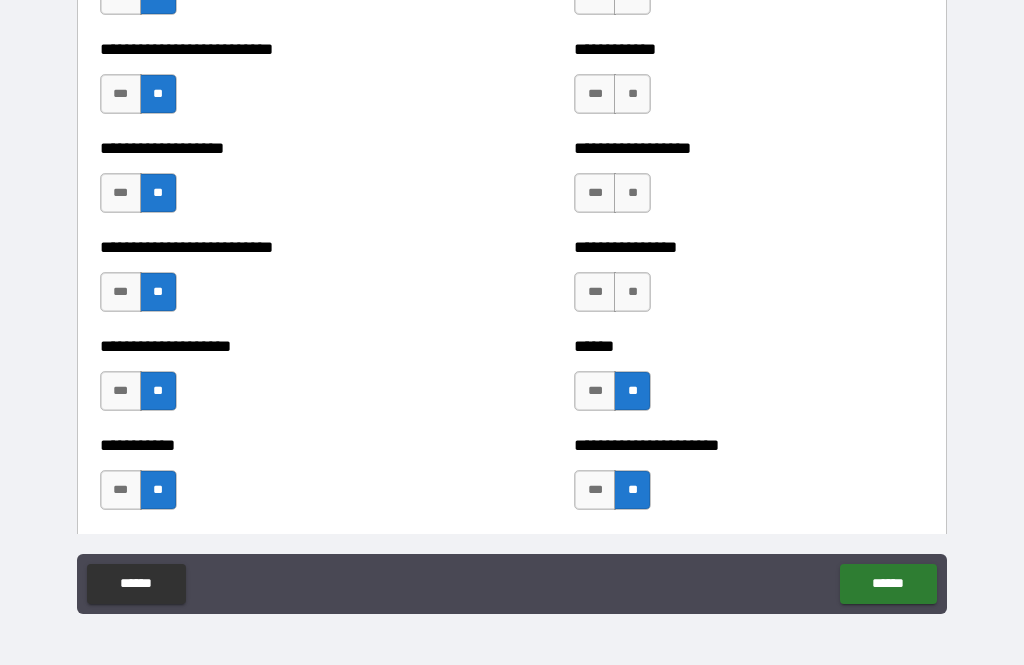 scroll, scrollTop: 5627, scrollLeft: 0, axis: vertical 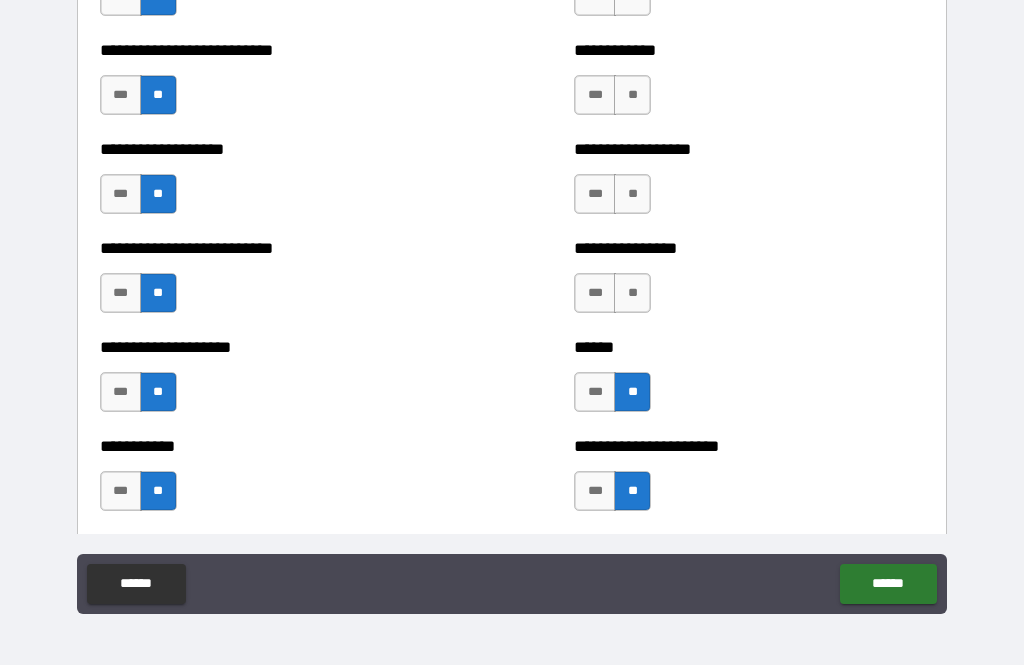 click on "**" at bounding box center [632, 293] 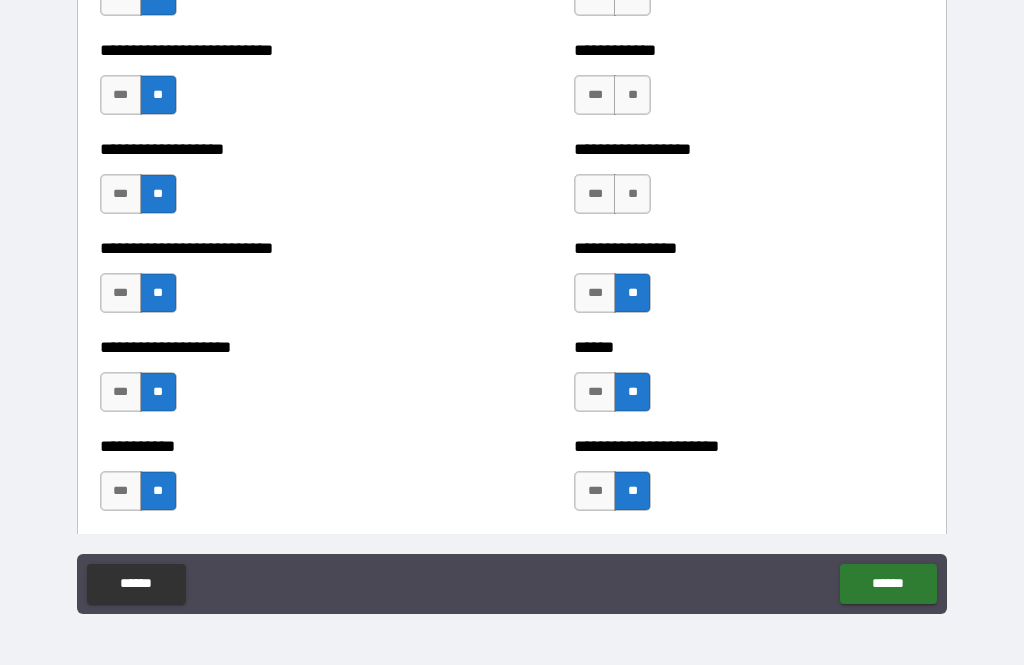 click on "**" at bounding box center [632, 194] 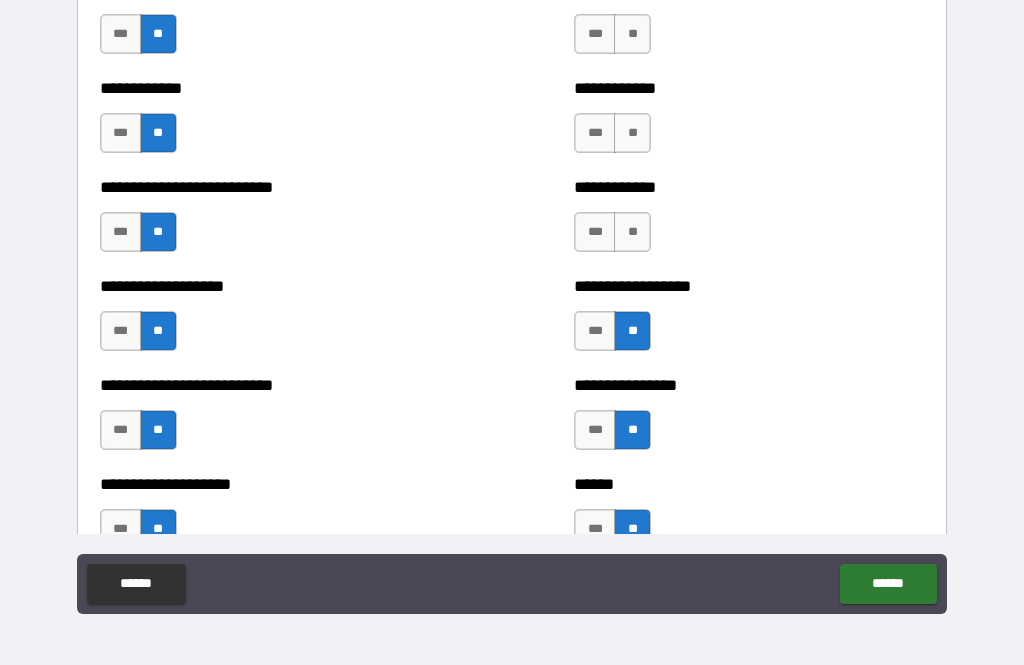scroll, scrollTop: 5483, scrollLeft: 0, axis: vertical 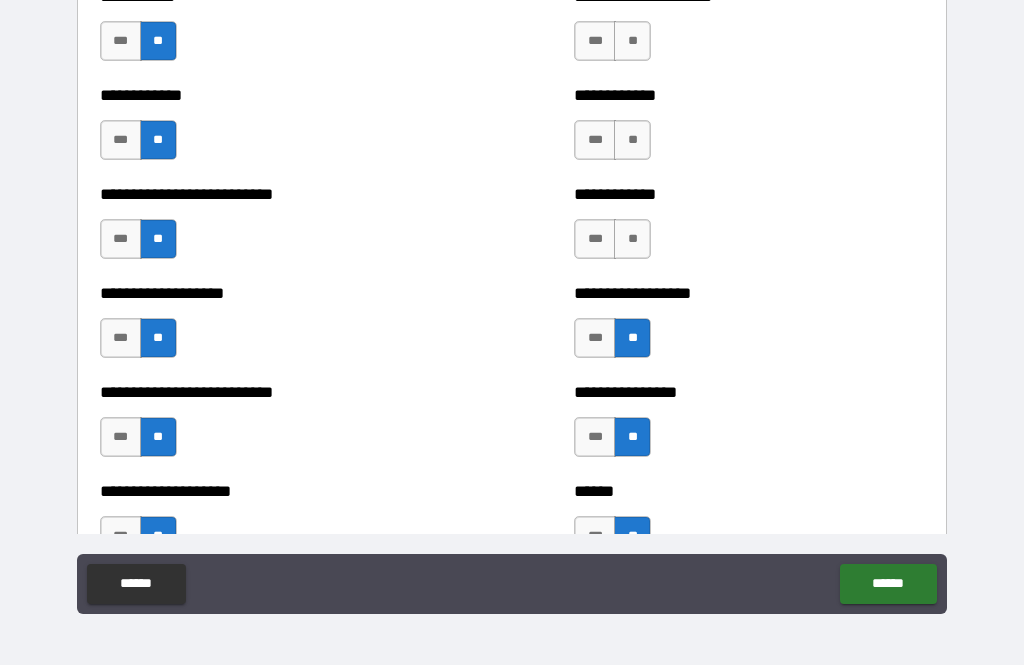 click on "**" at bounding box center (632, 239) 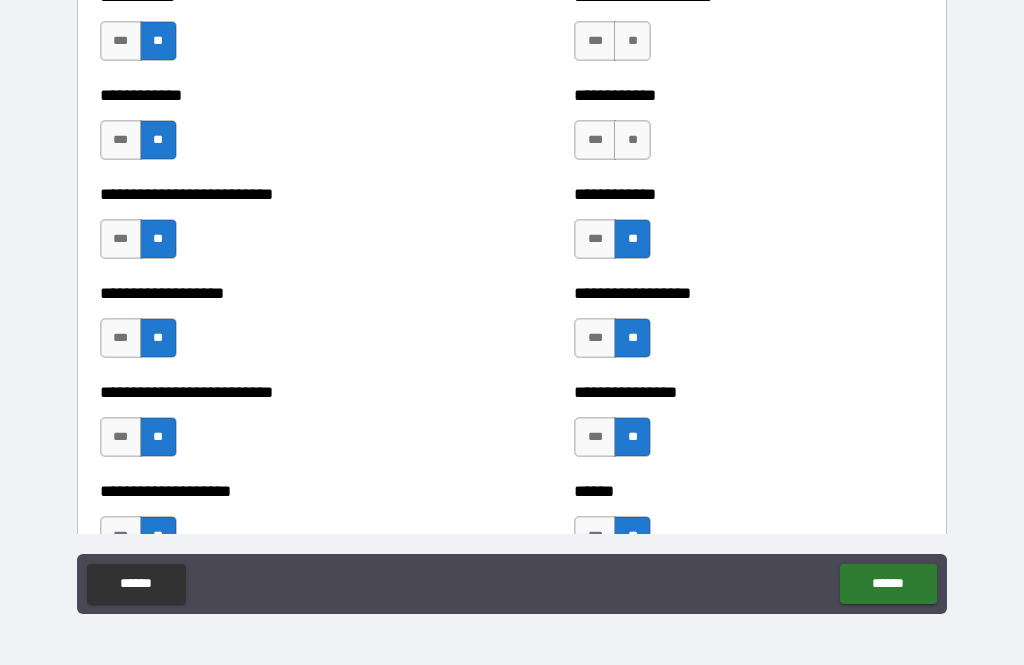 click on "**" at bounding box center (632, 140) 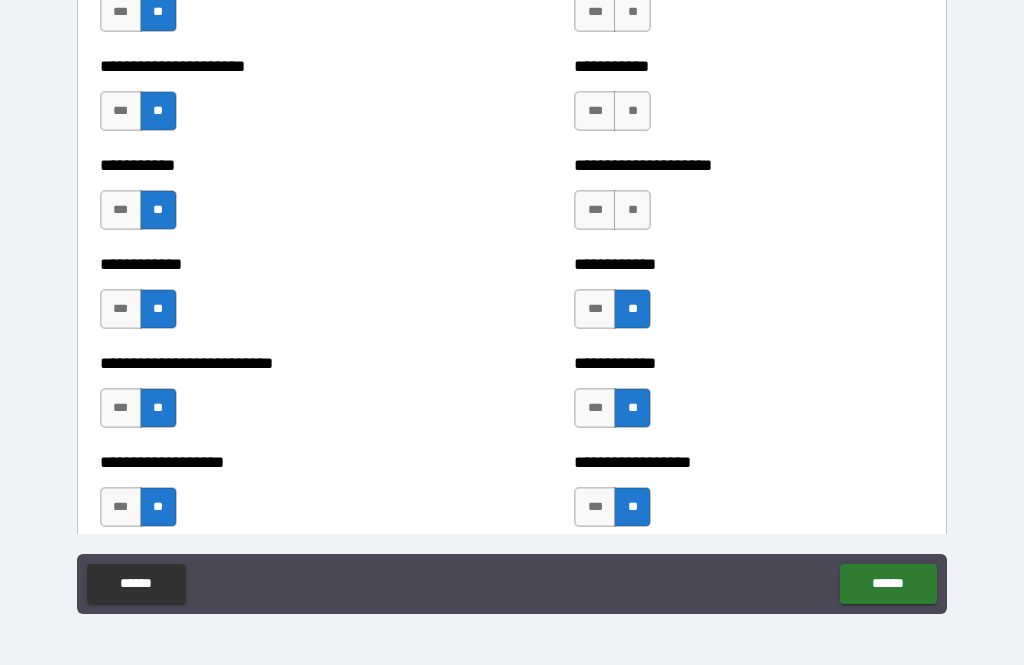 scroll, scrollTop: 5306, scrollLeft: 0, axis: vertical 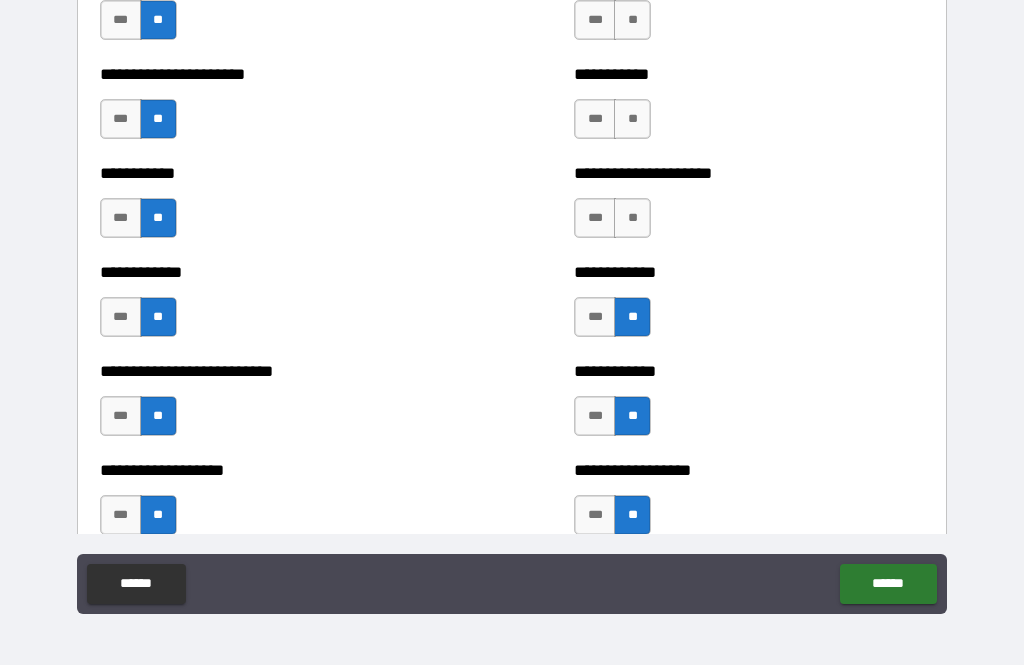 click on "**" at bounding box center (632, 218) 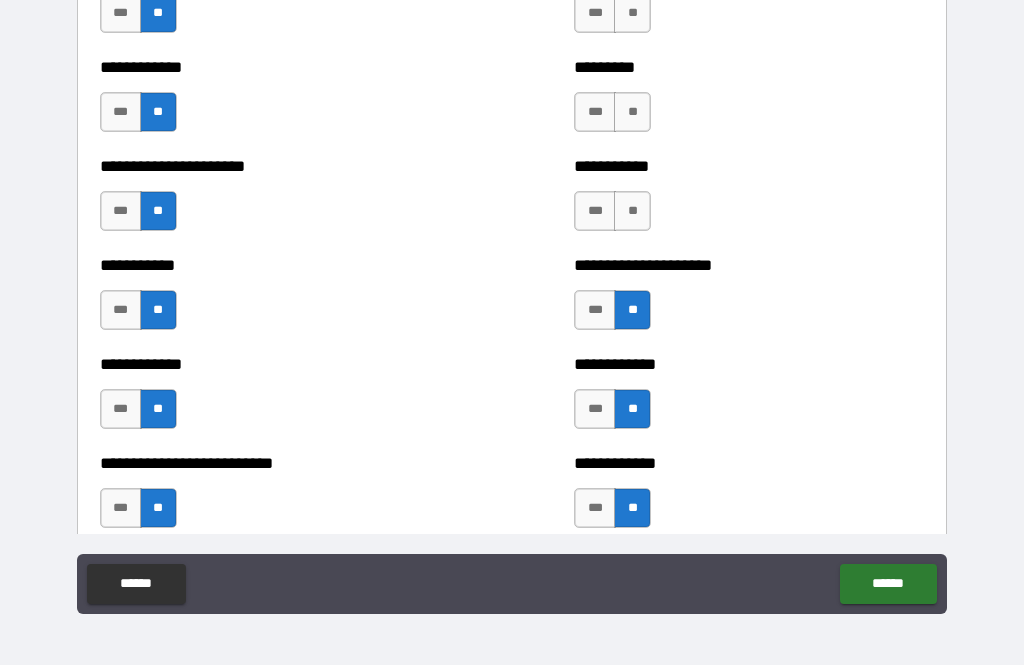 scroll, scrollTop: 5208, scrollLeft: 0, axis: vertical 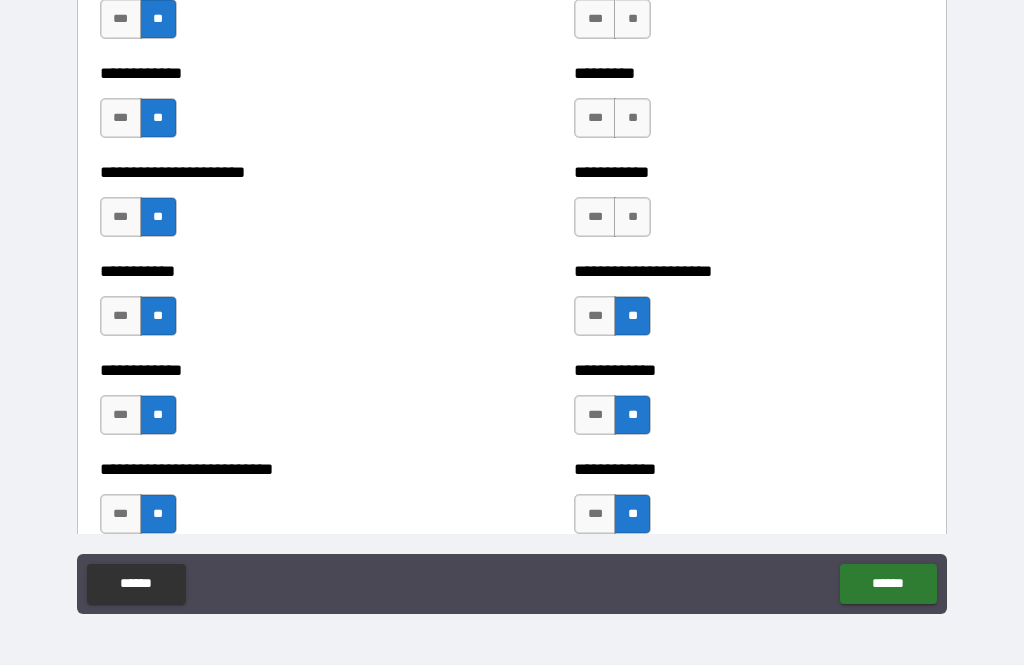 click on "***" at bounding box center [595, 217] 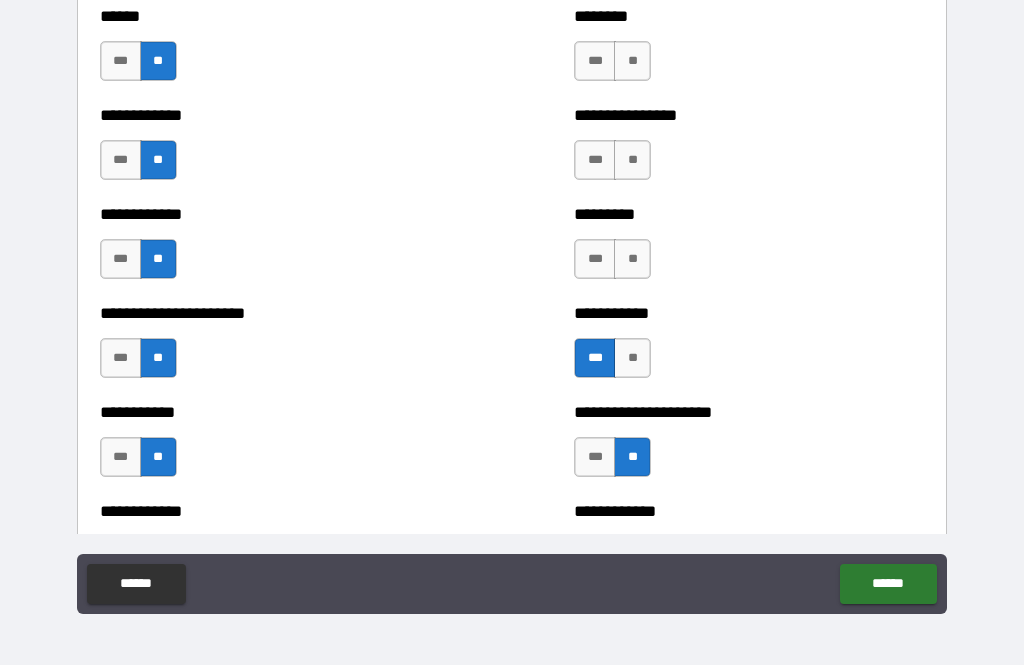 scroll, scrollTop: 5067, scrollLeft: 0, axis: vertical 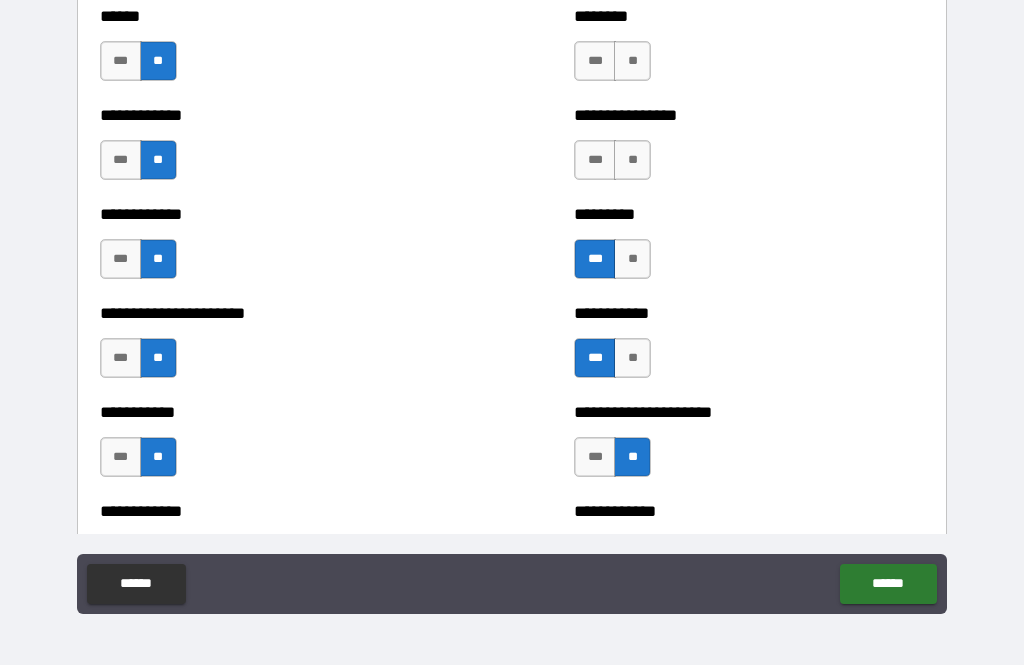 click on "**" at bounding box center (632, 160) 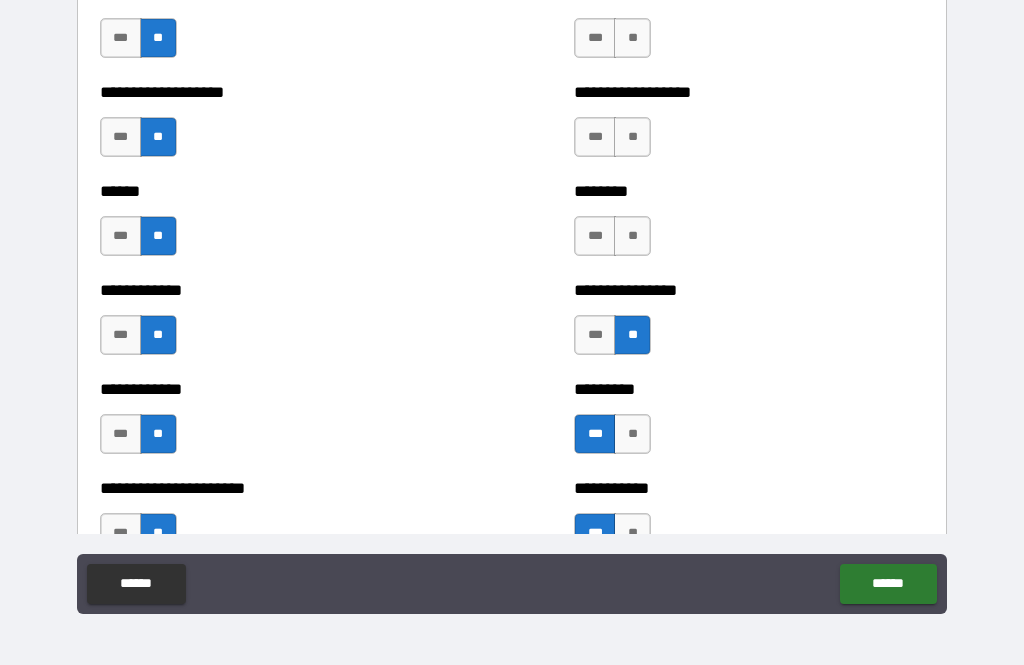 scroll, scrollTop: 4880, scrollLeft: 0, axis: vertical 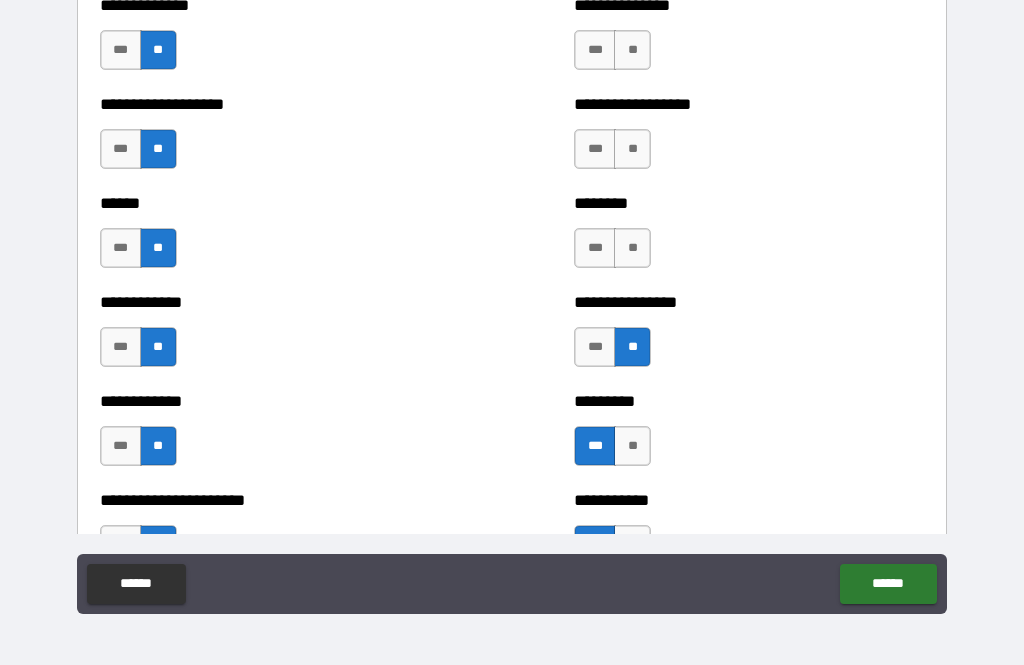 click on "**" at bounding box center (632, 248) 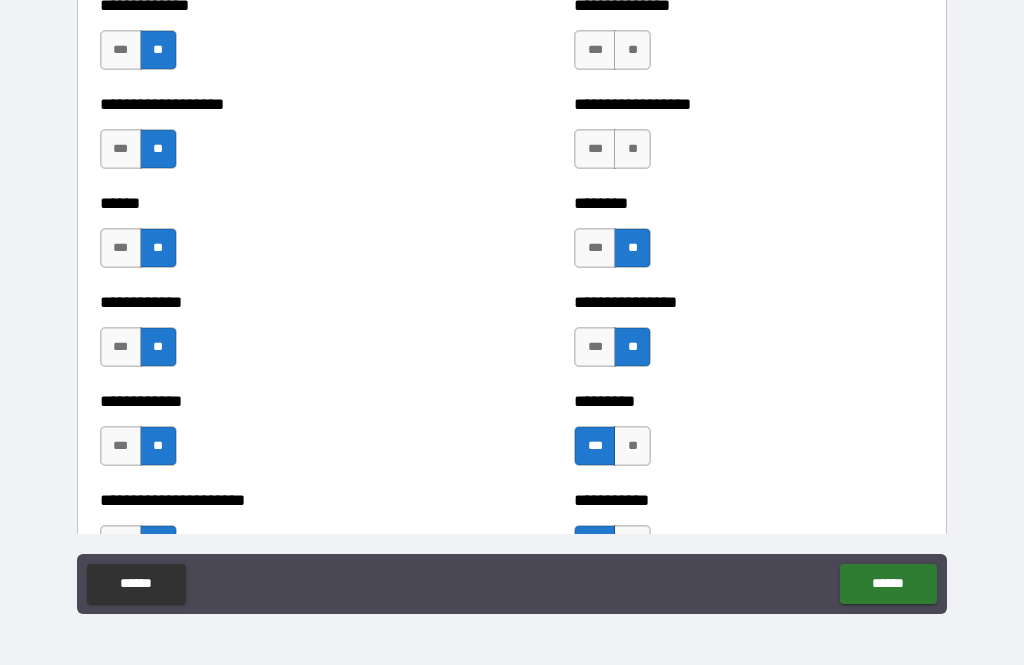 click on "**" at bounding box center (632, 149) 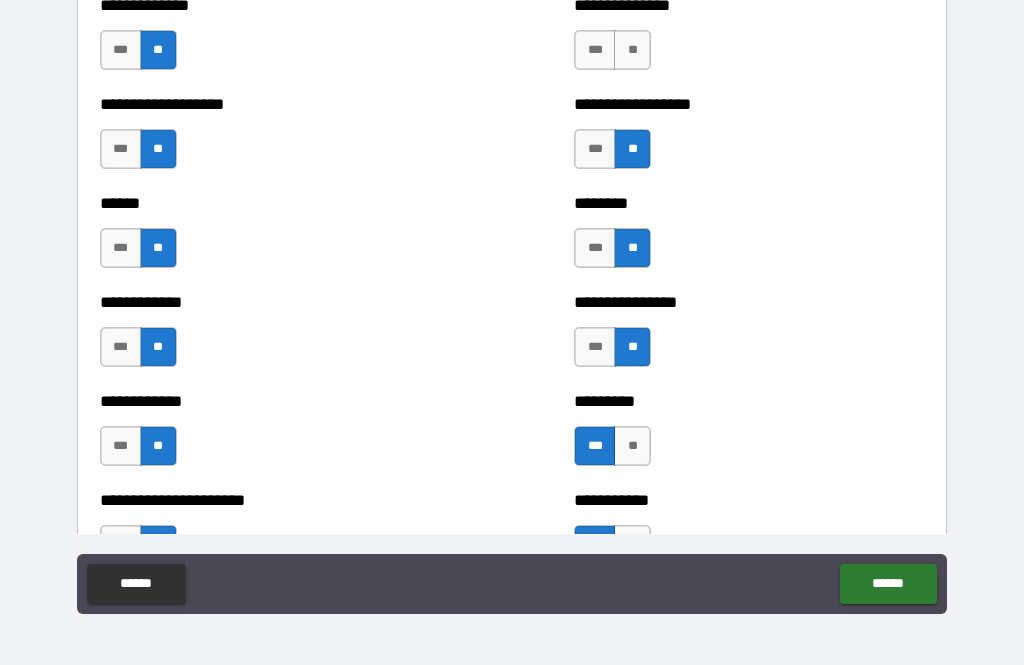 click on "**" at bounding box center [632, 50] 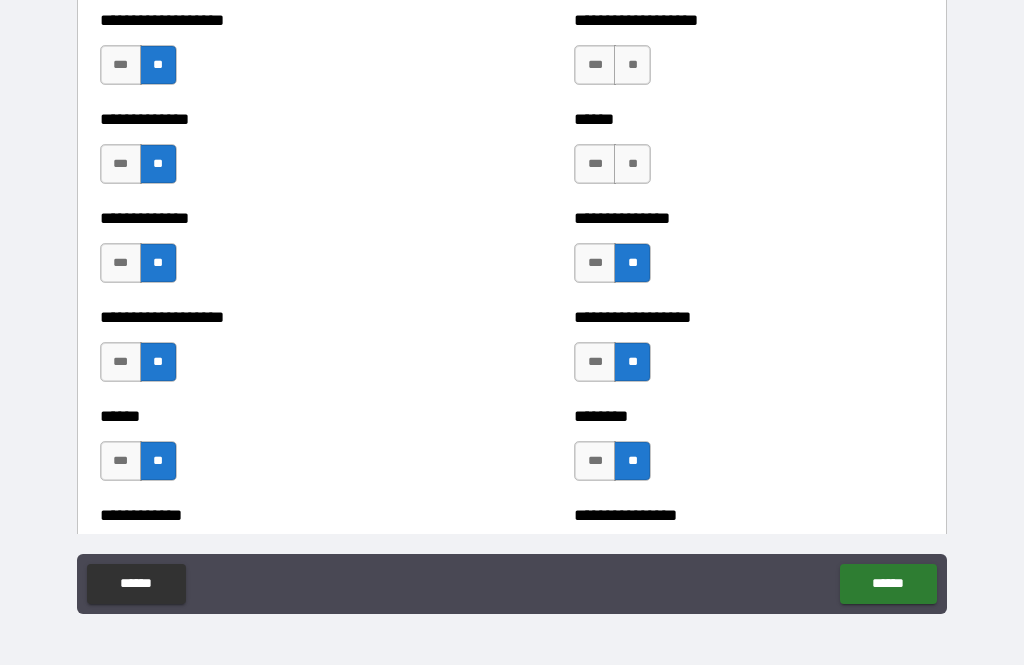 scroll, scrollTop: 4660, scrollLeft: 0, axis: vertical 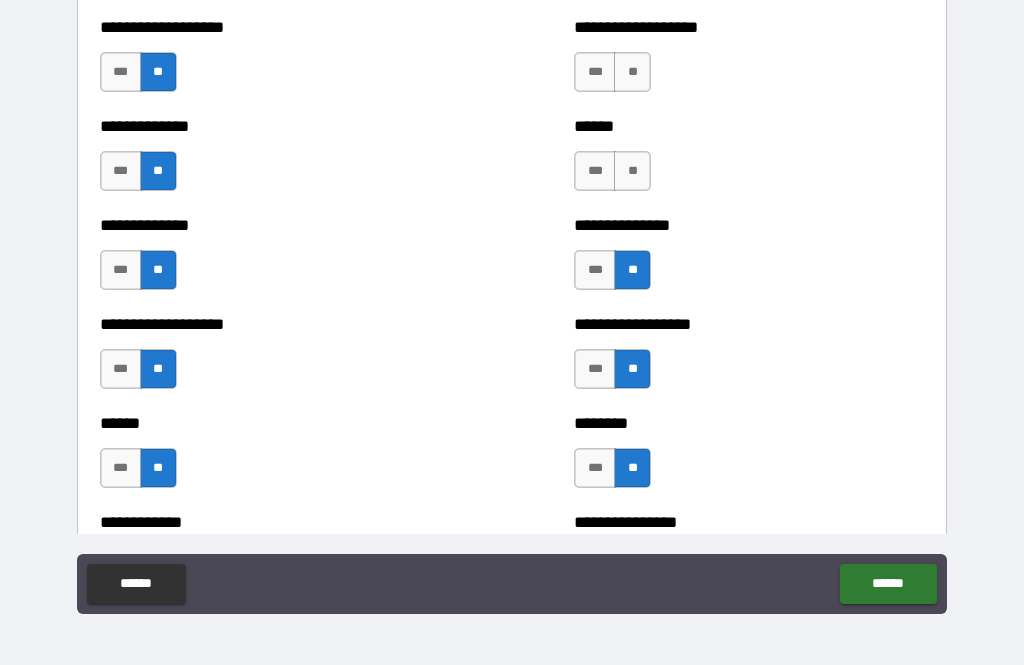 click on "**" at bounding box center [632, 171] 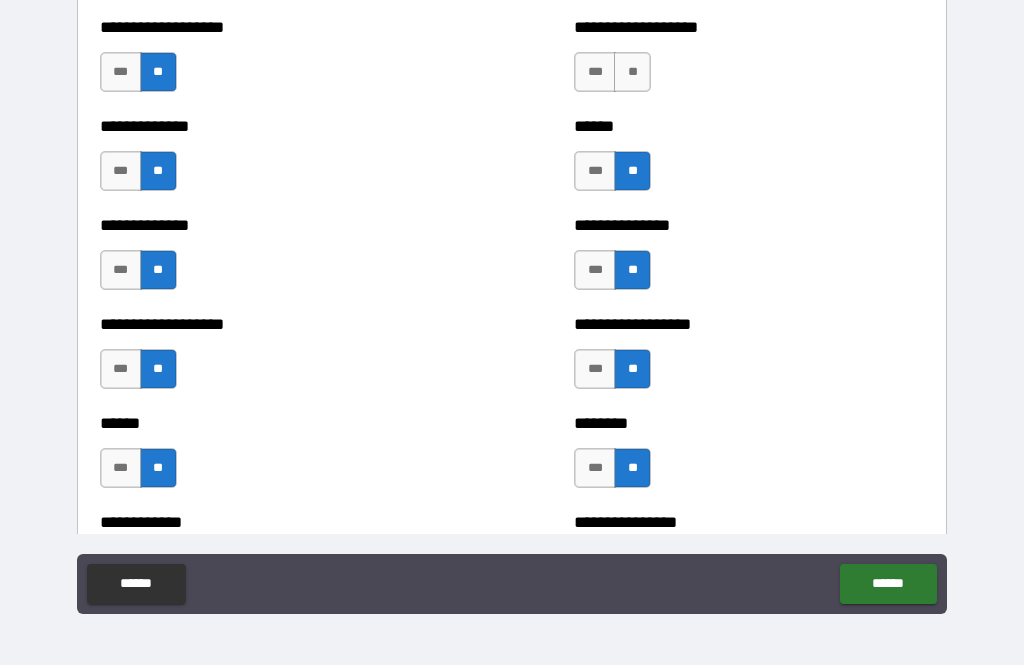 click on "***" at bounding box center [595, 72] 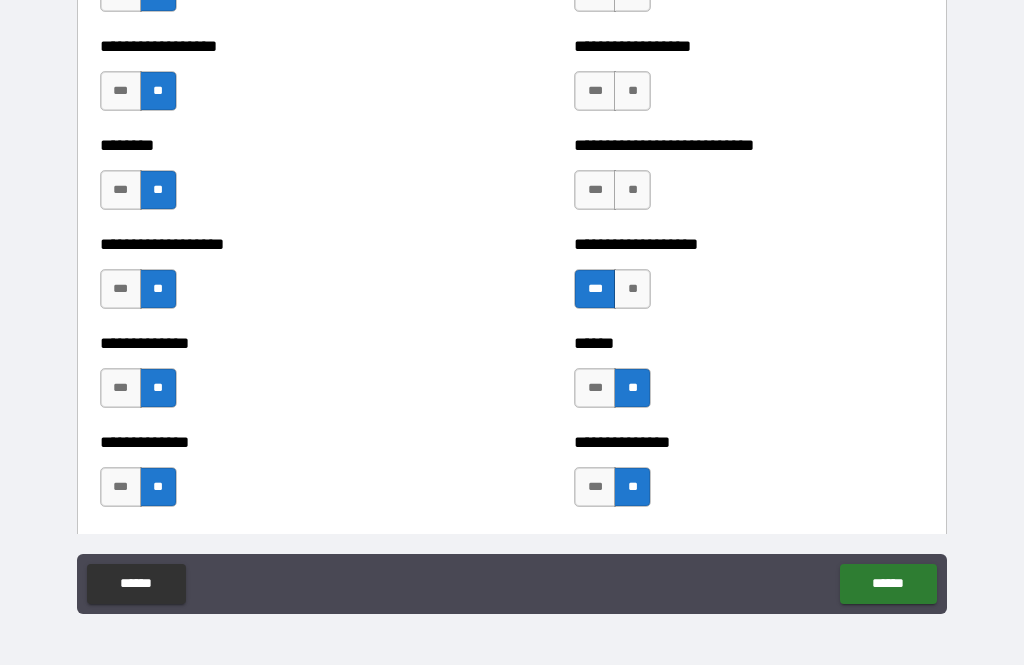 scroll, scrollTop: 4442, scrollLeft: 0, axis: vertical 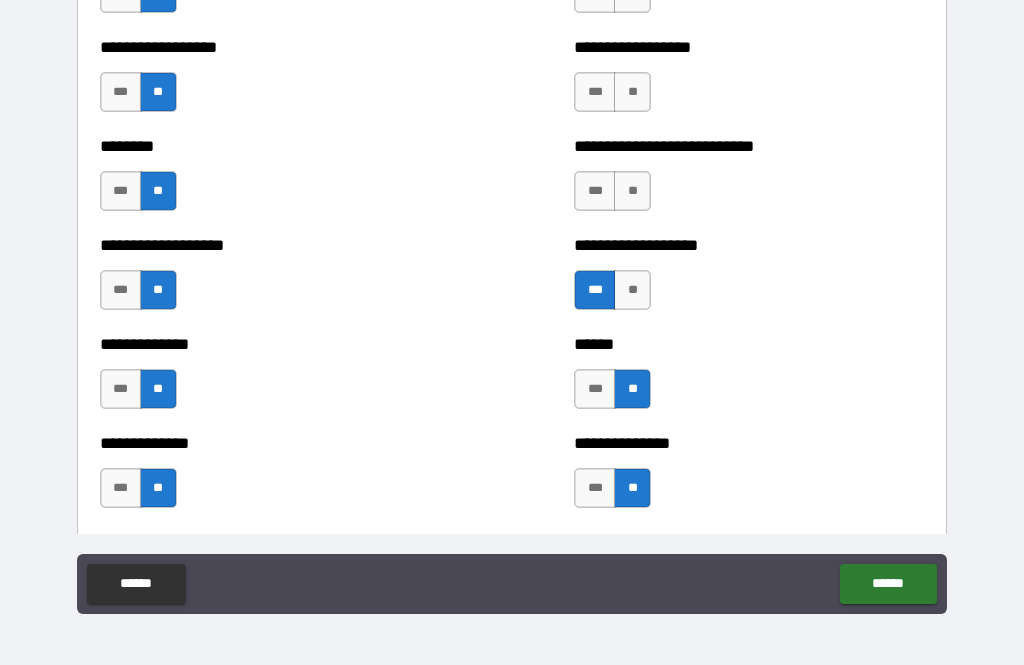 click on "***" at bounding box center (595, 191) 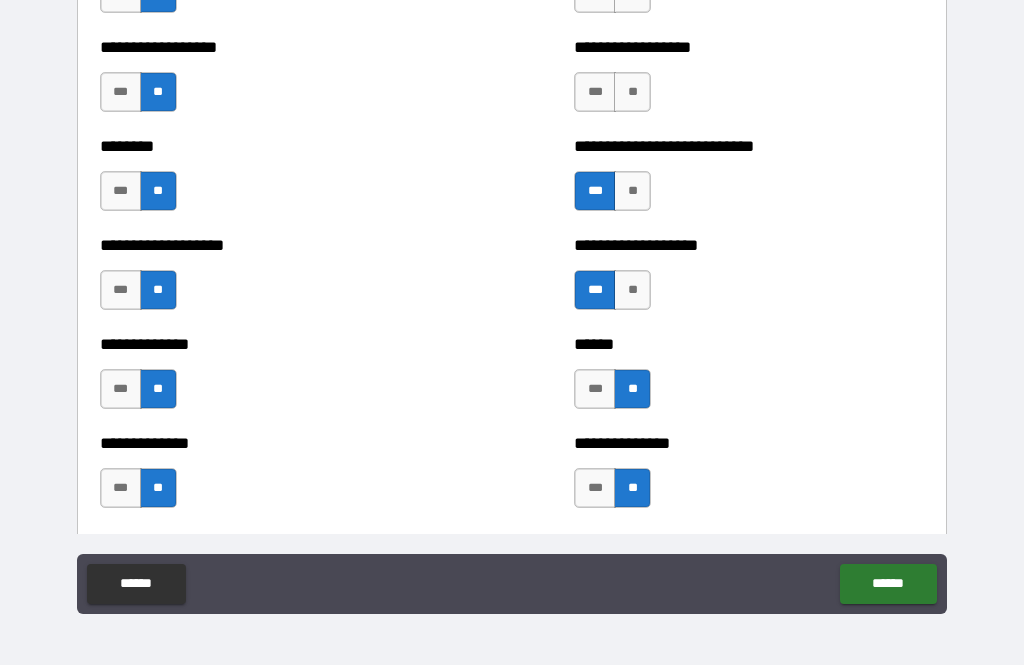 click on "***" at bounding box center (595, 92) 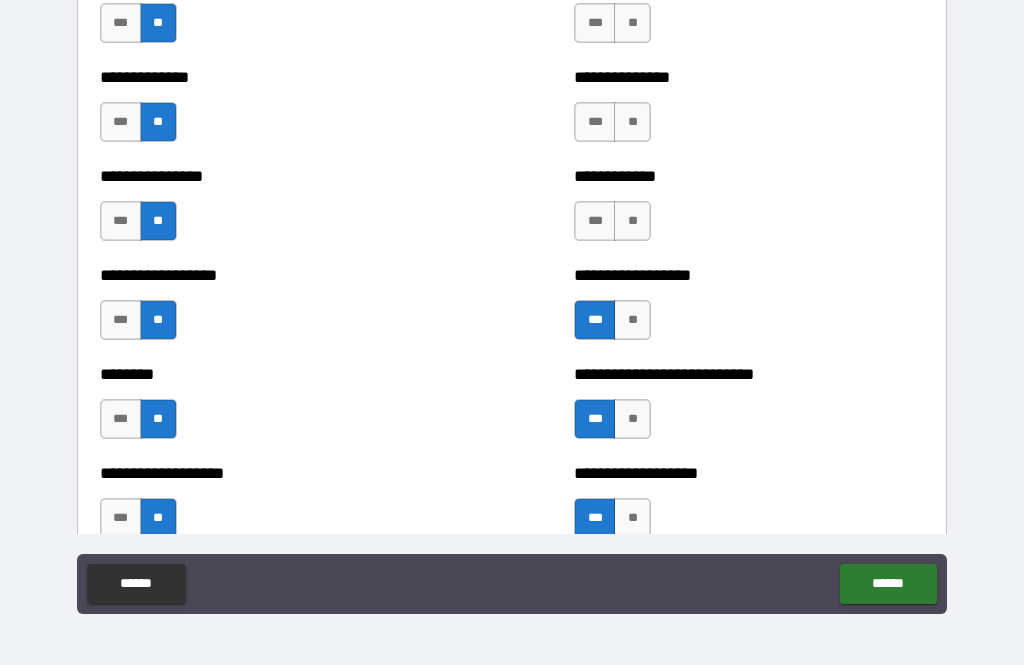 scroll, scrollTop: 4211, scrollLeft: 0, axis: vertical 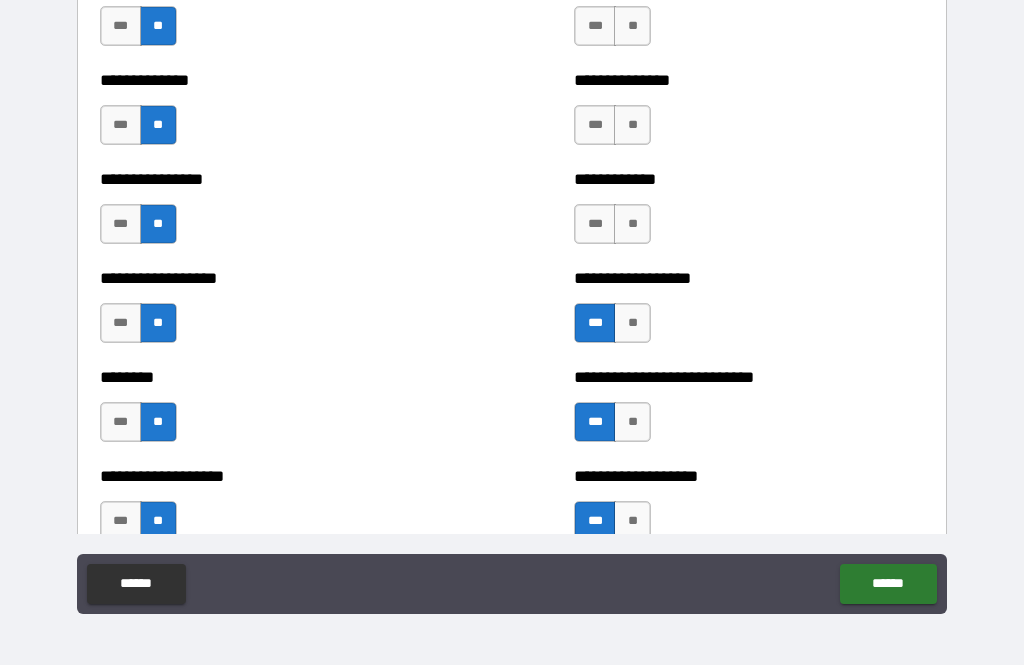 click on "**" at bounding box center [632, 224] 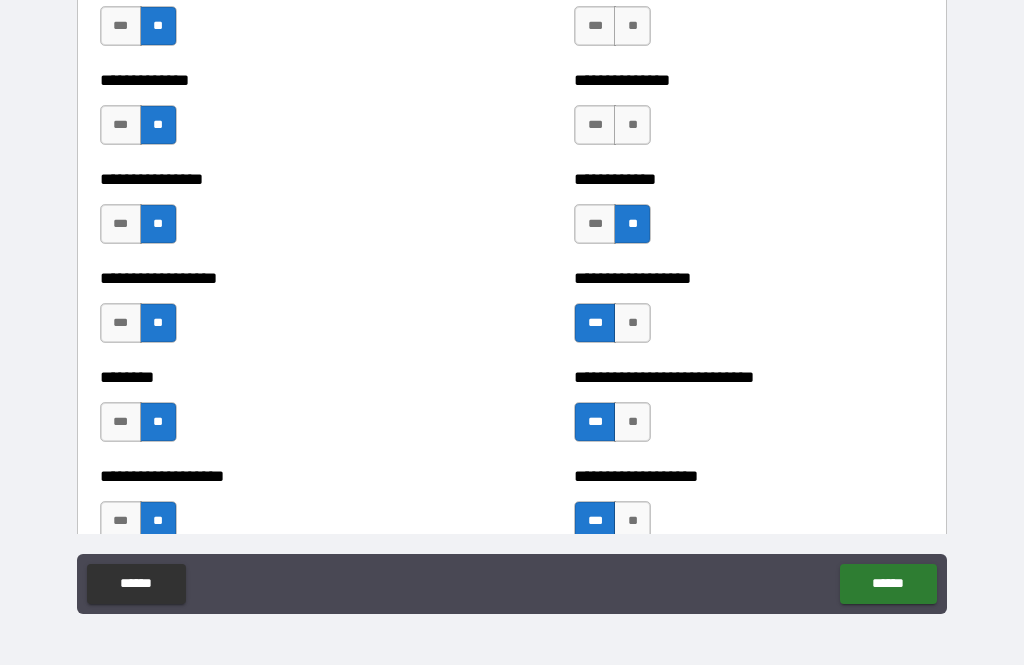 click on "***" at bounding box center [595, 125] 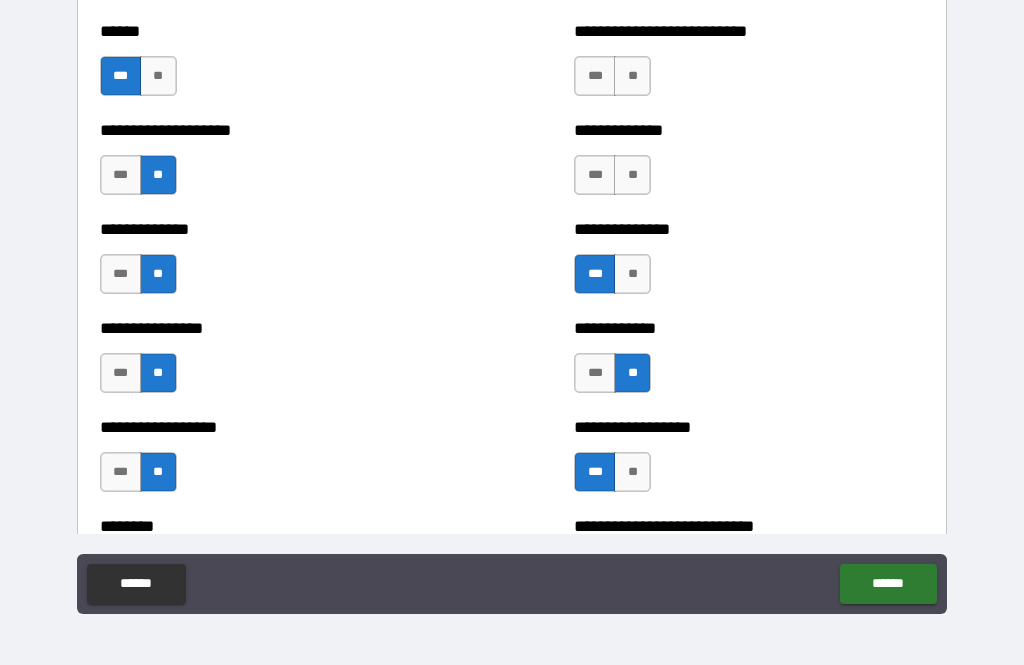 scroll, scrollTop: 4060, scrollLeft: 0, axis: vertical 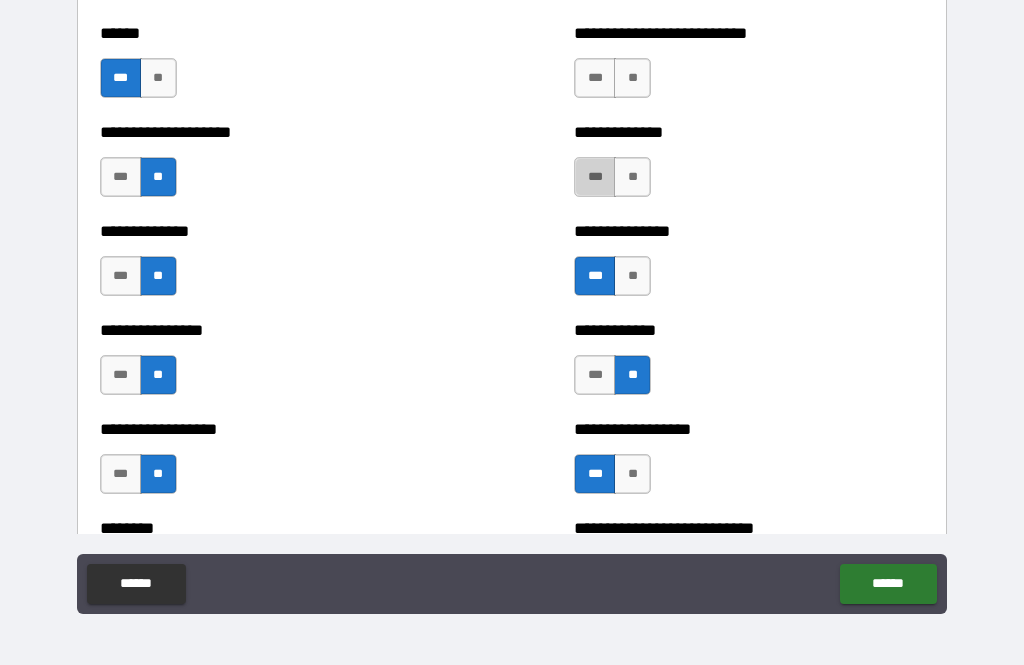 click on "***" at bounding box center [595, 177] 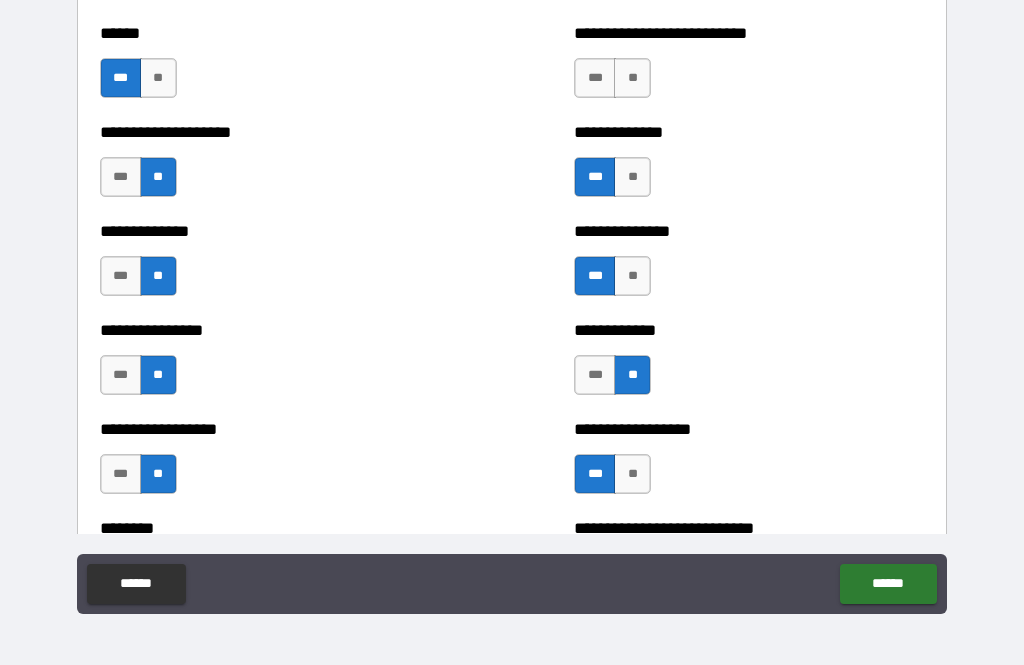 click on "**" at bounding box center [632, 78] 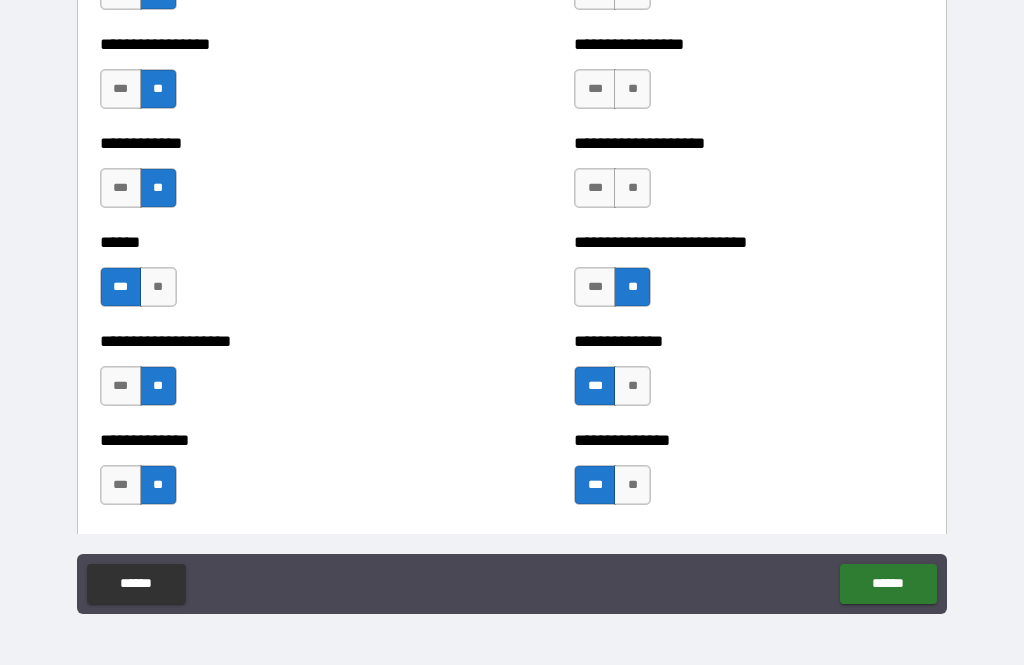 scroll, scrollTop: 3850, scrollLeft: 0, axis: vertical 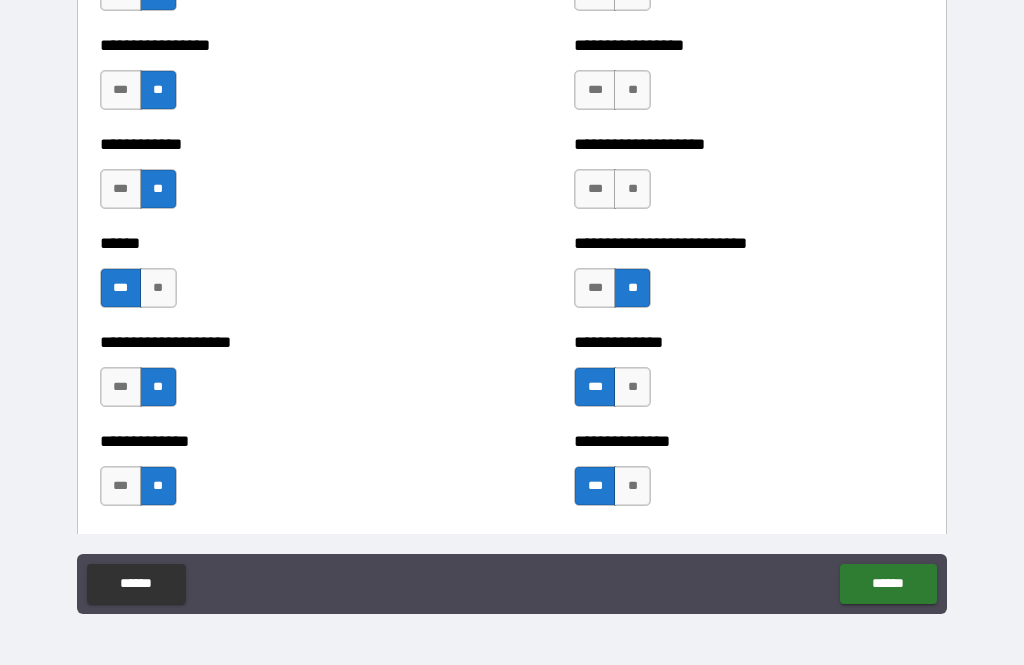 click on "**" at bounding box center (632, 189) 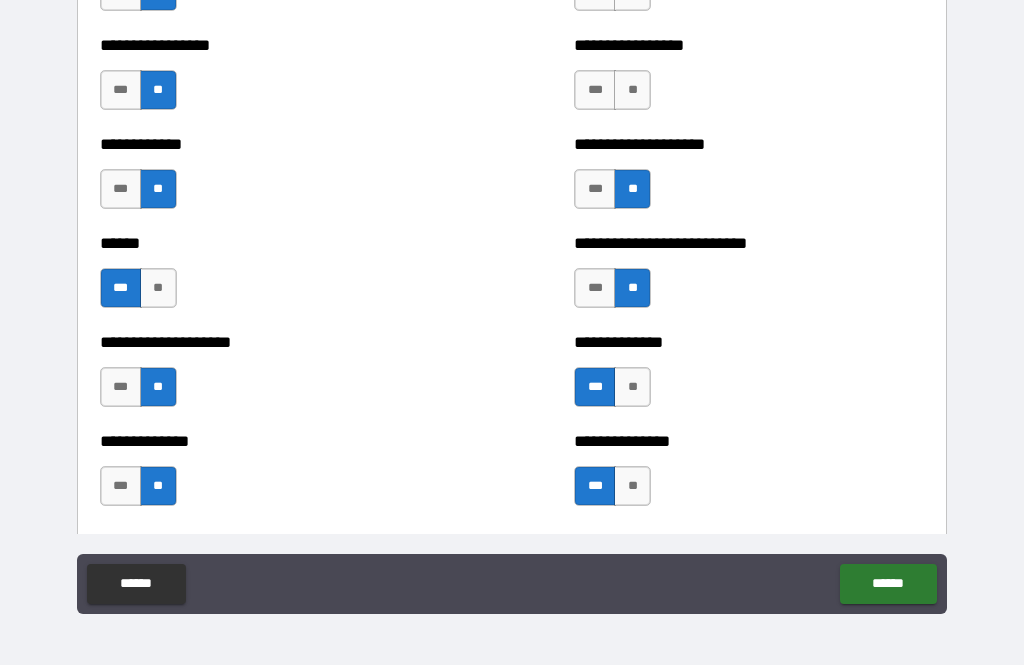 click on "**" at bounding box center [632, 90] 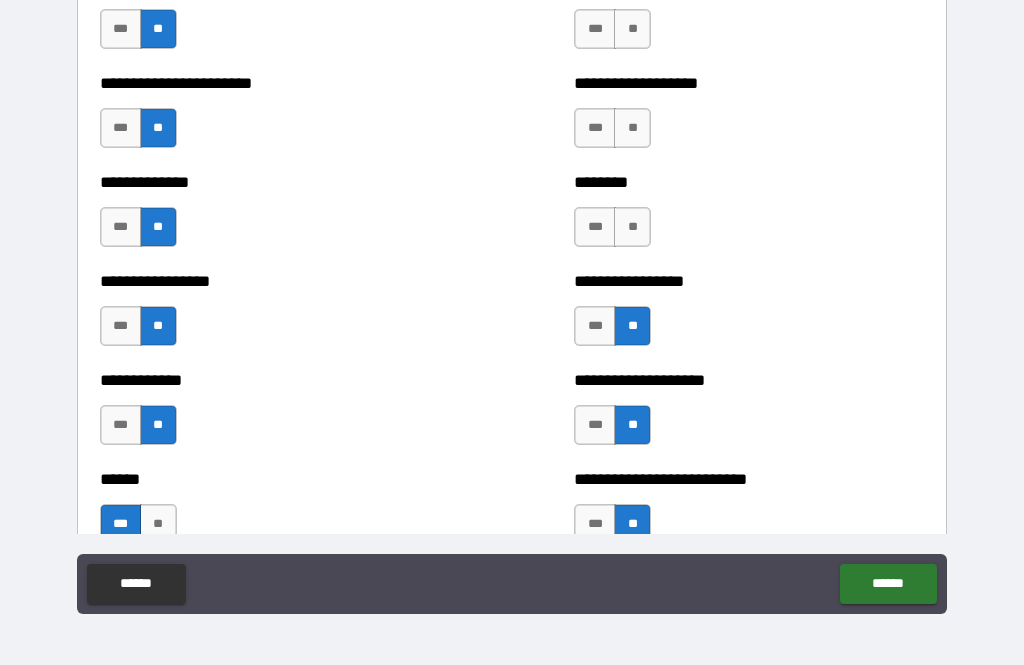 scroll, scrollTop: 3613, scrollLeft: 0, axis: vertical 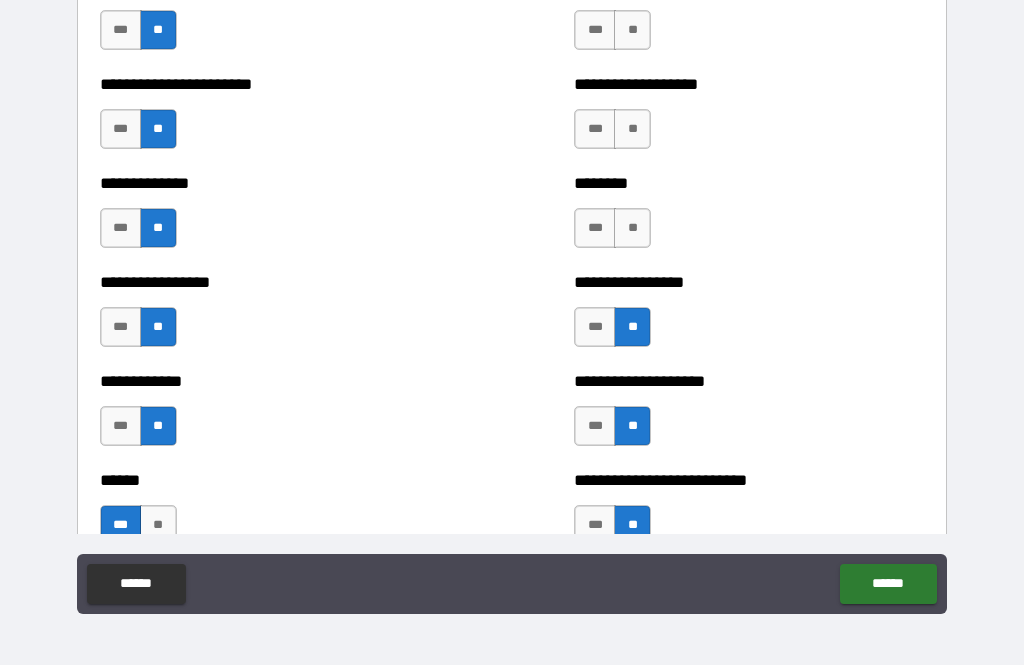 click on "**" at bounding box center [632, 228] 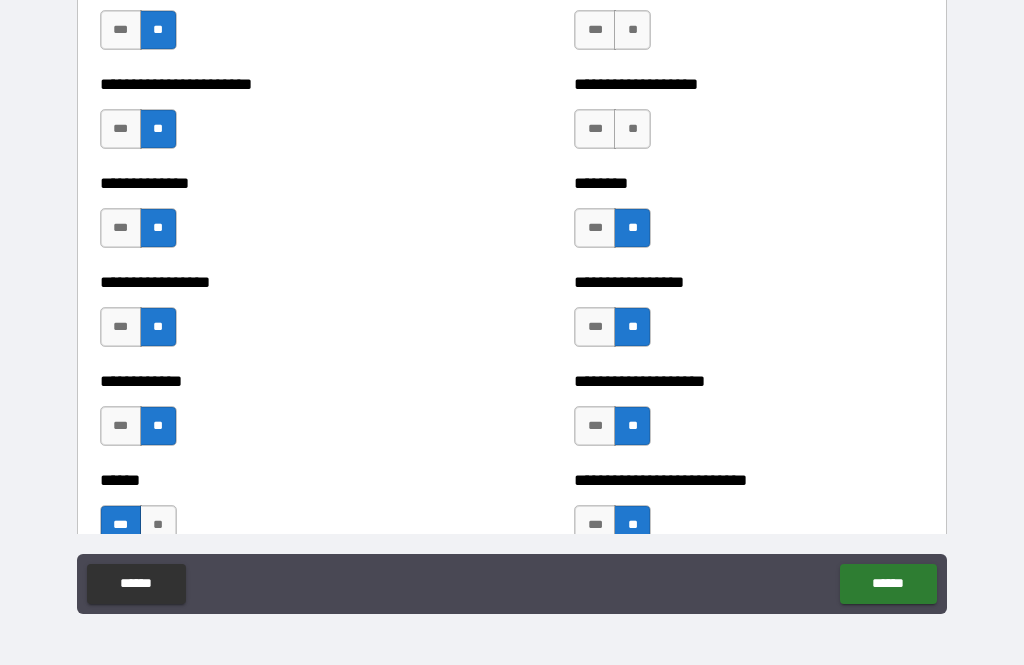 click on "**" at bounding box center [632, 129] 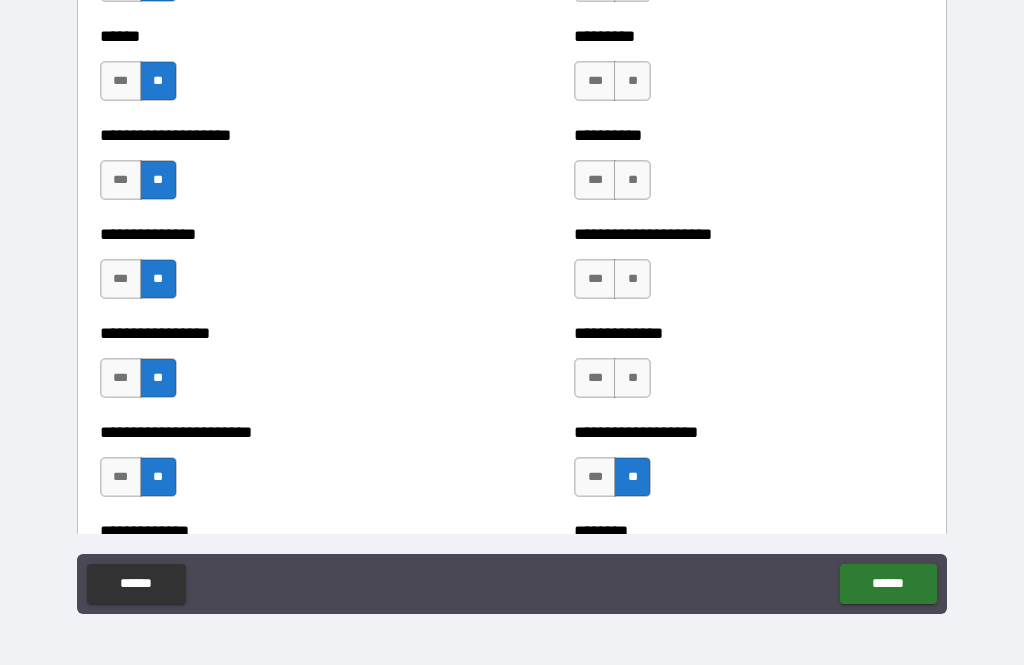 scroll, scrollTop: 3262, scrollLeft: 0, axis: vertical 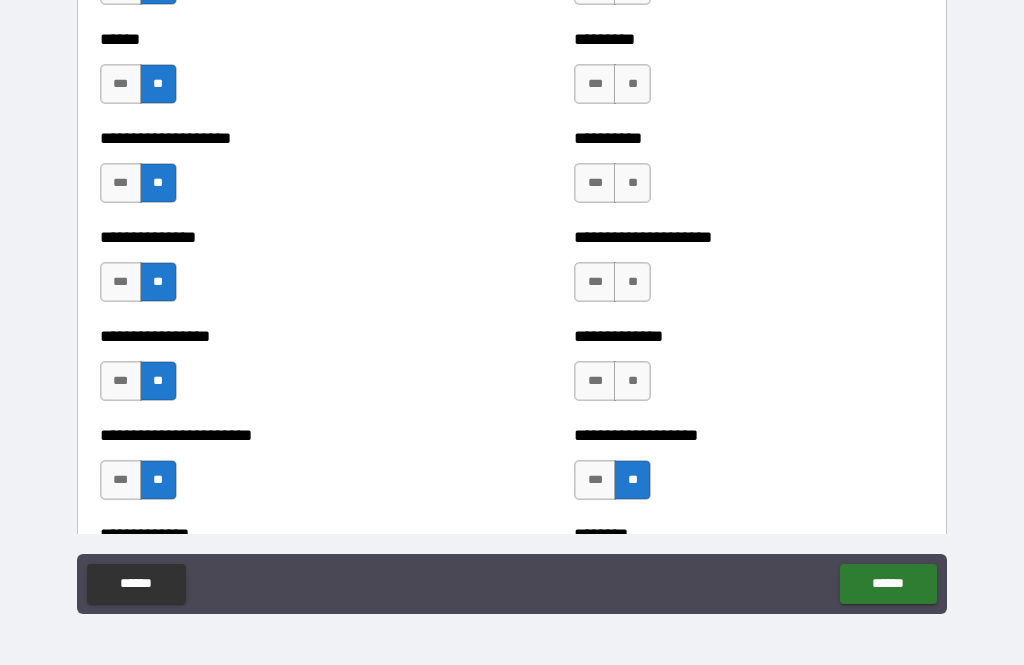 click on "**" at bounding box center [632, 381] 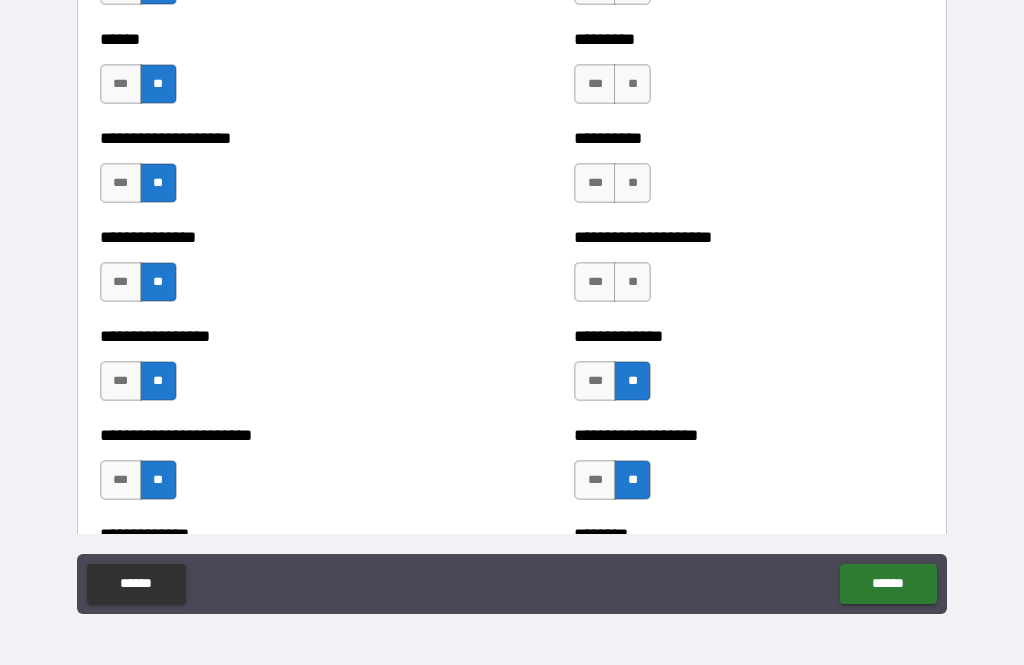 click on "**" at bounding box center [632, 282] 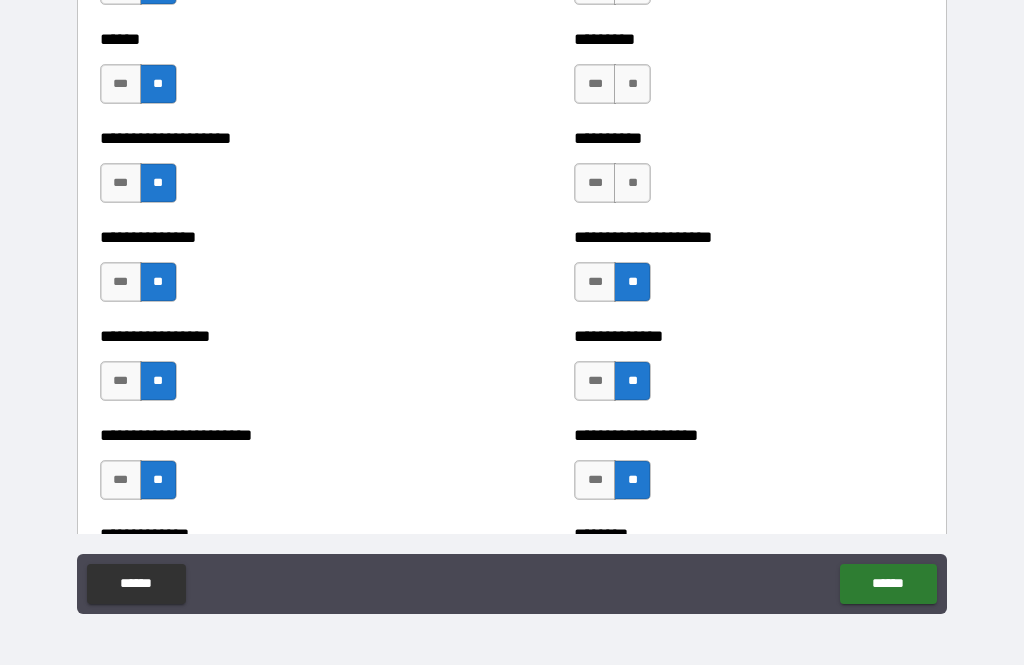 click on "**" at bounding box center (632, 183) 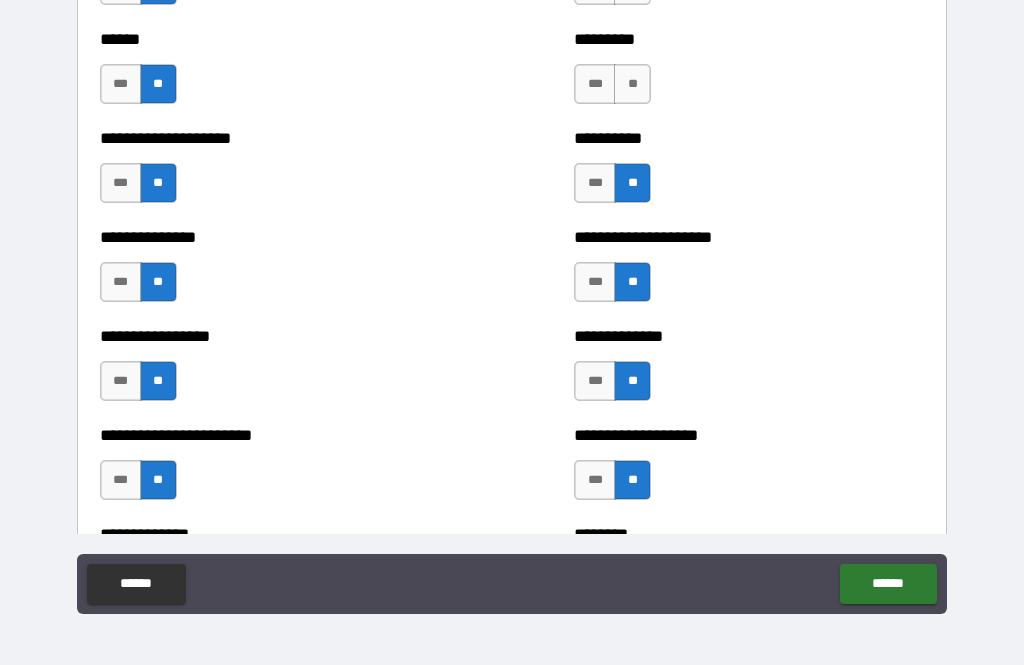 click on "**" at bounding box center (632, 84) 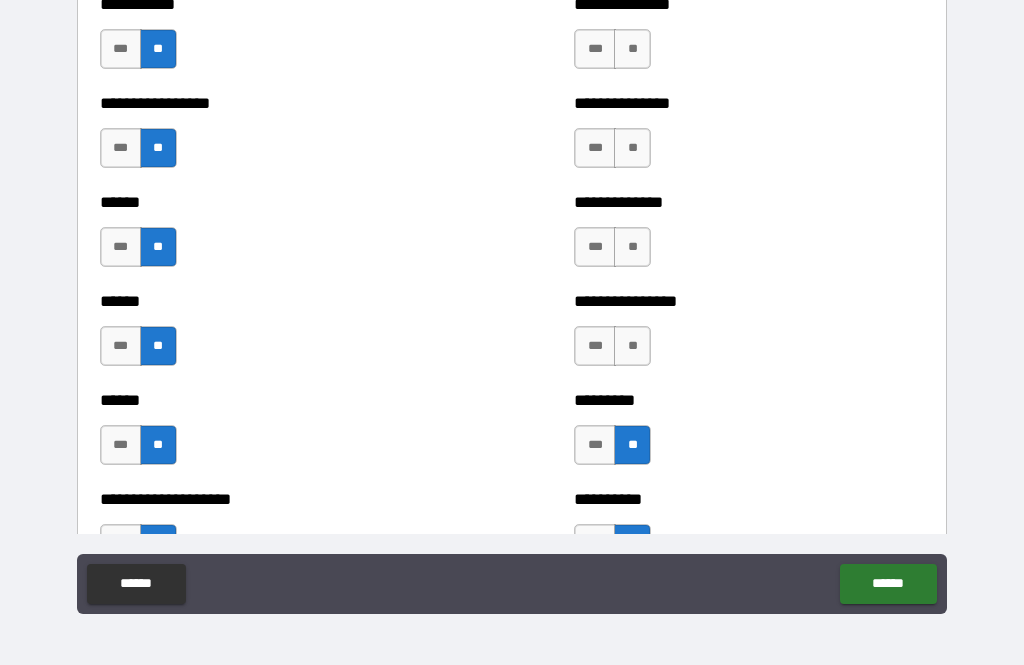 scroll, scrollTop: 2900, scrollLeft: 0, axis: vertical 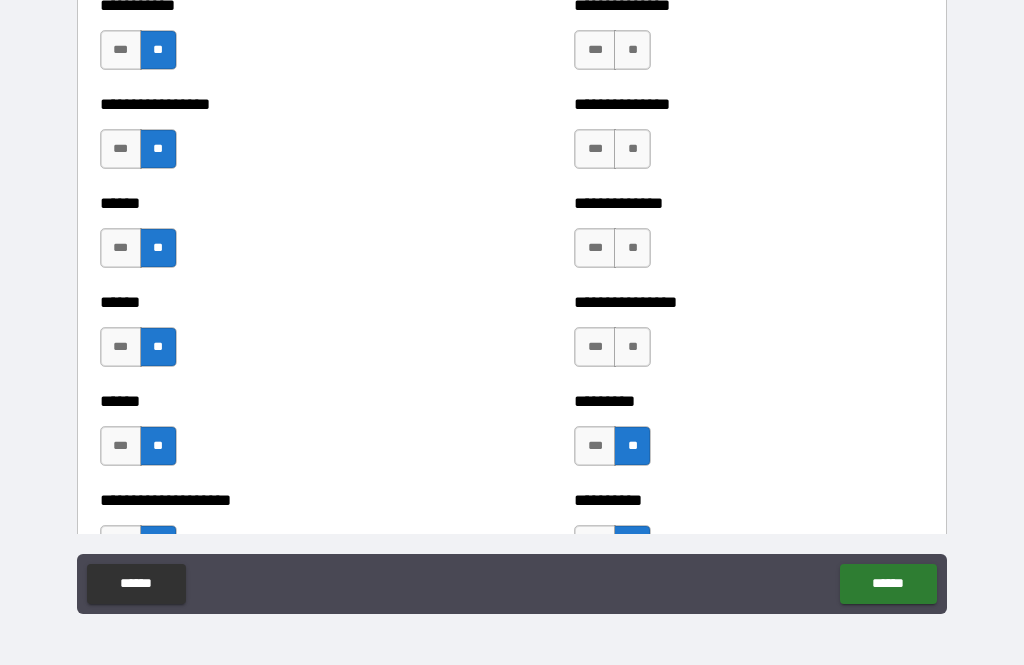click on "**" at bounding box center [632, 347] 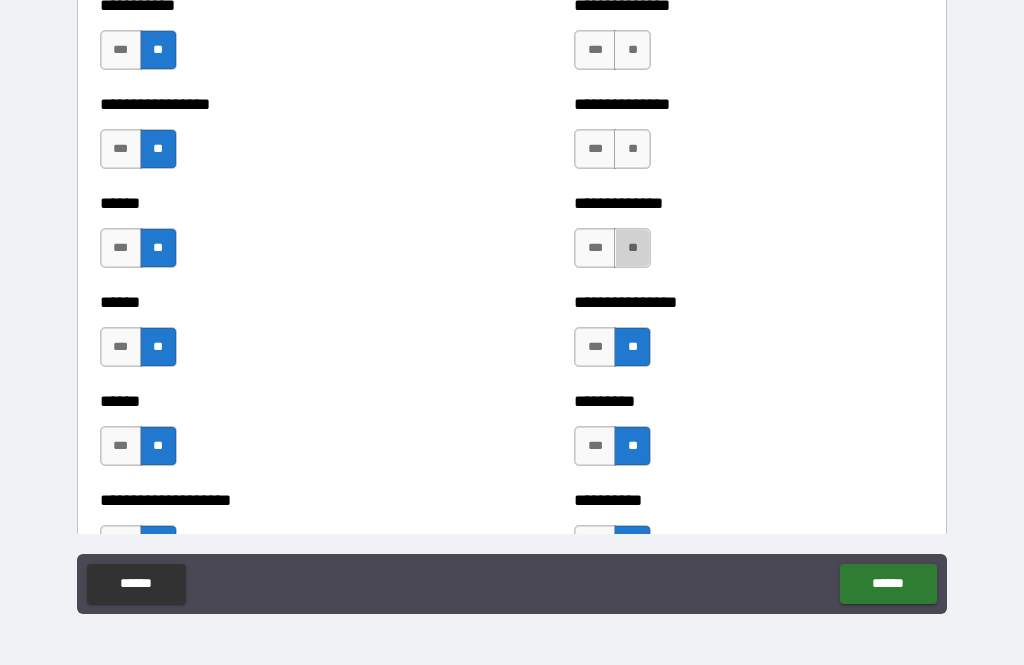 click on "**" at bounding box center (632, 248) 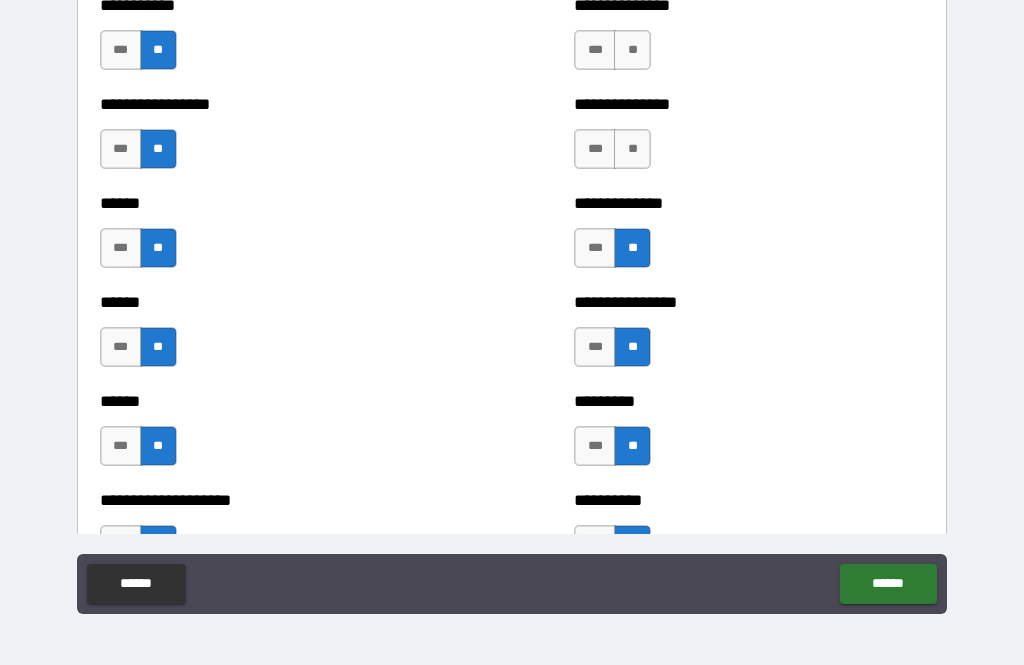 click on "**" at bounding box center (632, 149) 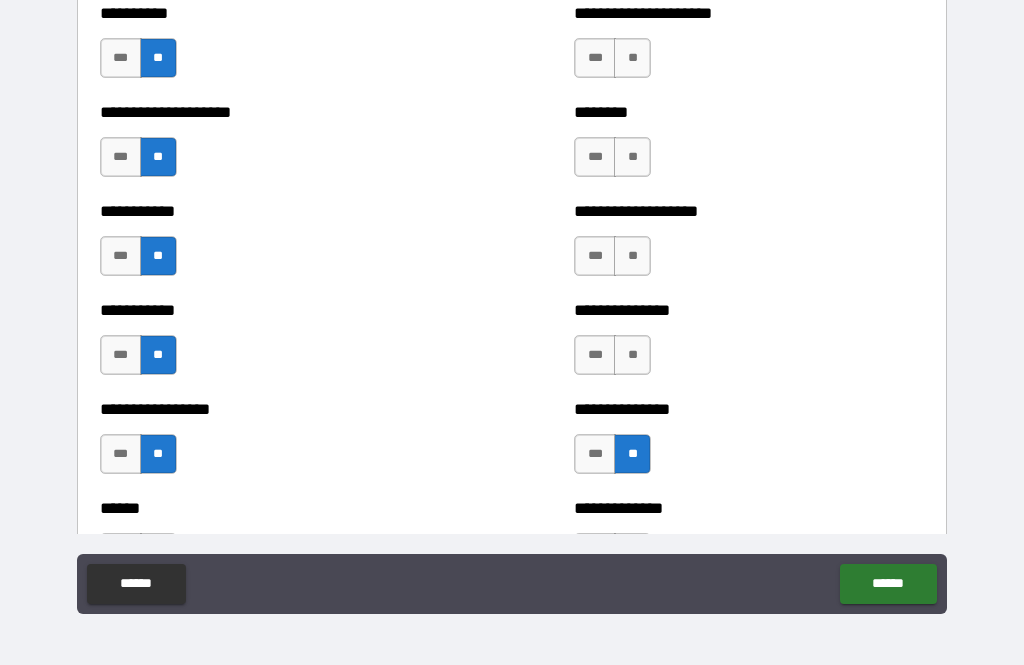 scroll, scrollTop: 2591, scrollLeft: 0, axis: vertical 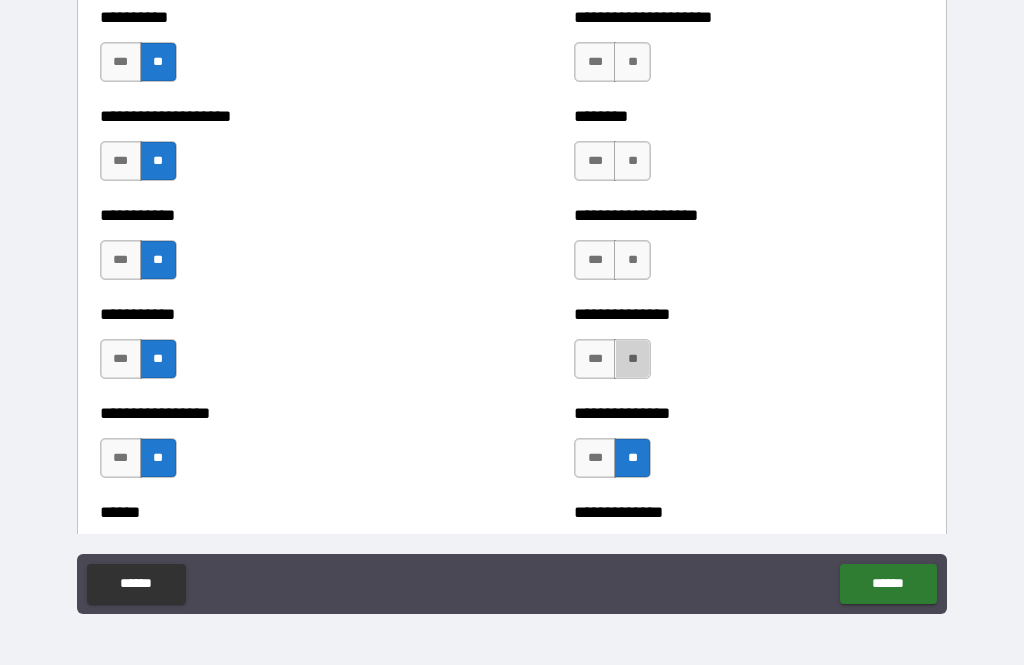 click on "**" at bounding box center [632, 359] 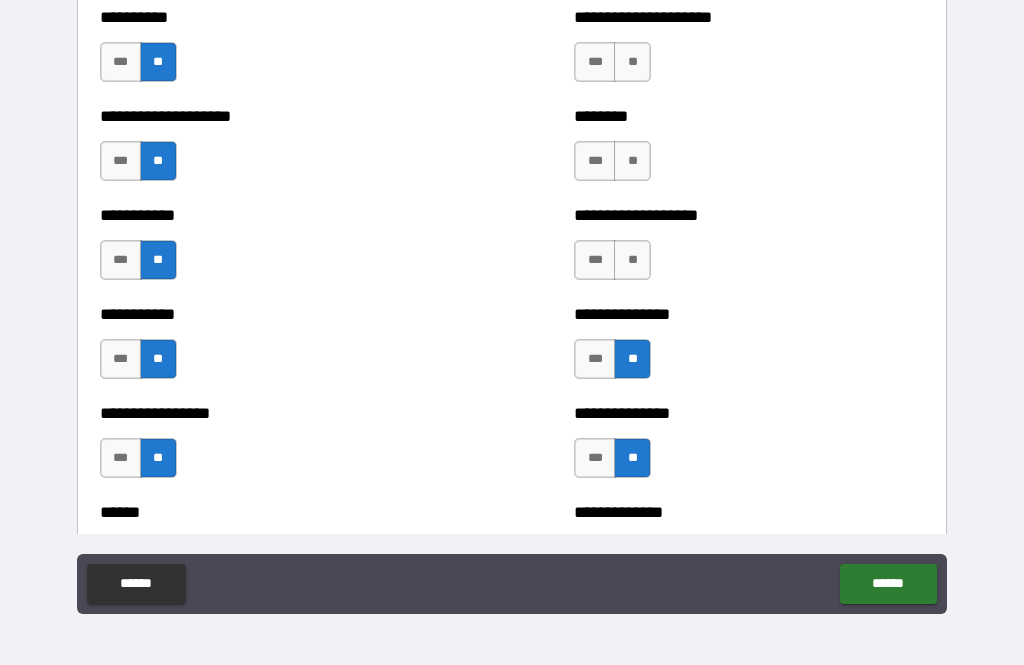 click on "**" at bounding box center [632, 260] 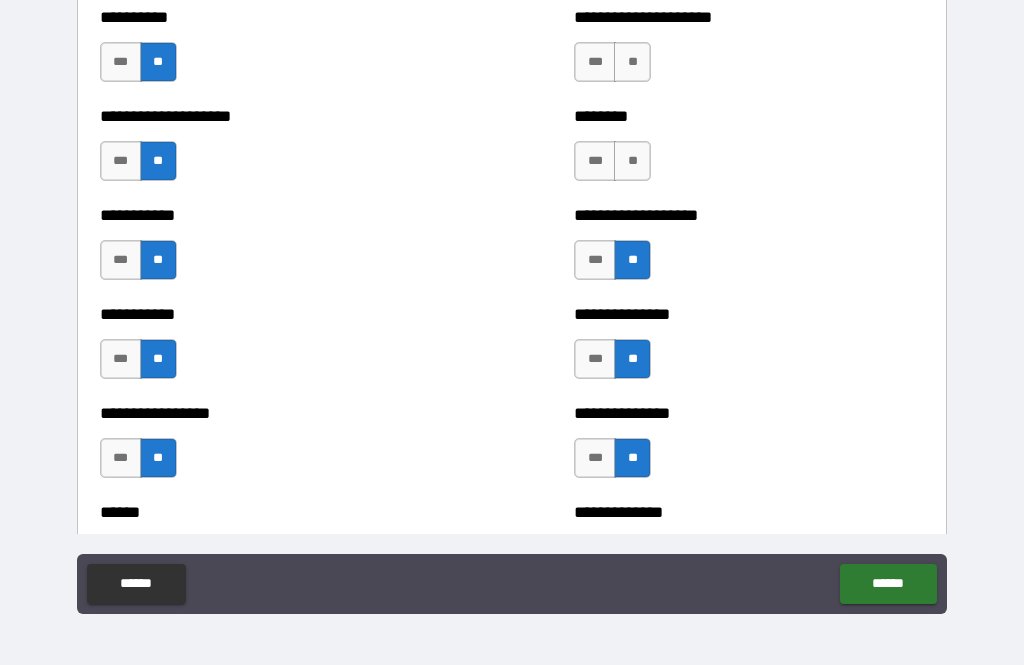 click on "**" at bounding box center [632, 161] 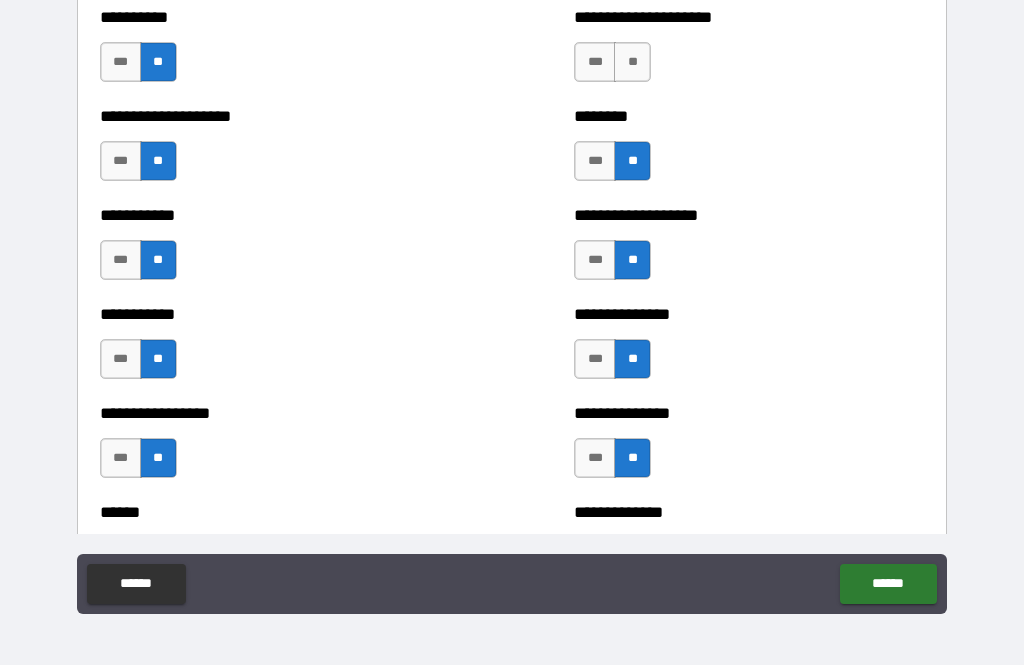 click on "**" at bounding box center [632, 62] 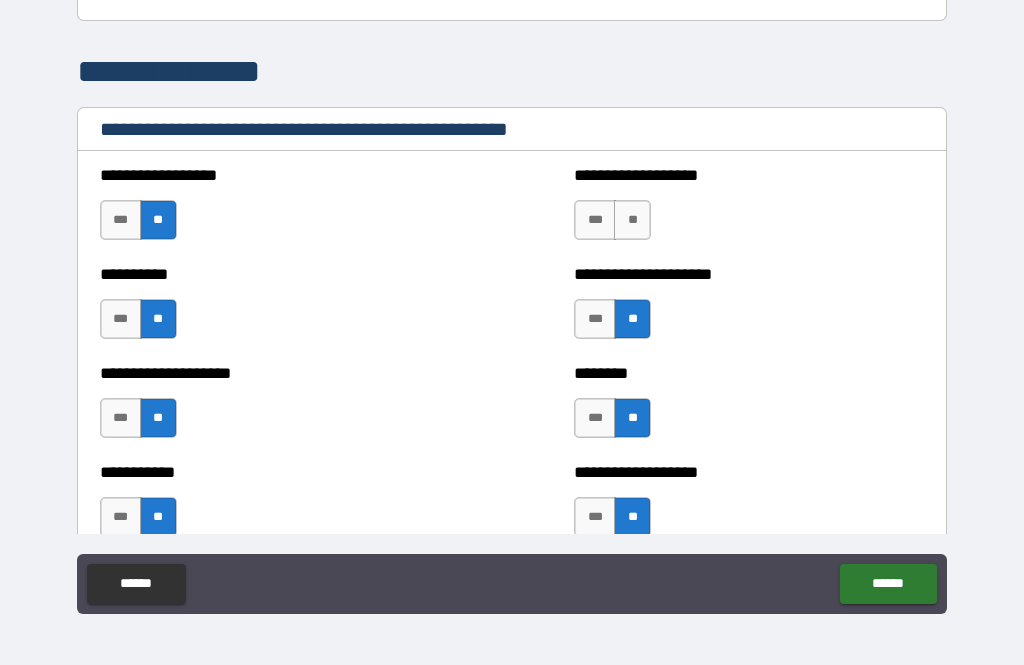 scroll, scrollTop: 2335, scrollLeft: 0, axis: vertical 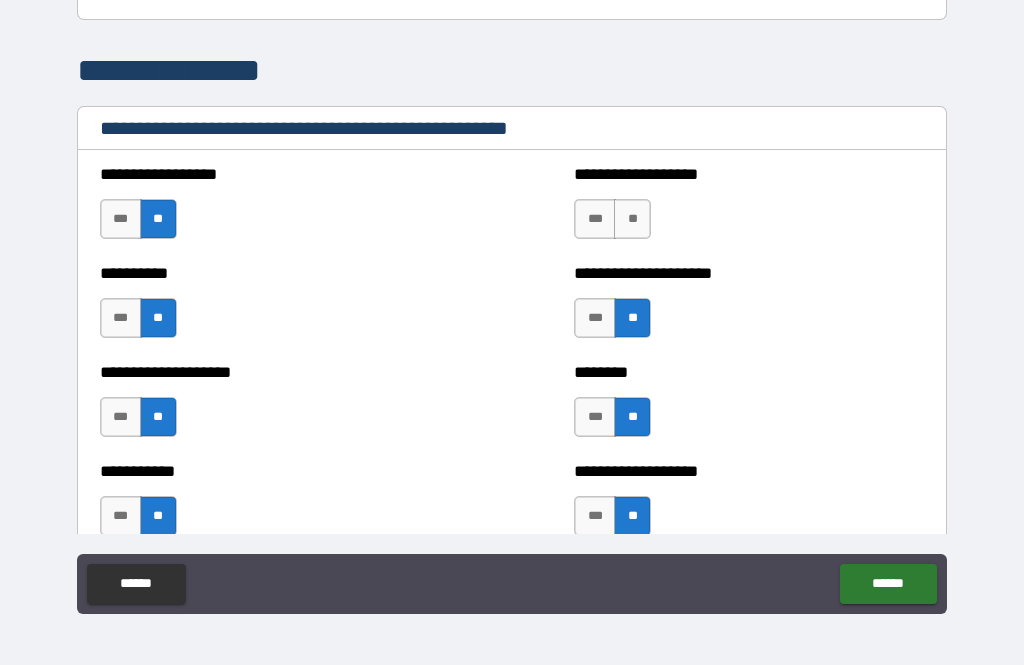 click on "***" at bounding box center (595, 219) 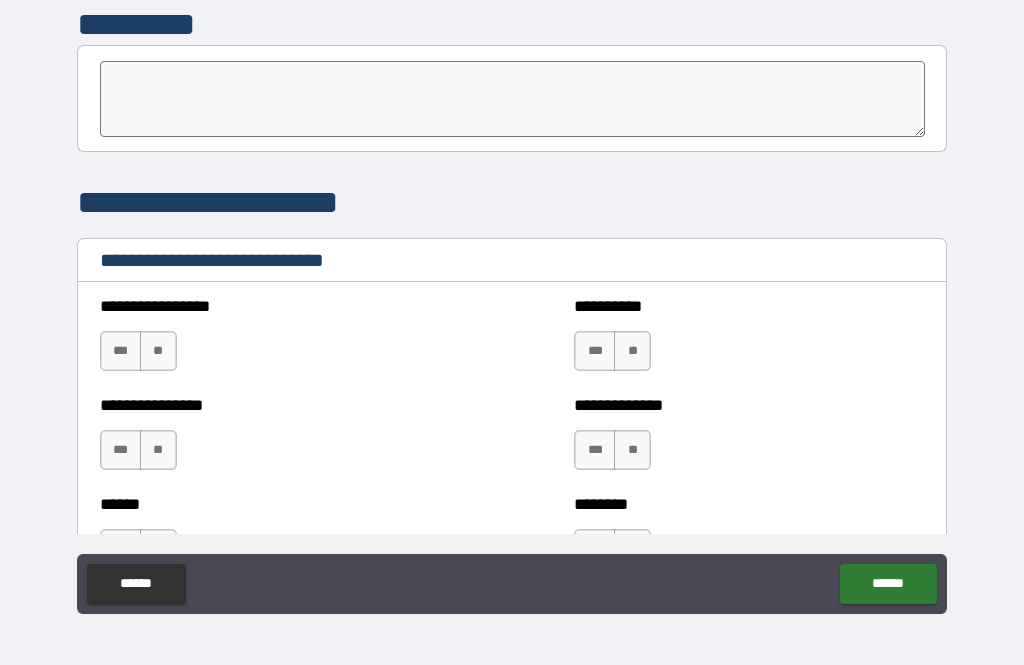 scroll, scrollTop: 6485, scrollLeft: 0, axis: vertical 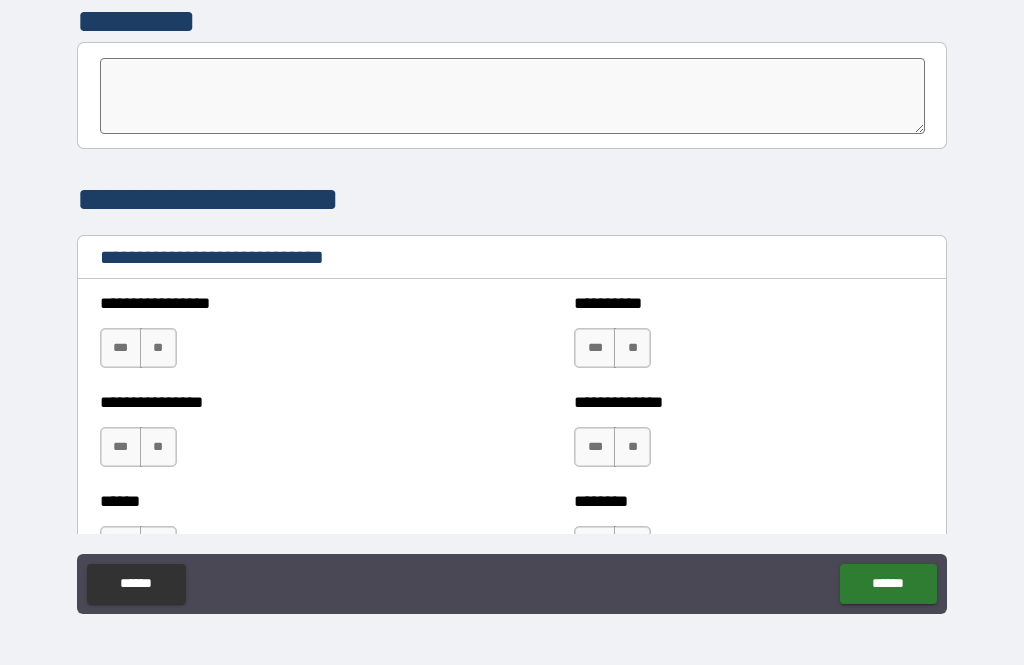 click on "***" at bounding box center (121, 348) 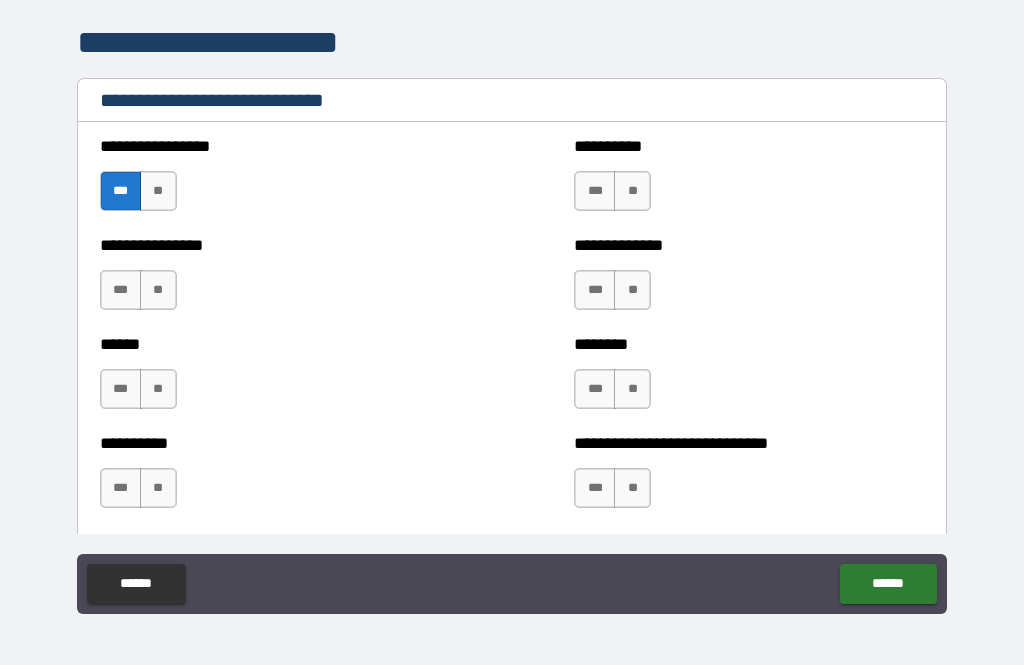 scroll, scrollTop: 6644, scrollLeft: 0, axis: vertical 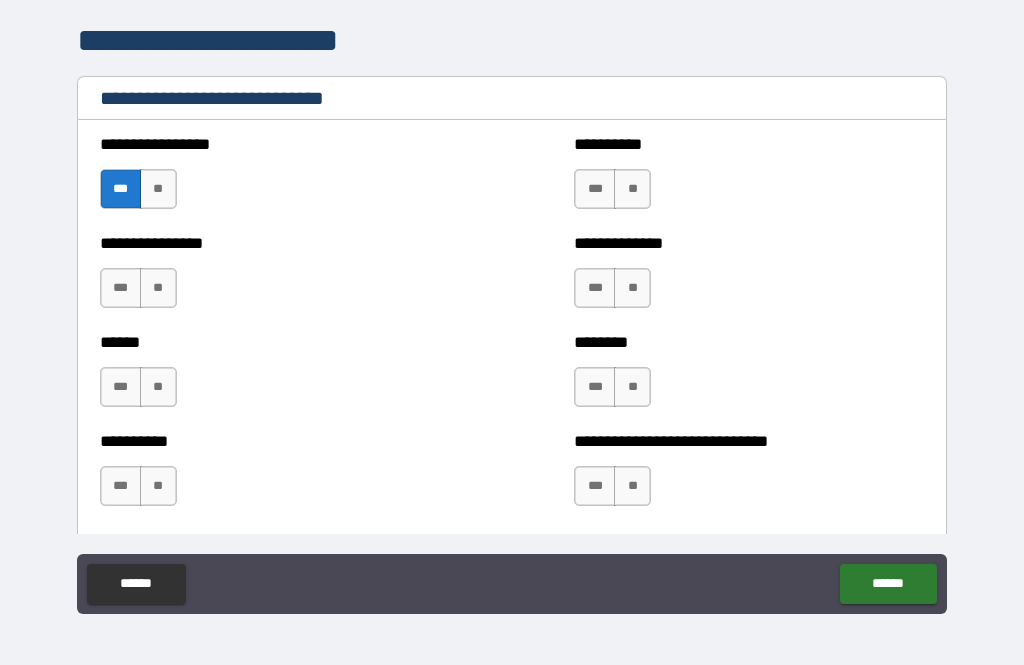 click on "***" at bounding box center [595, 387] 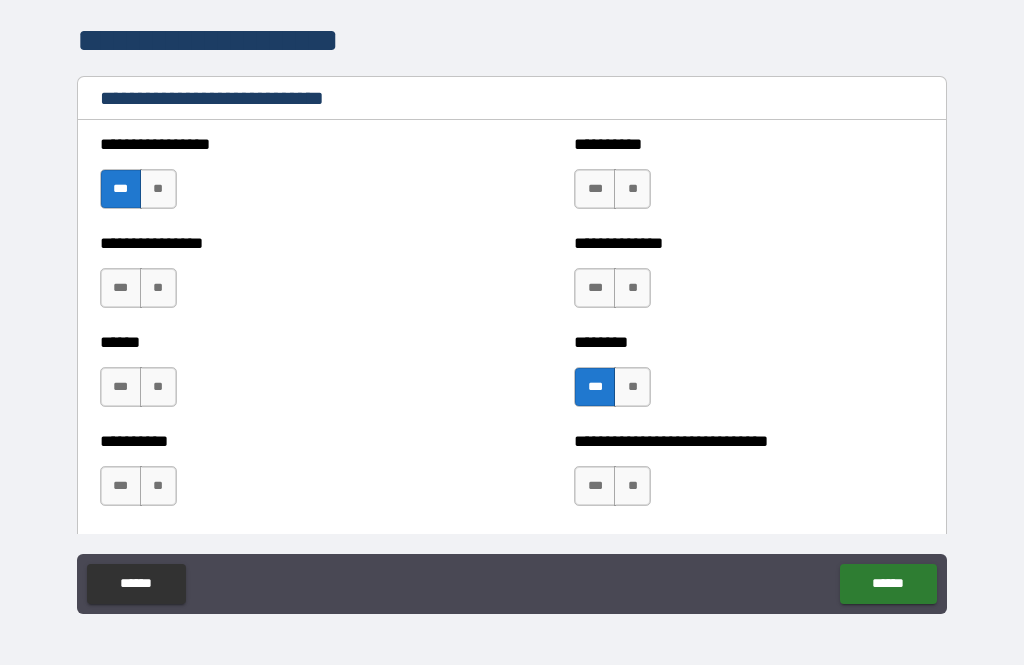 click on "***" at bounding box center [595, 486] 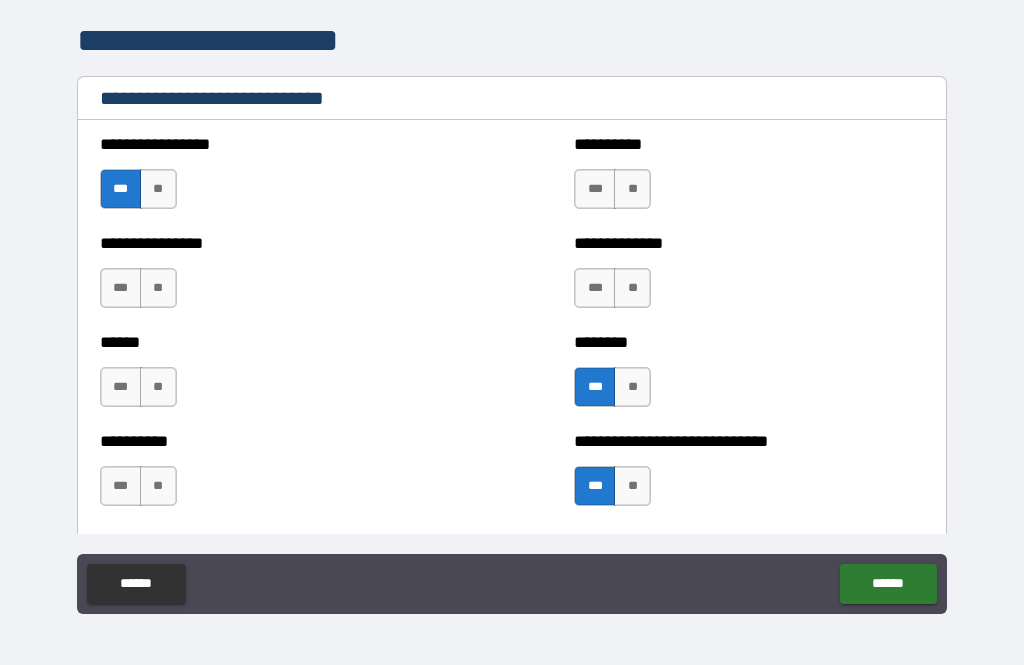 click on "***" at bounding box center (595, 288) 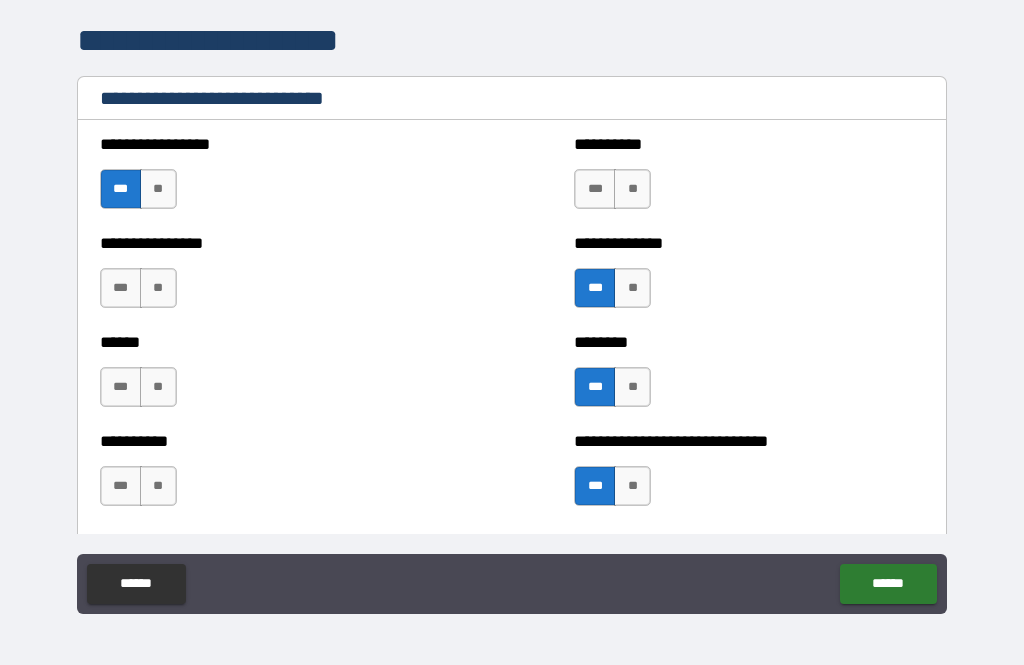 click on "**" at bounding box center [632, 189] 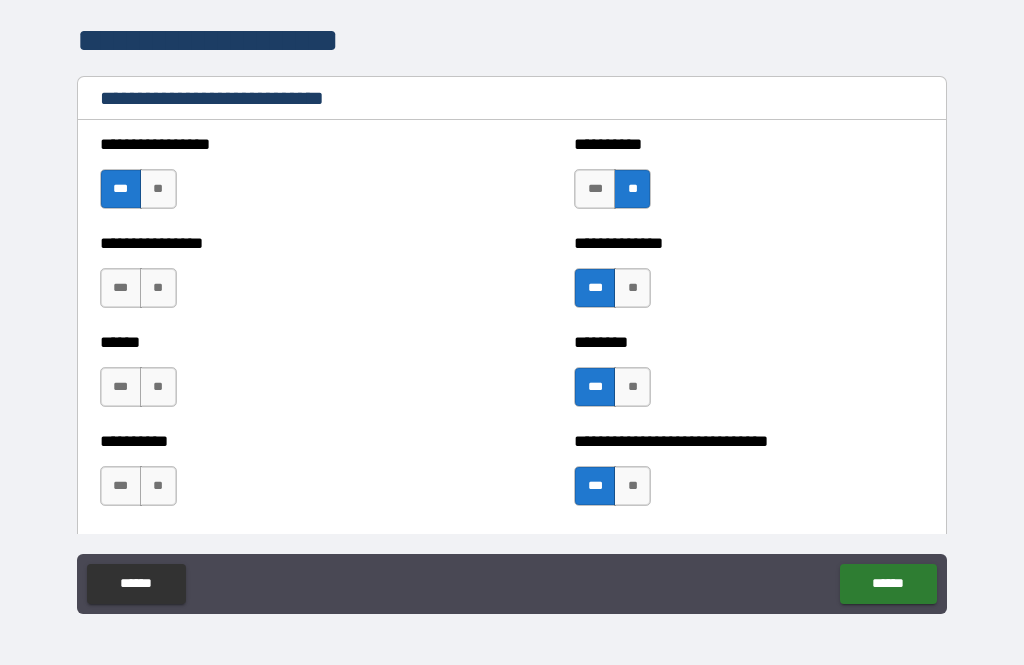 click on "**" at bounding box center (158, 486) 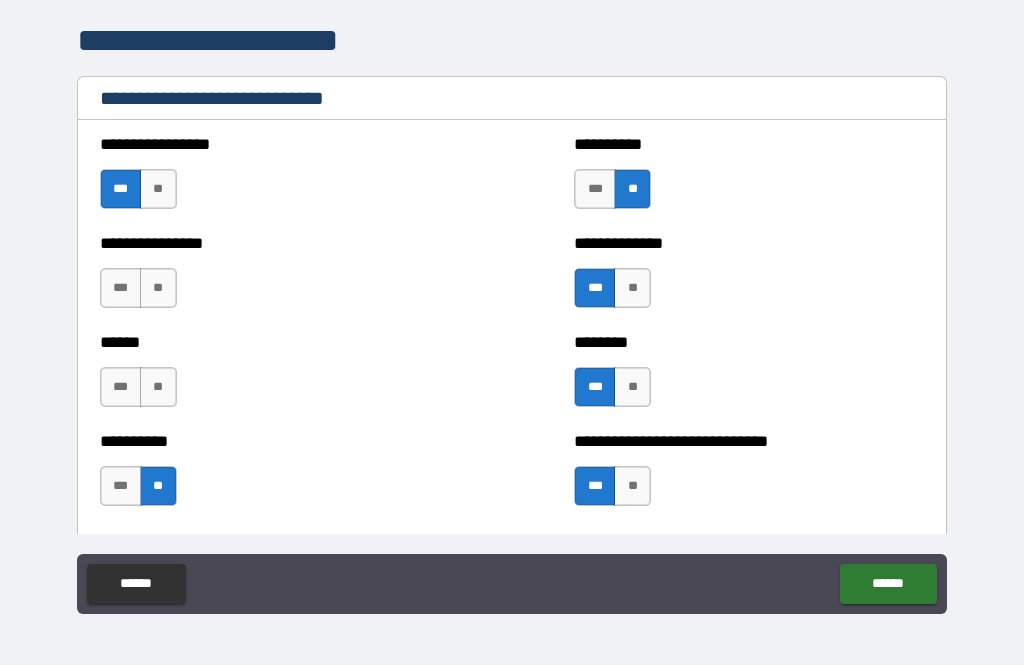 click on "***" at bounding box center (121, 387) 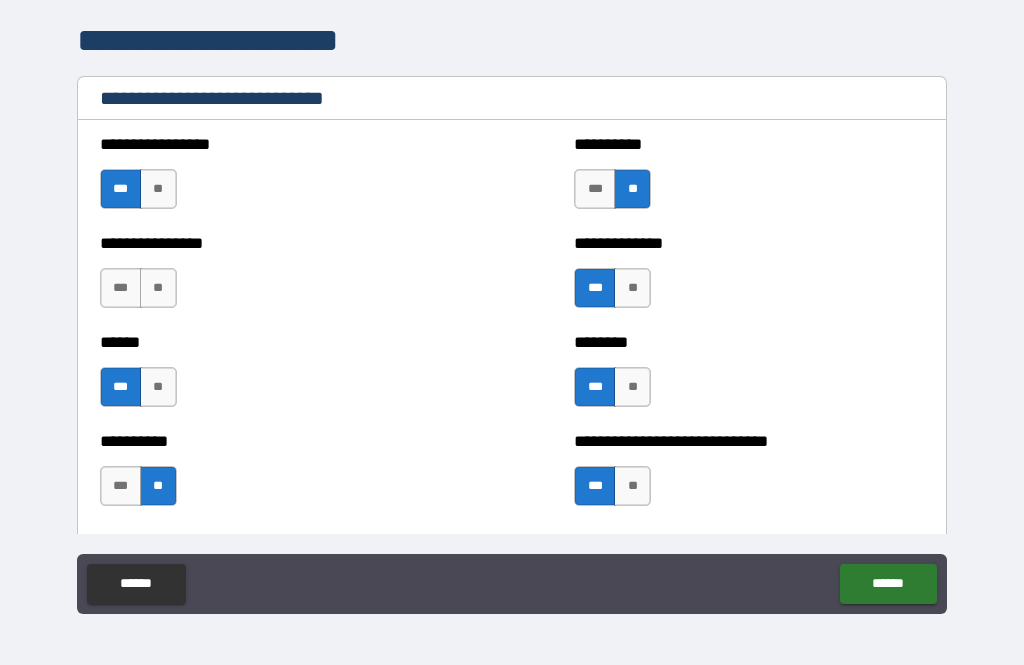 click on "**" at bounding box center (158, 288) 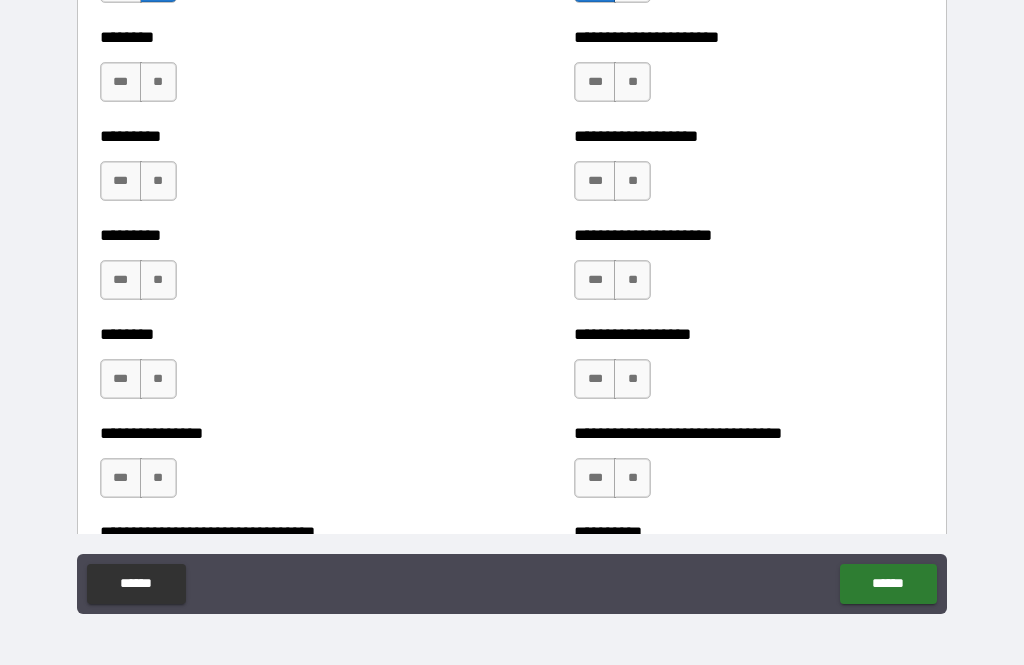 scroll, scrollTop: 7148, scrollLeft: 0, axis: vertical 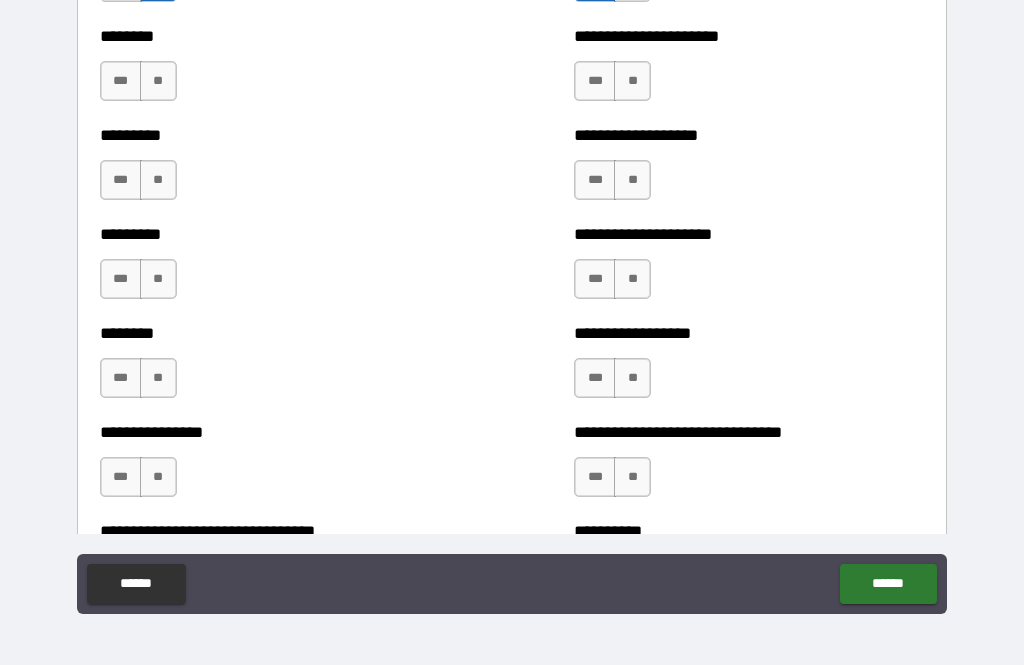 click on "**" at bounding box center (158, 81) 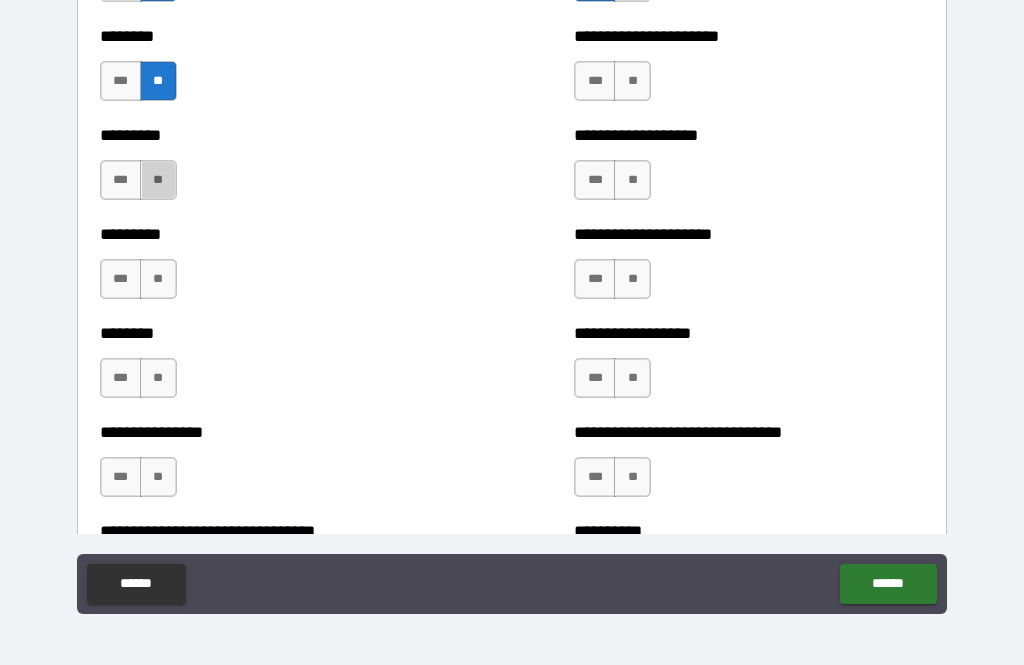 click on "**" at bounding box center (158, 180) 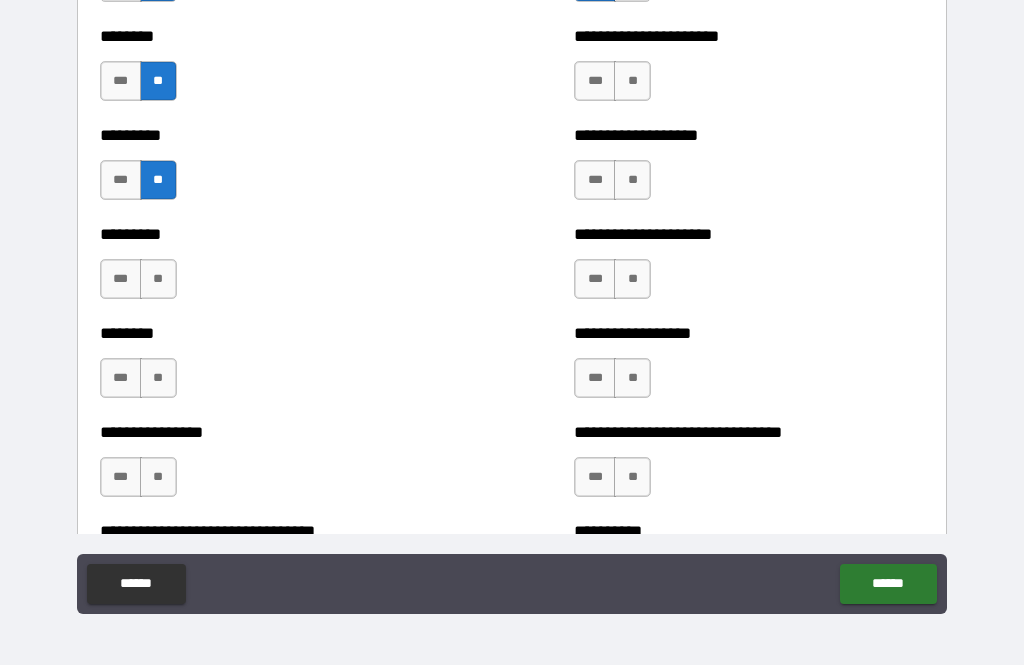 click on "**" at bounding box center (632, 81) 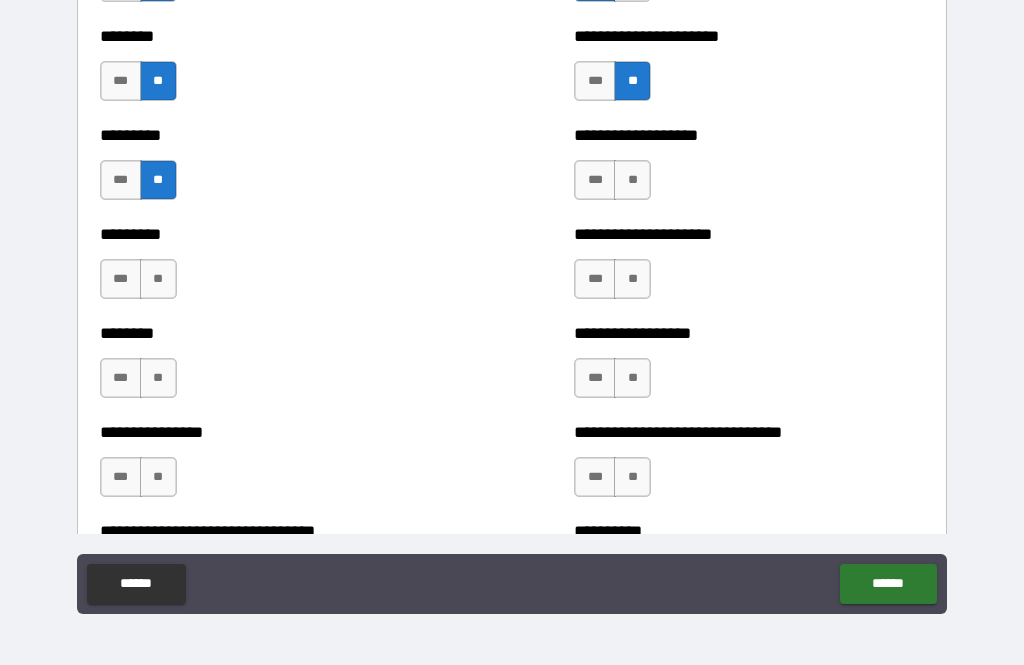click on "***" at bounding box center [595, 180] 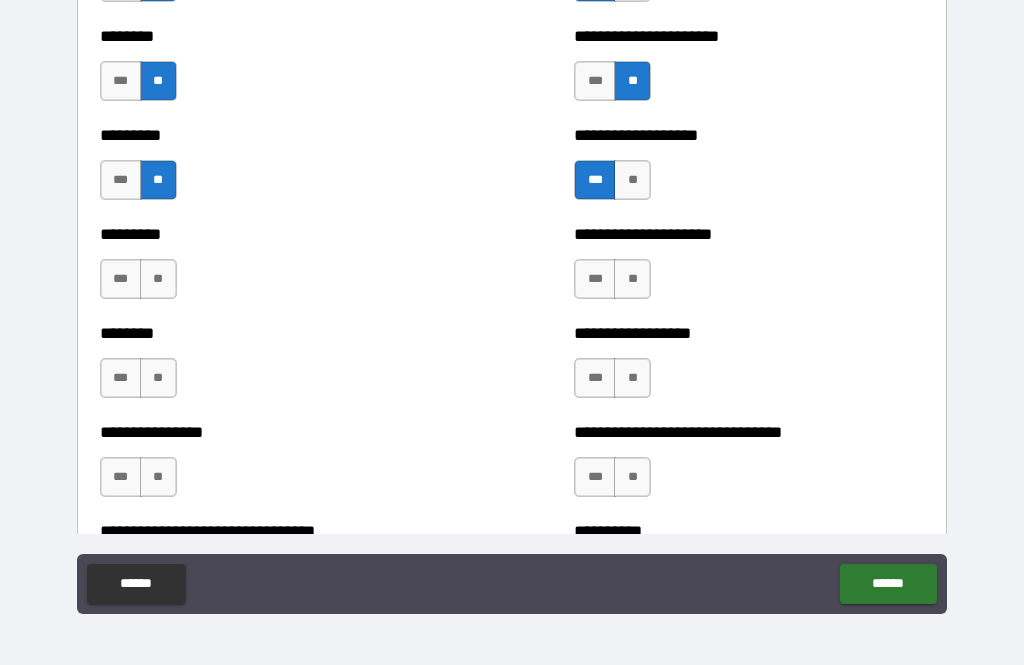 click on "**" at bounding box center [632, 279] 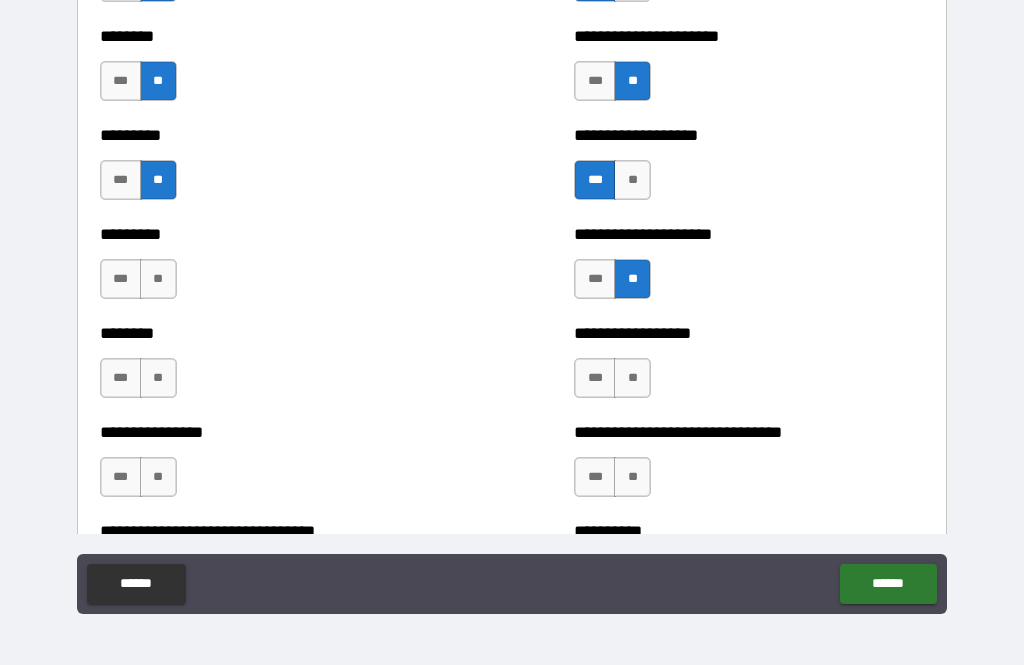 click on "***" at bounding box center [121, 279] 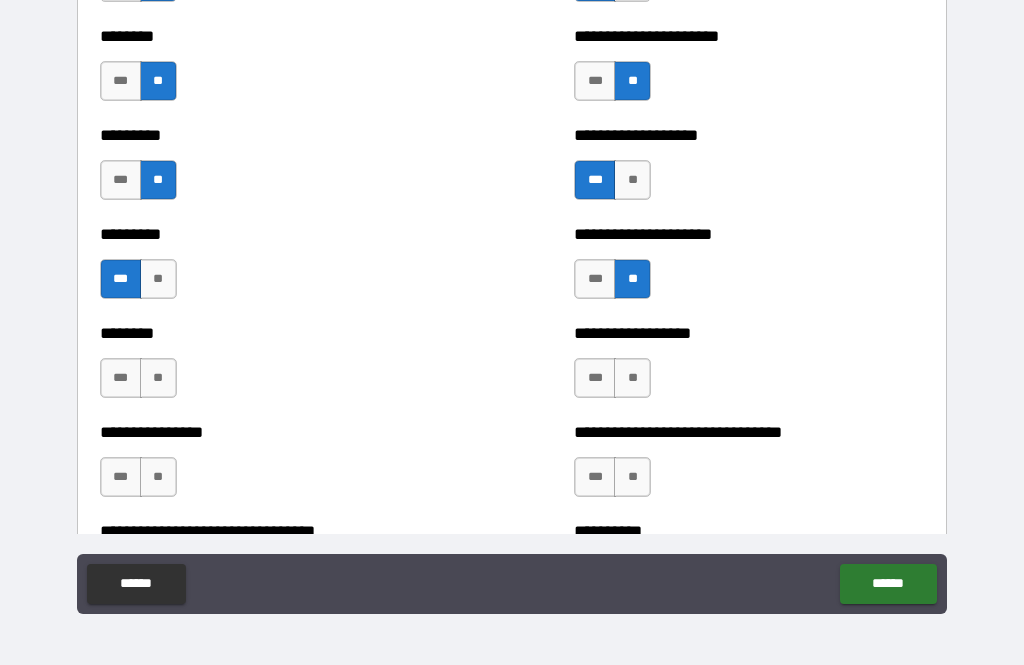 click on "**" at bounding box center [158, 378] 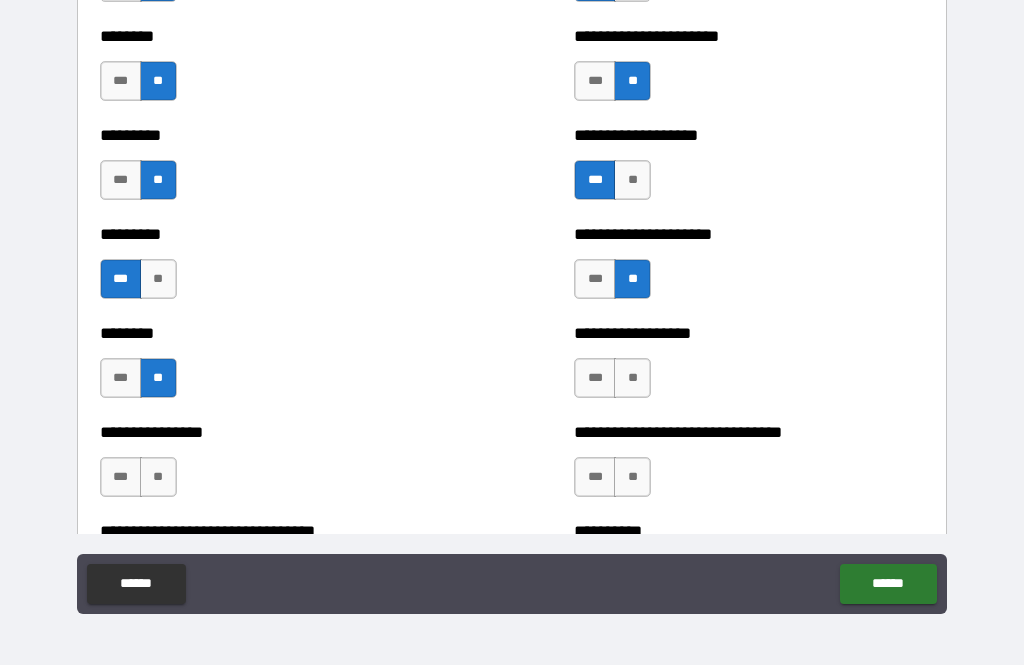 click on "***" at bounding box center (121, 477) 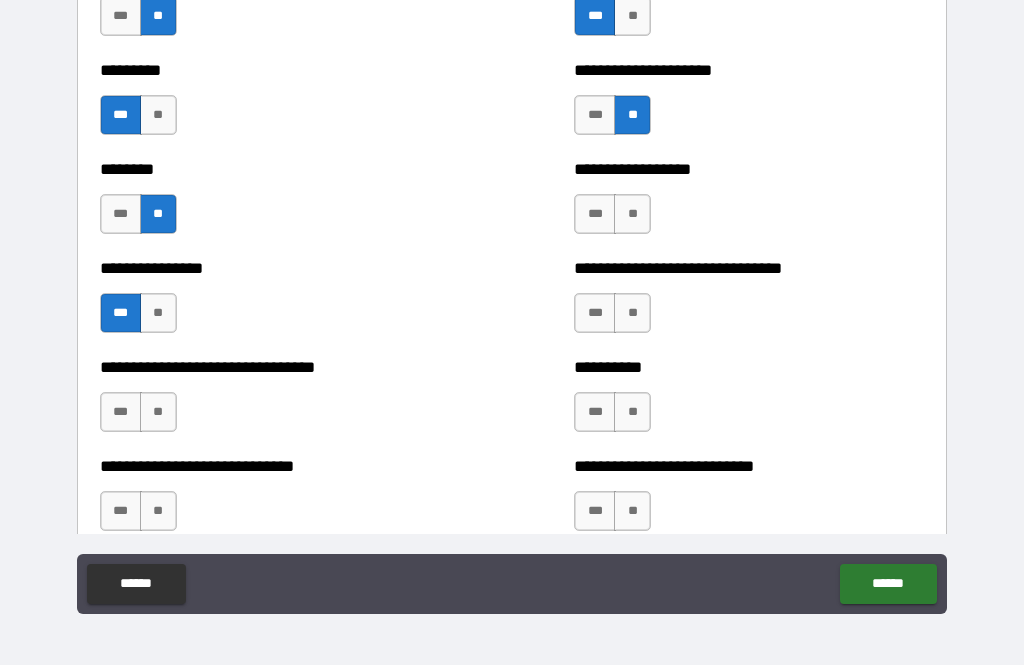 scroll, scrollTop: 7313, scrollLeft: 0, axis: vertical 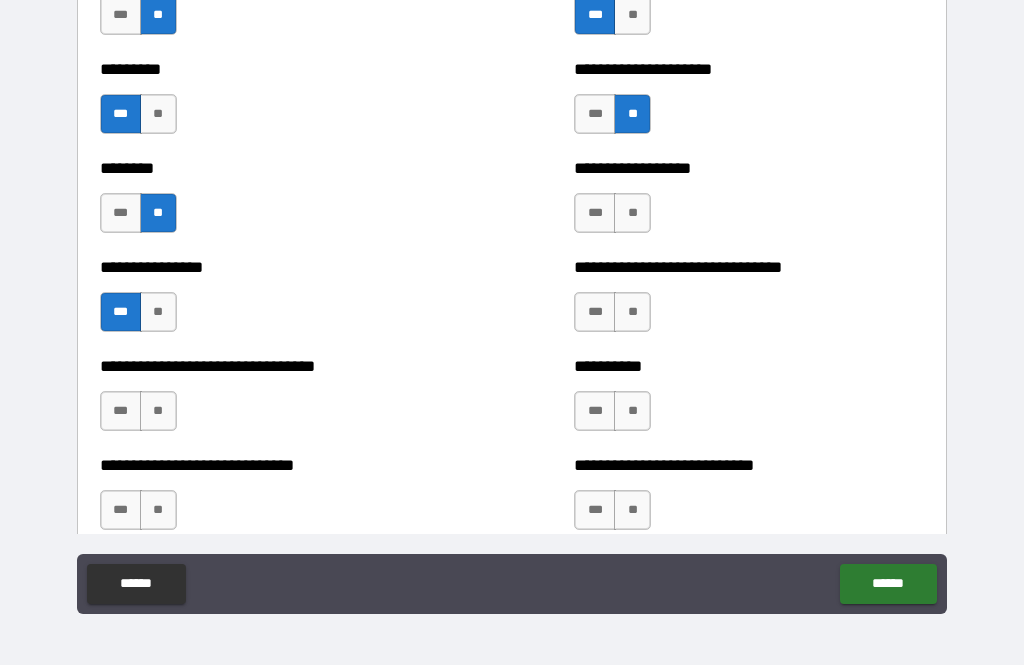 click on "**" at bounding box center [632, 213] 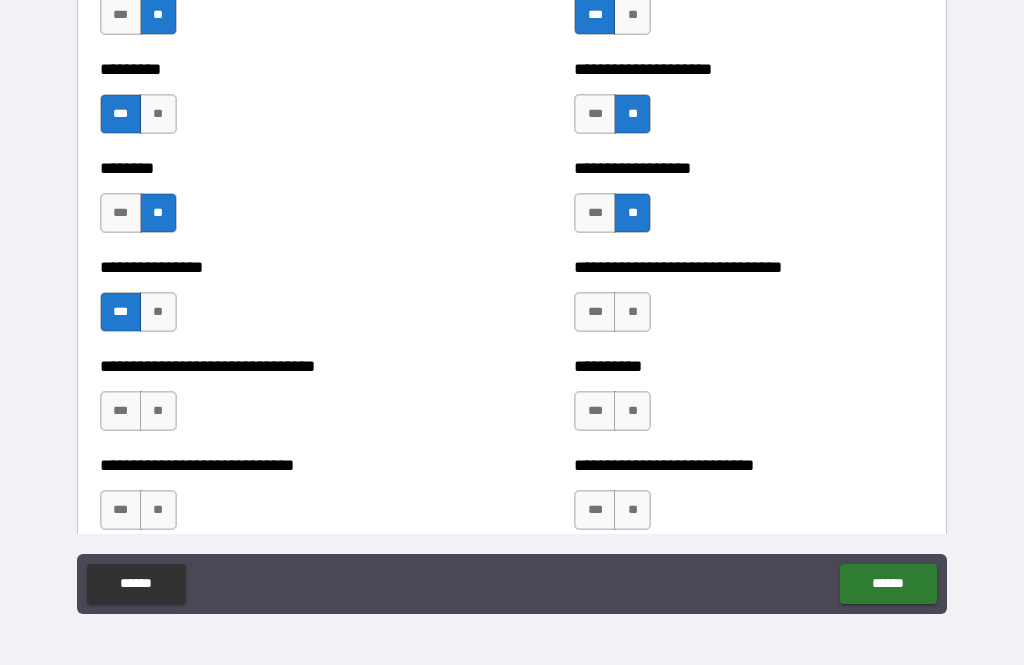 click on "***" at bounding box center [595, 312] 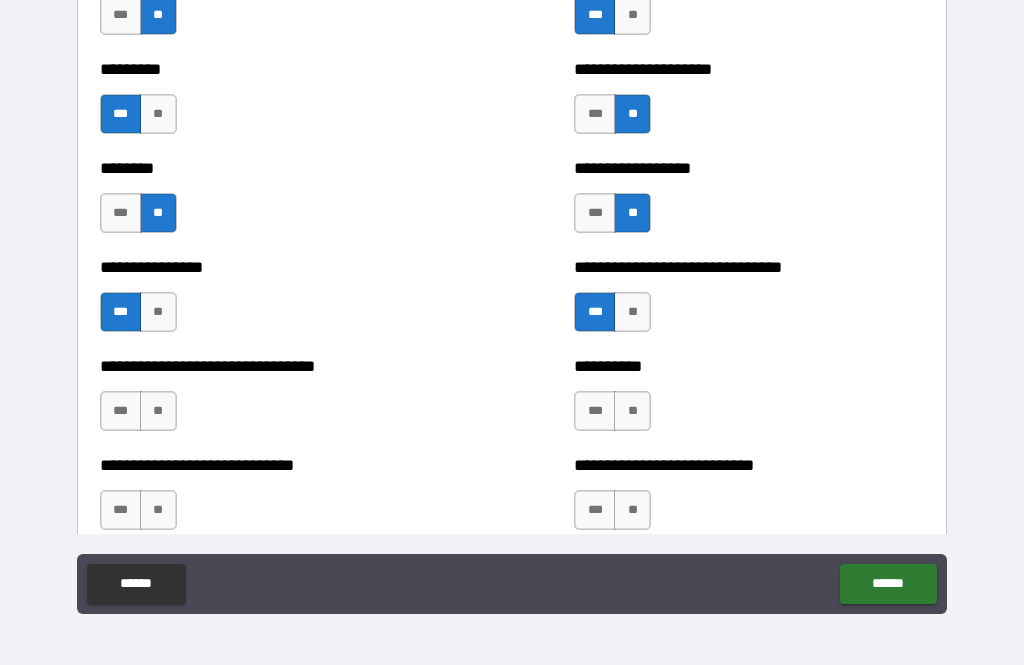 click on "***" at bounding box center [595, 411] 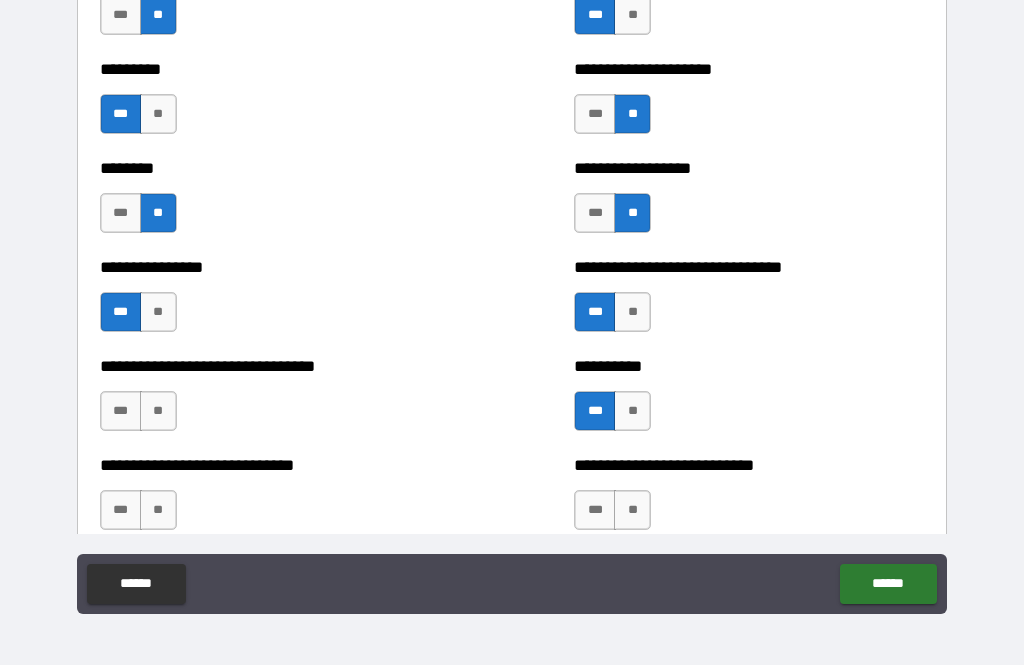 click on "**" at bounding box center (632, 510) 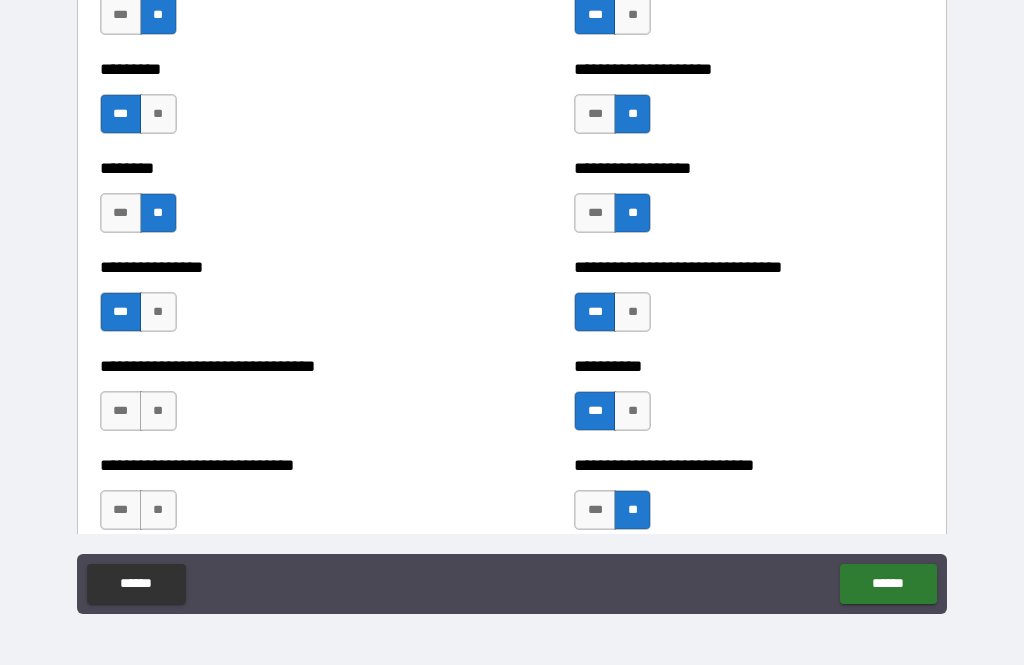 click on "**" at bounding box center (158, 510) 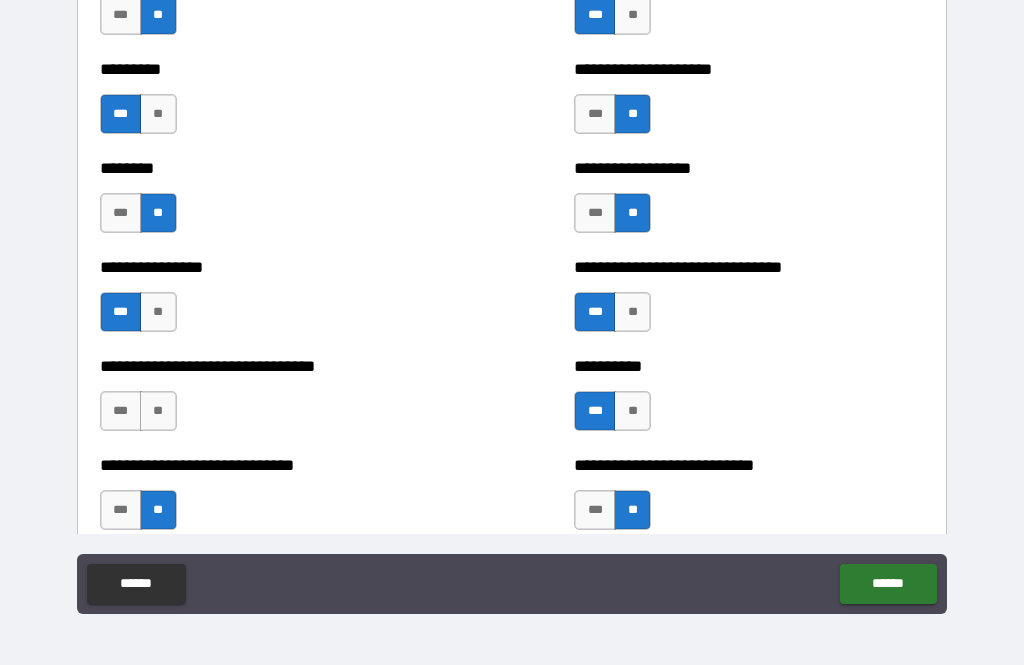 click on "***" at bounding box center (121, 411) 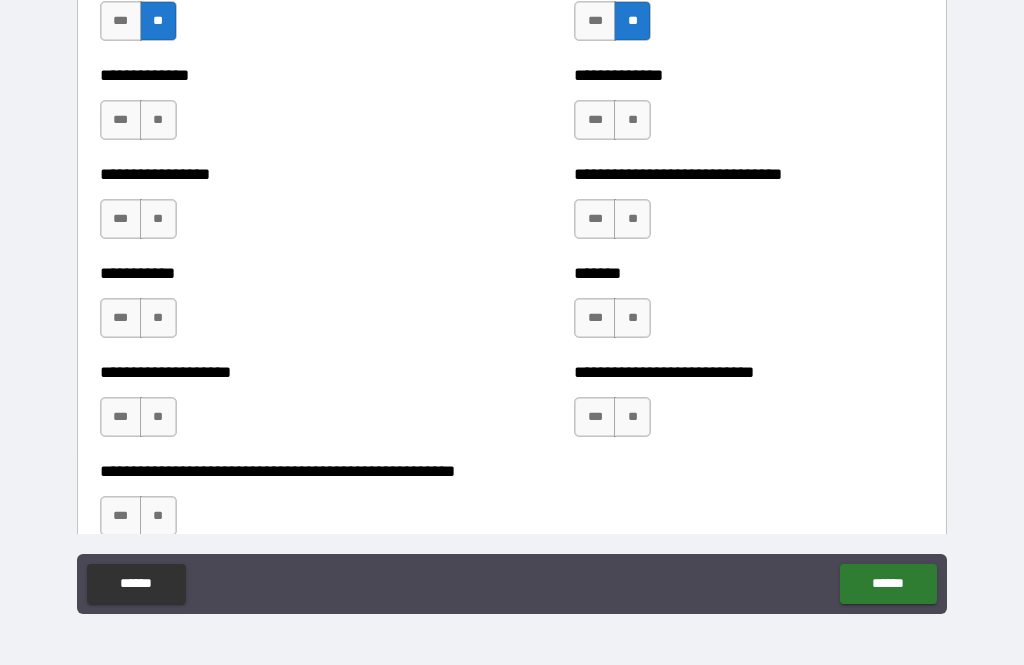 scroll, scrollTop: 7809, scrollLeft: 0, axis: vertical 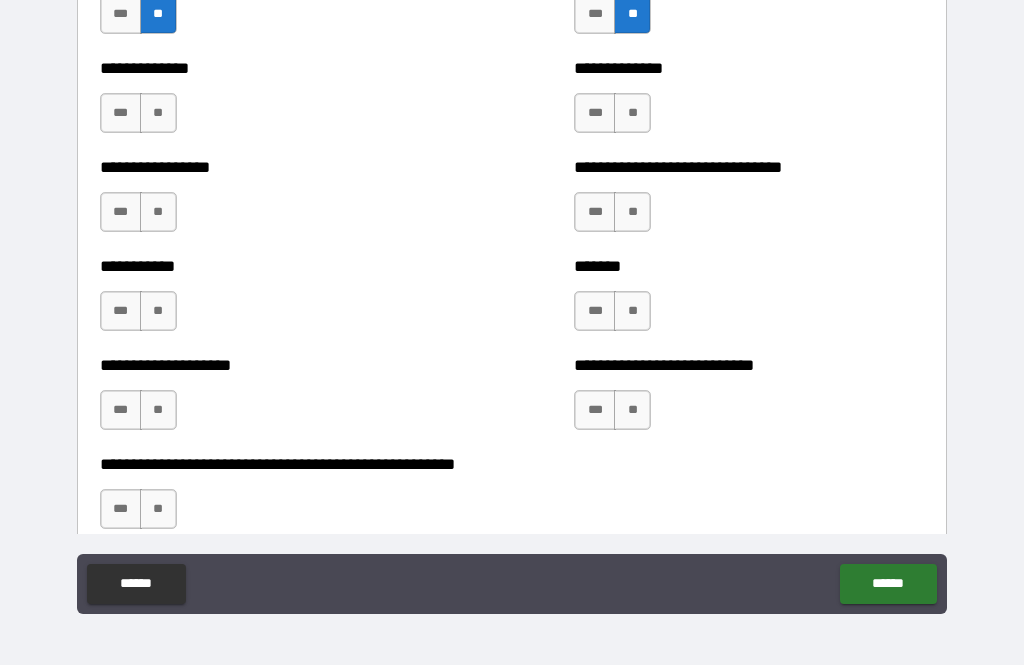 click on "**" at bounding box center [158, 113] 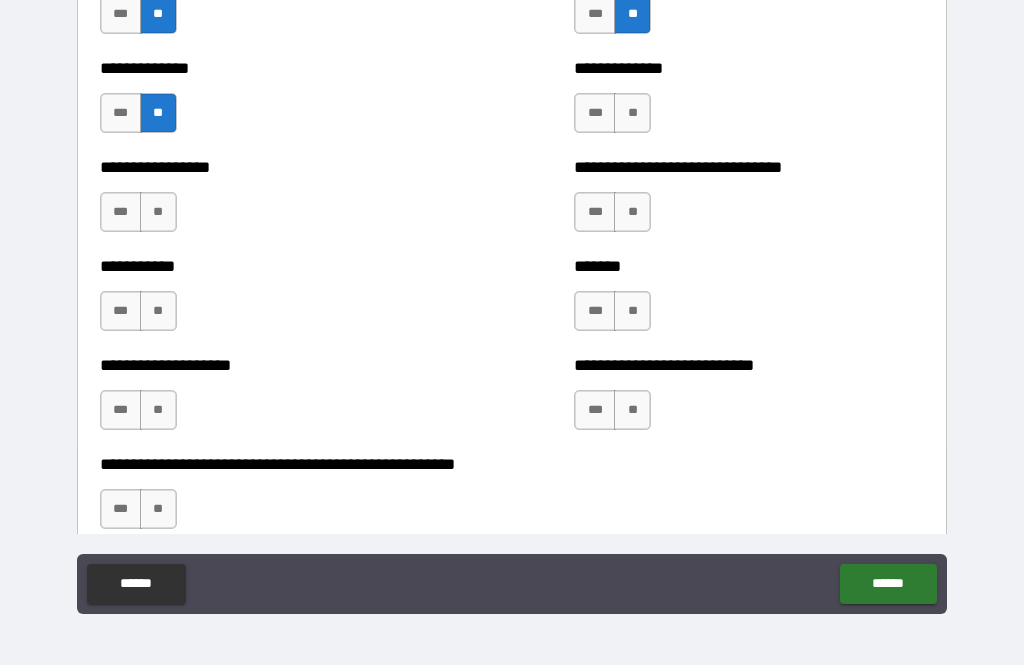 click on "**" at bounding box center [632, 113] 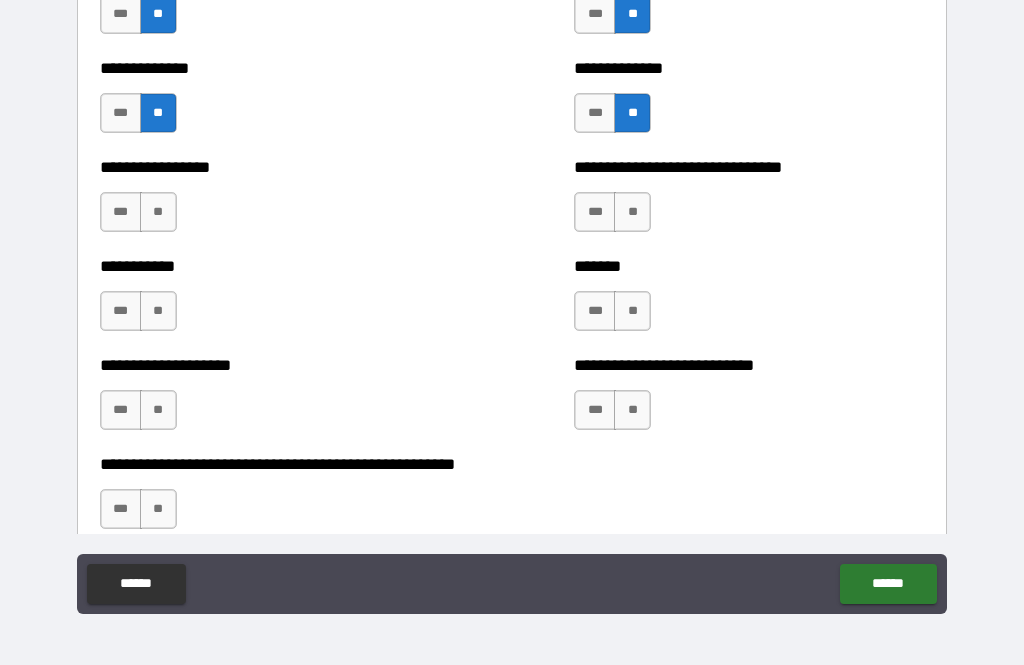 click on "**" at bounding box center [158, 212] 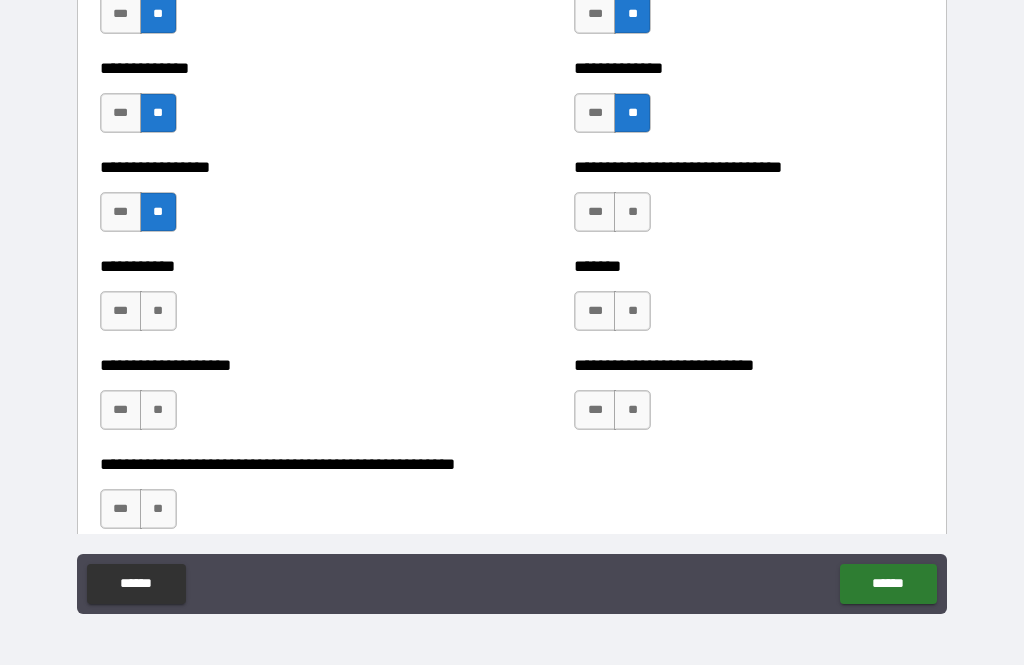 click on "**" at bounding box center [632, 212] 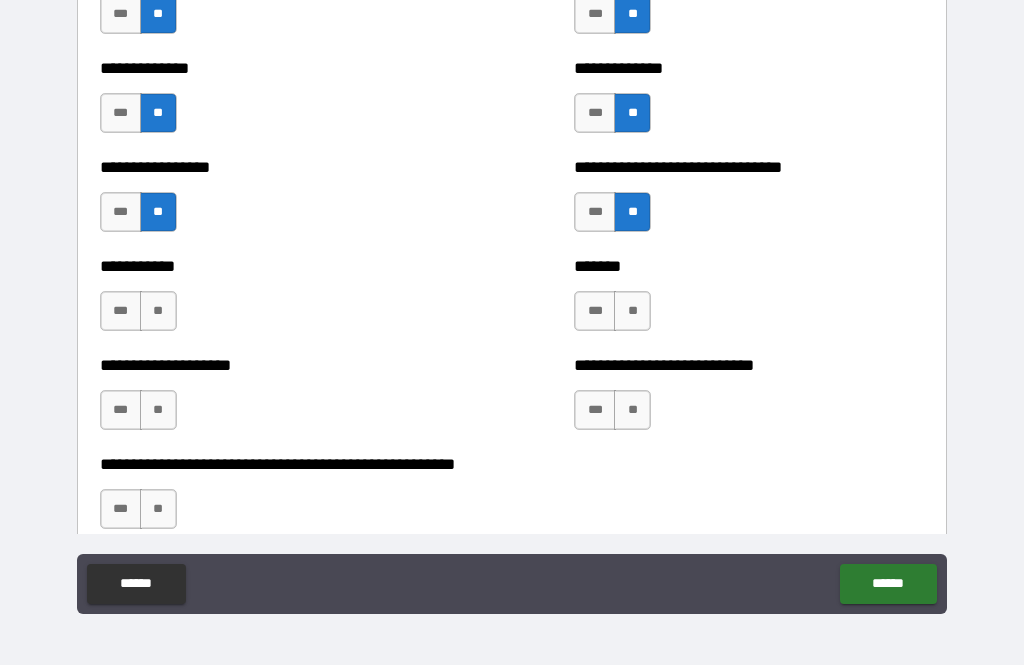 click on "**" at bounding box center [158, 311] 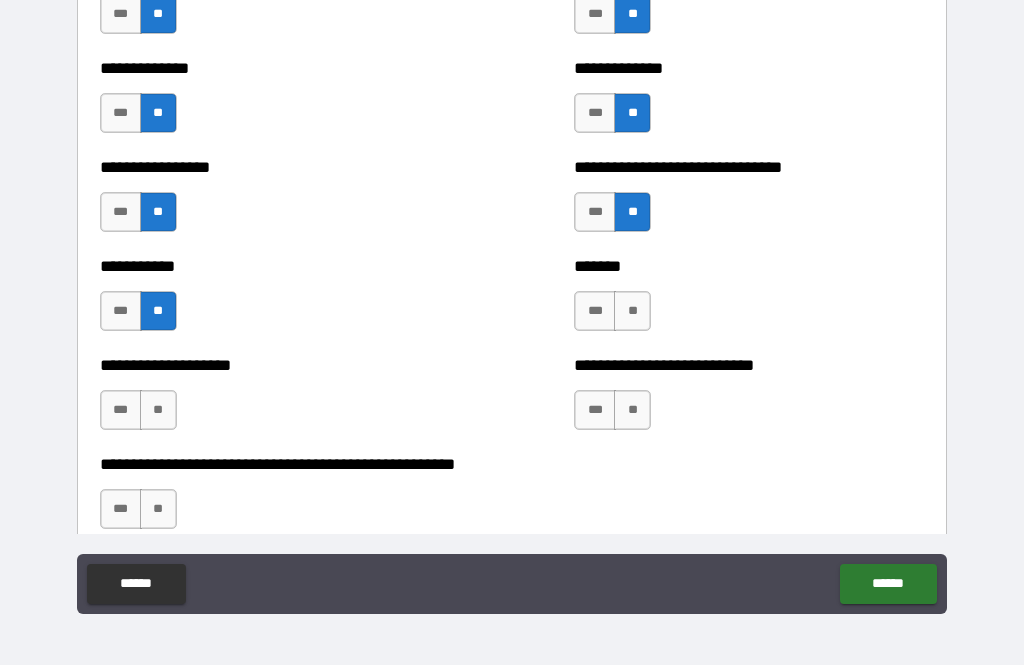 click on "***" at bounding box center [595, 311] 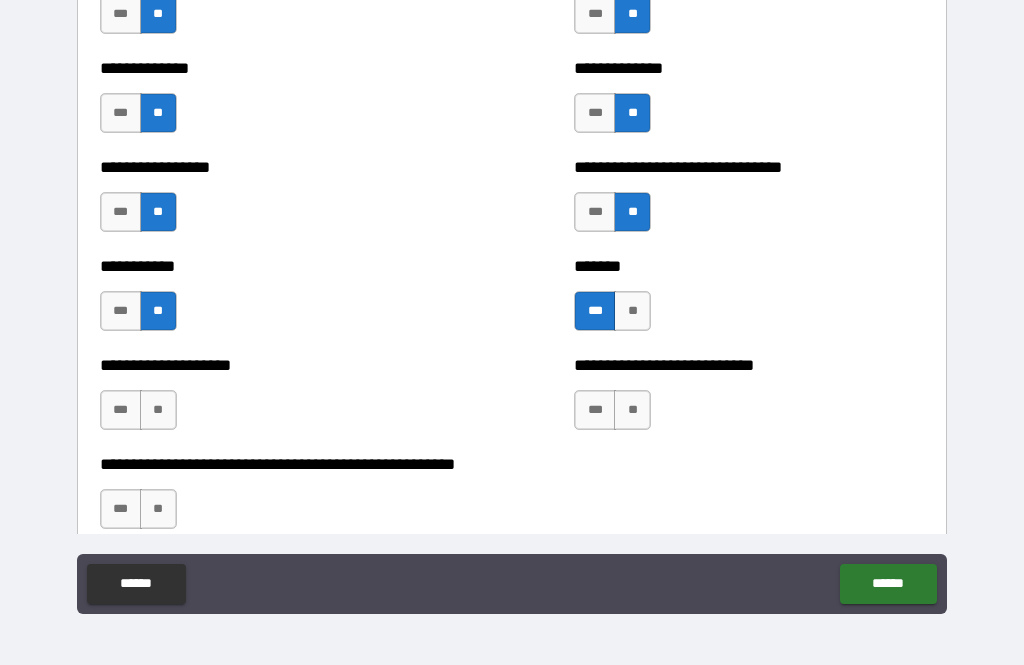 click on "**" at bounding box center (158, 410) 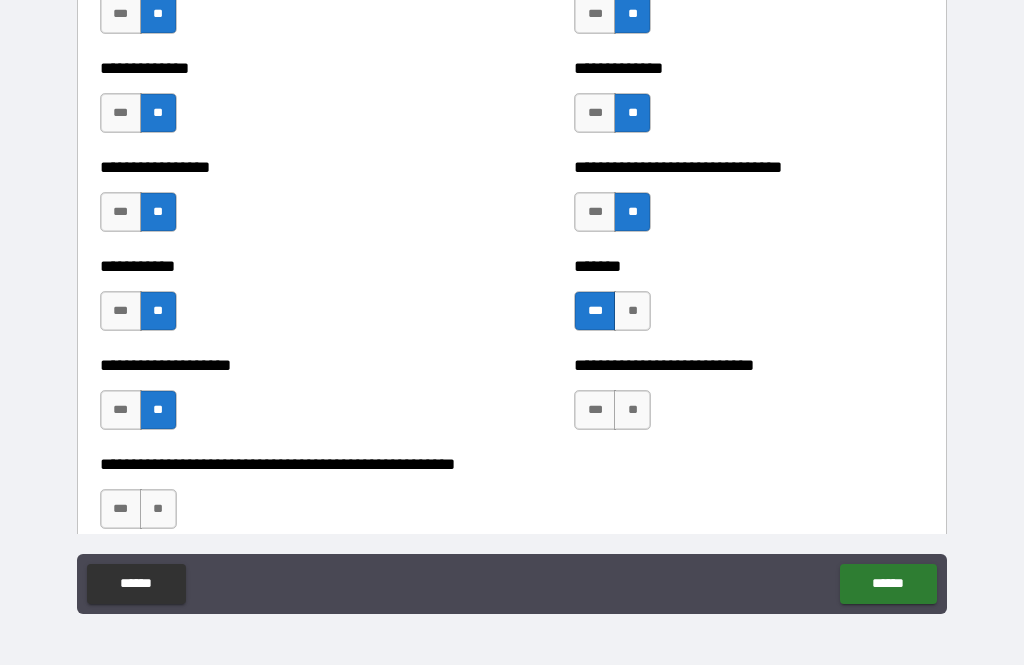 click on "**" at bounding box center (158, 509) 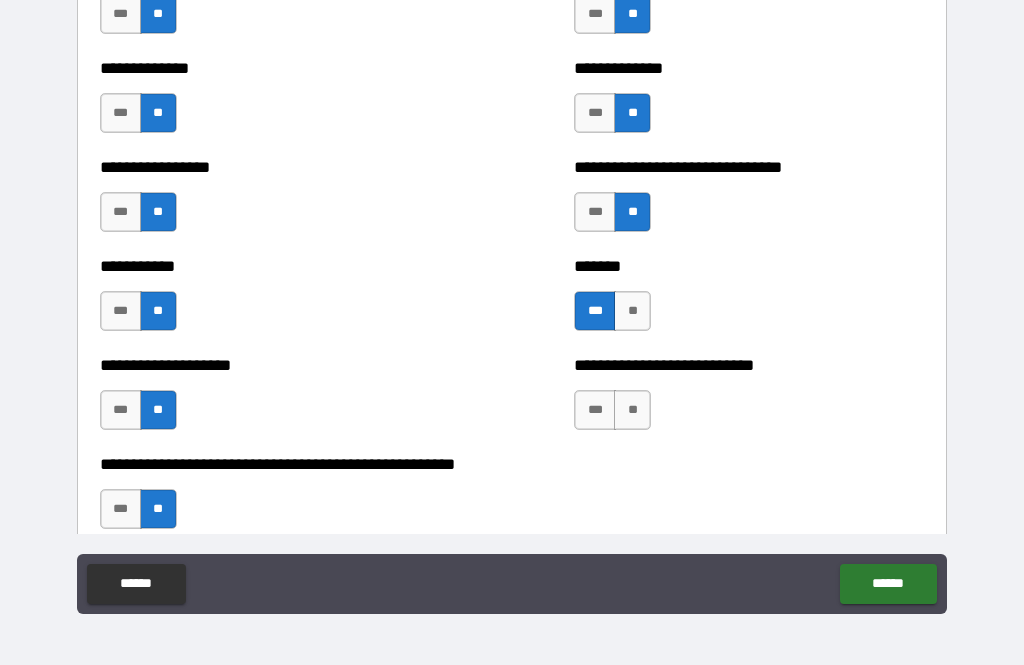 click on "**" at bounding box center [632, 410] 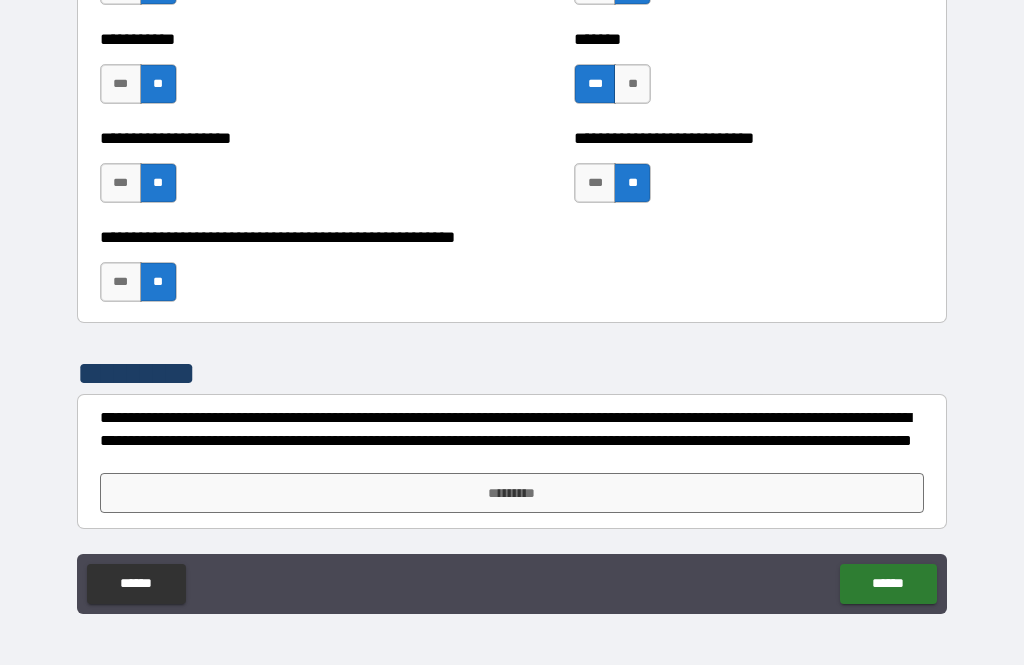 scroll, scrollTop: 8036, scrollLeft: 0, axis: vertical 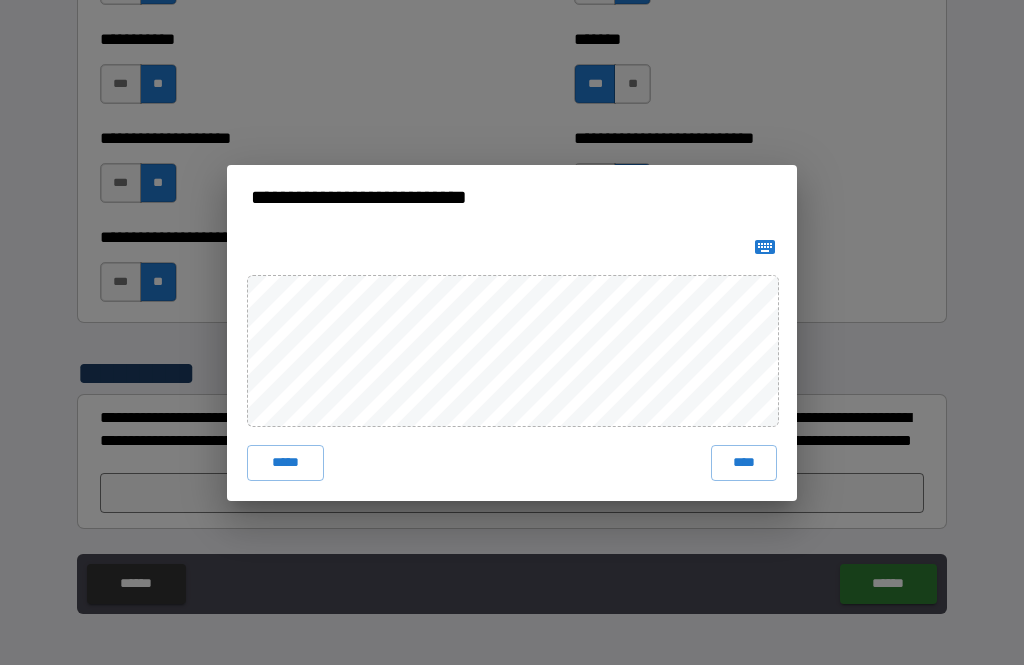 click on "****" at bounding box center [744, 463] 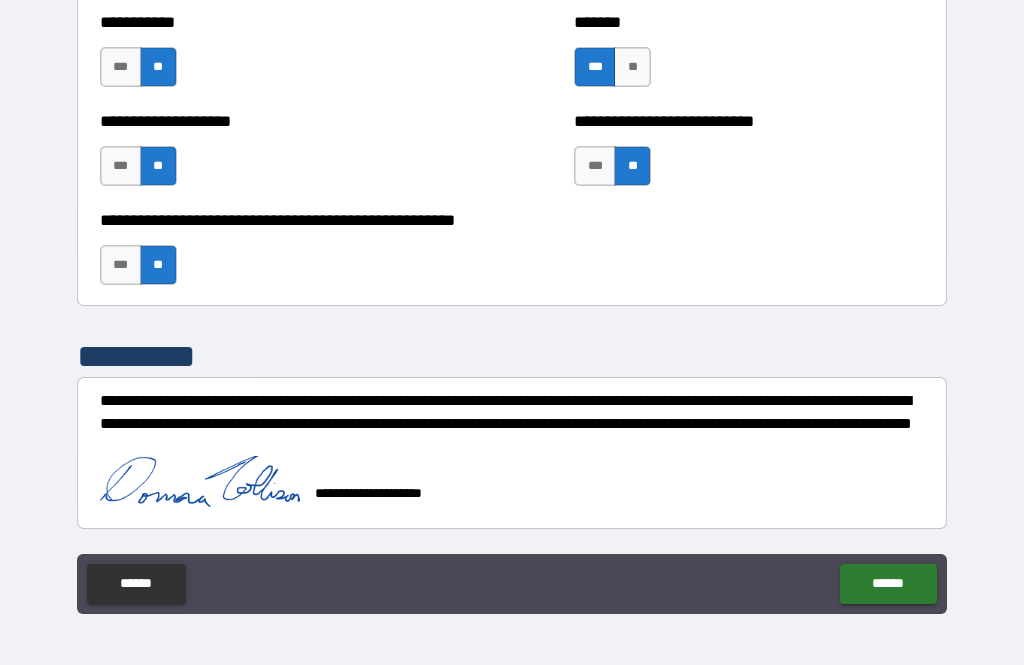 scroll, scrollTop: 8053, scrollLeft: 0, axis: vertical 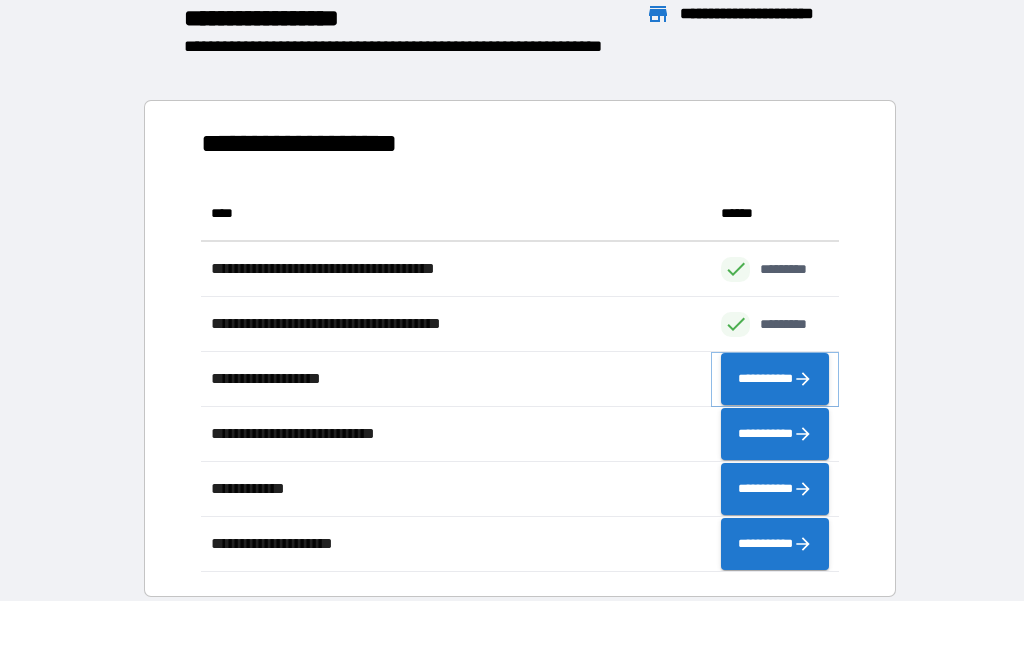 click on "**********" at bounding box center (775, 379) 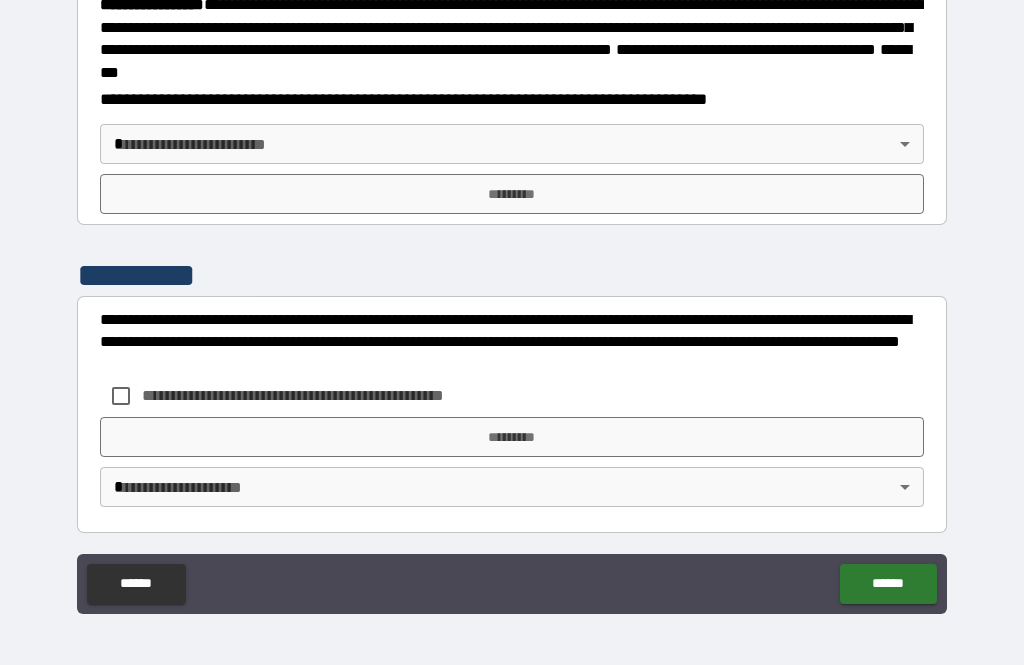 scroll, scrollTop: 2173, scrollLeft: 0, axis: vertical 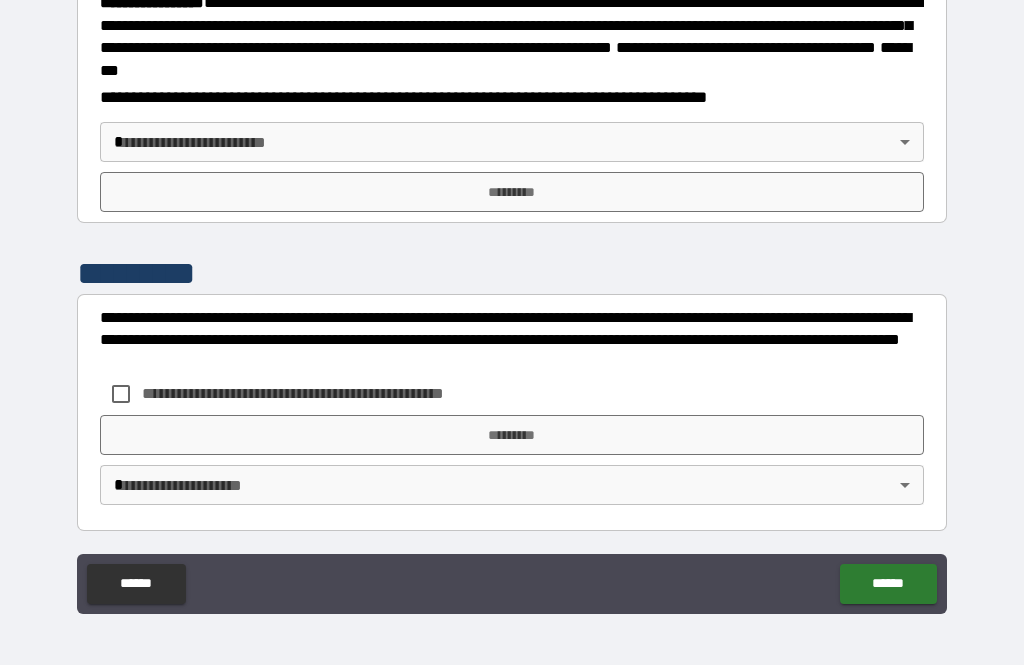 click on "**********" at bounding box center [512, 300] 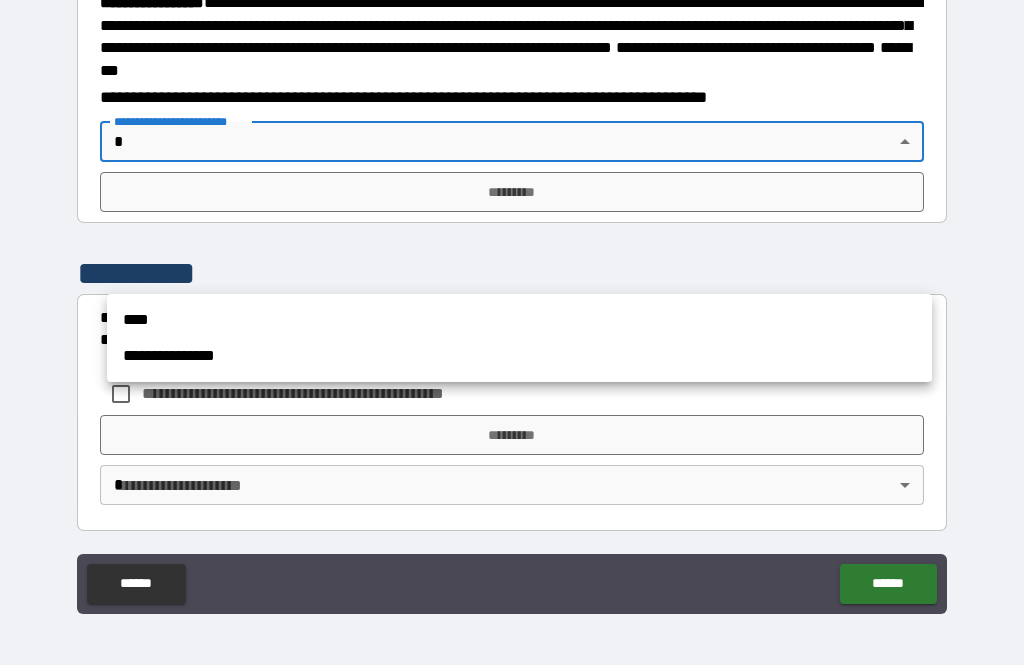 click on "****" at bounding box center [519, 320] 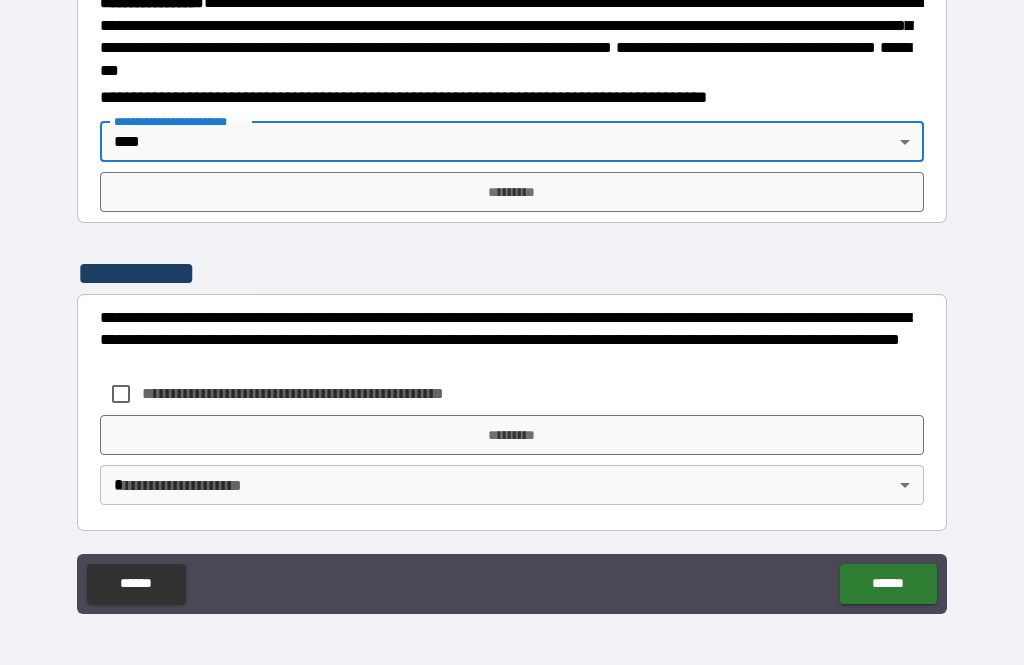 click on "*********" at bounding box center (512, 192) 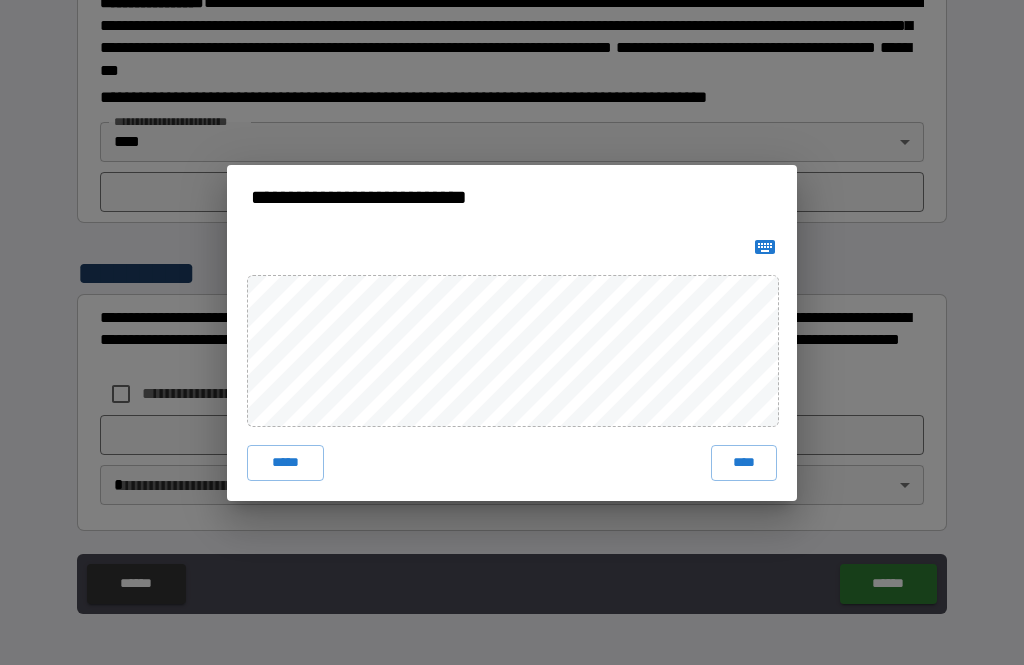 click on "****" at bounding box center [744, 463] 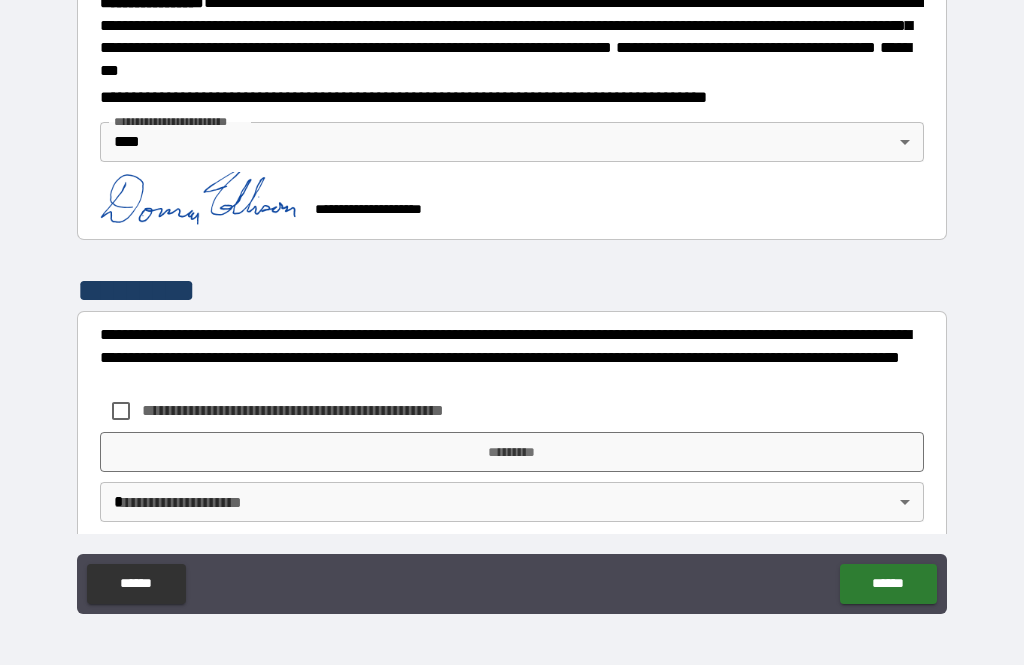 click on "******" at bounding box center (888, 584) 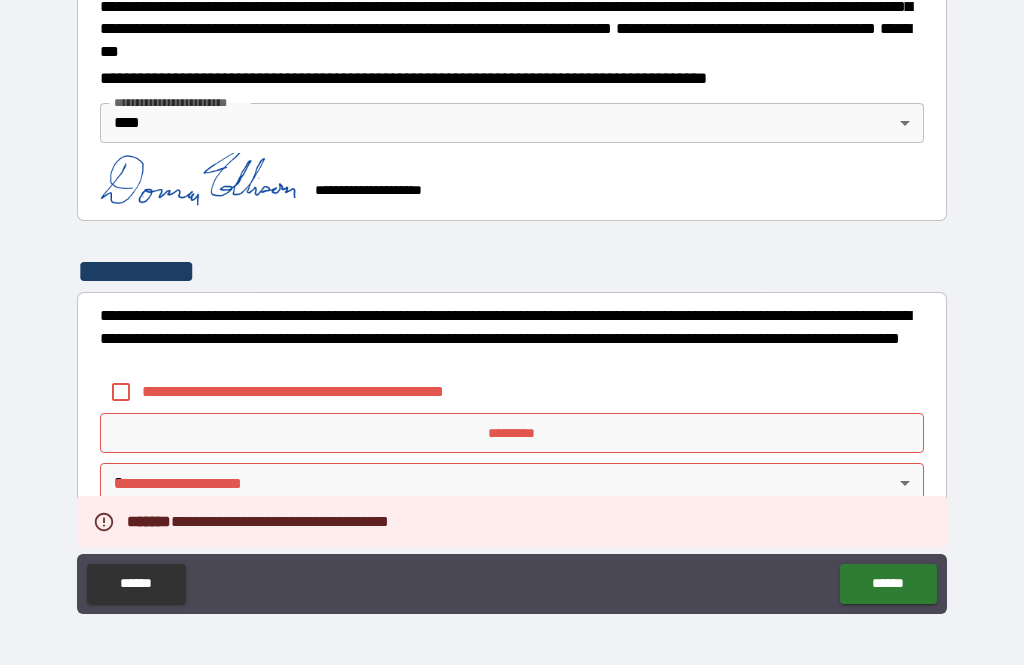 scroll, scrollTop: 2316, scrollLeft: 0, axis: vertical 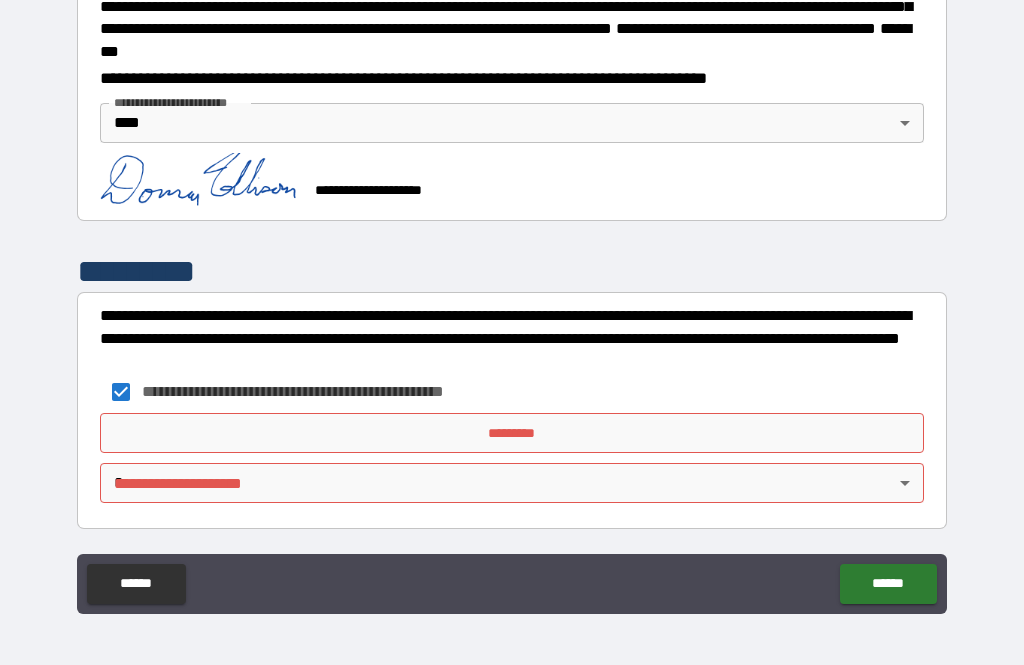click on "**********" at bounding box center (512, 300) 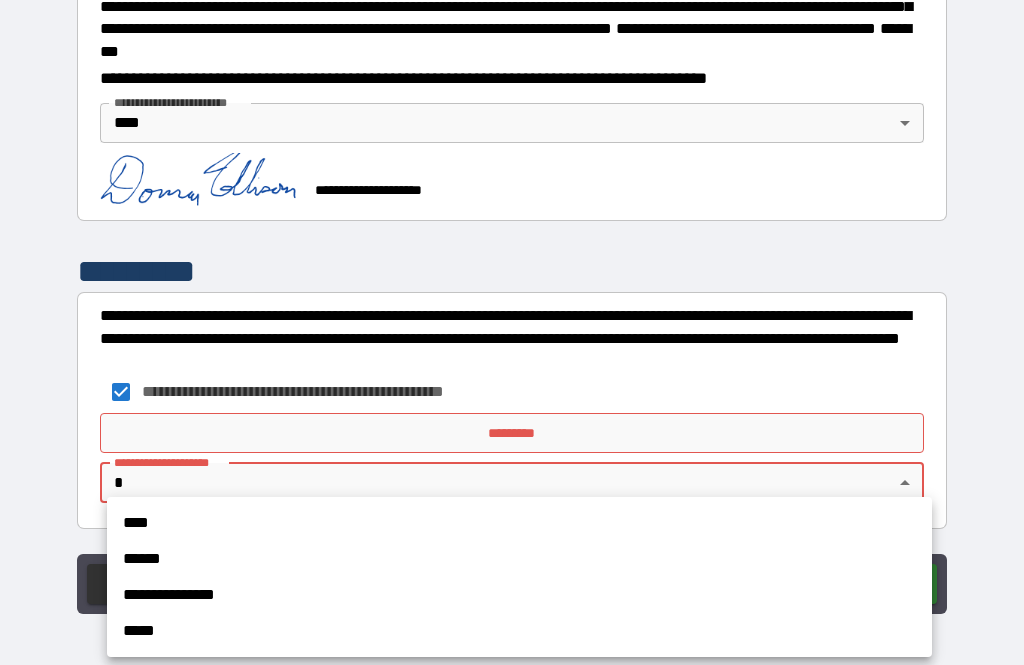 click on "****" at bounding box center [519, 523] 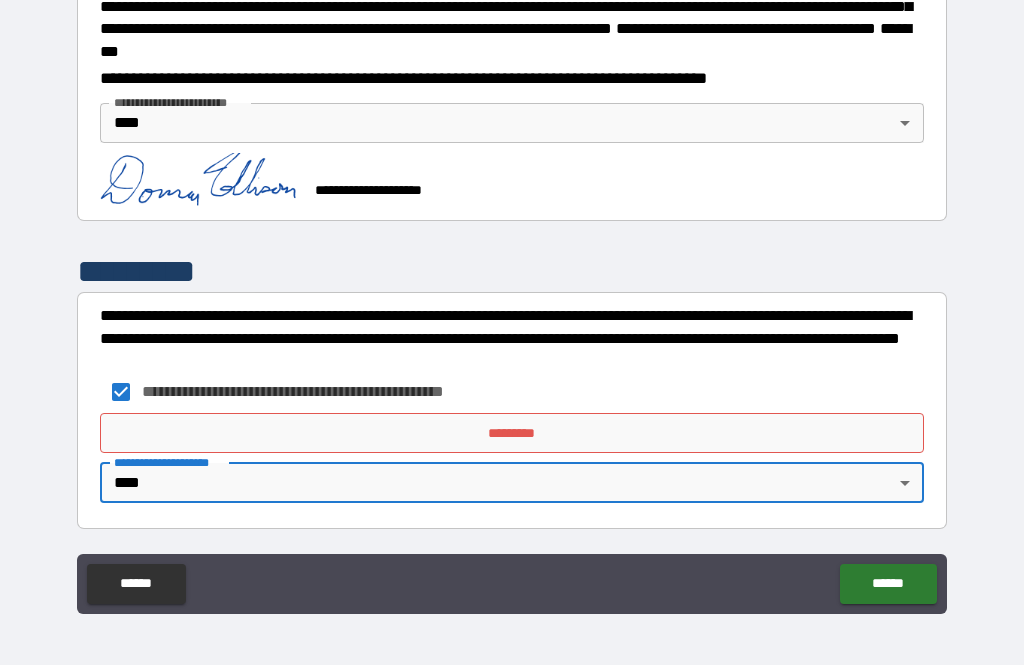 click on "*********" at bounding box center [512, 433] 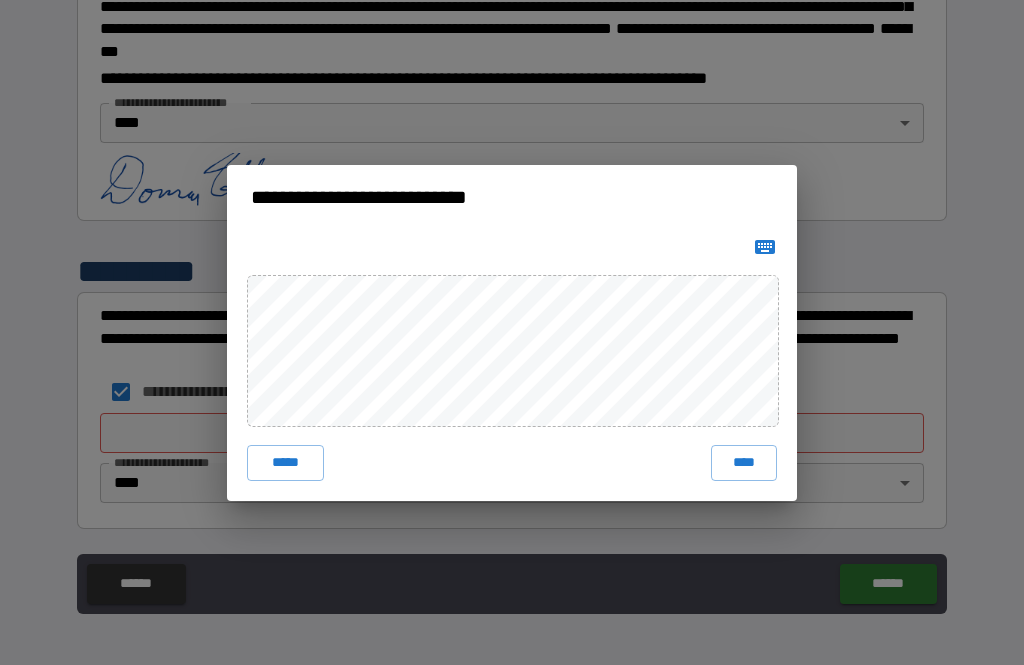 click on "****" at bounding box center [744, 463] 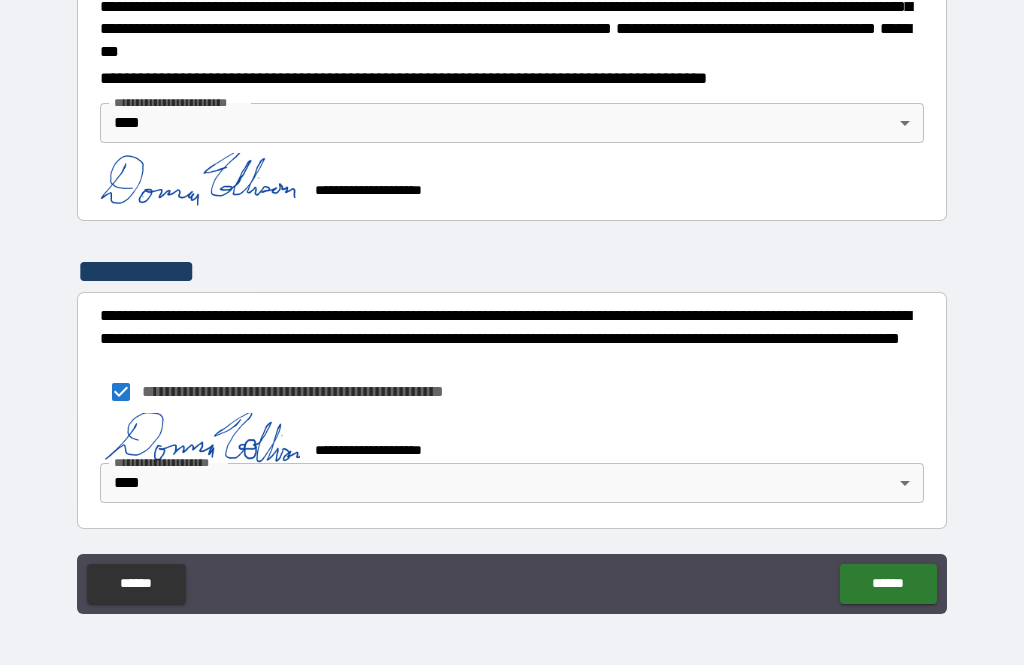 scroll, scrollTop: 2306, scrollLeft: 0, axis: vertical 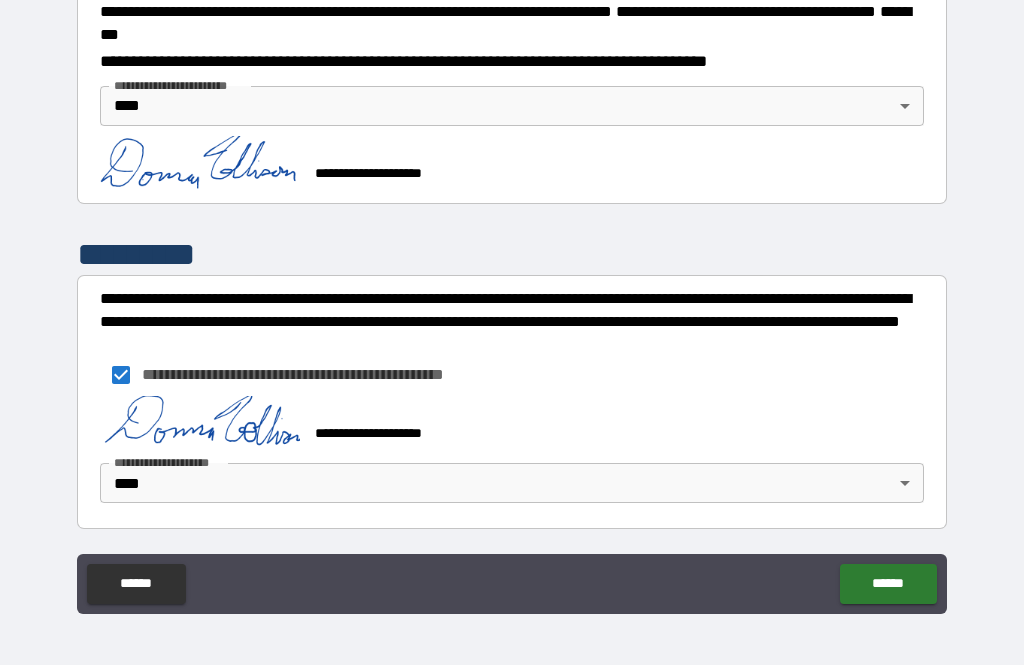 click on "******" at bounding box center (888, 584) 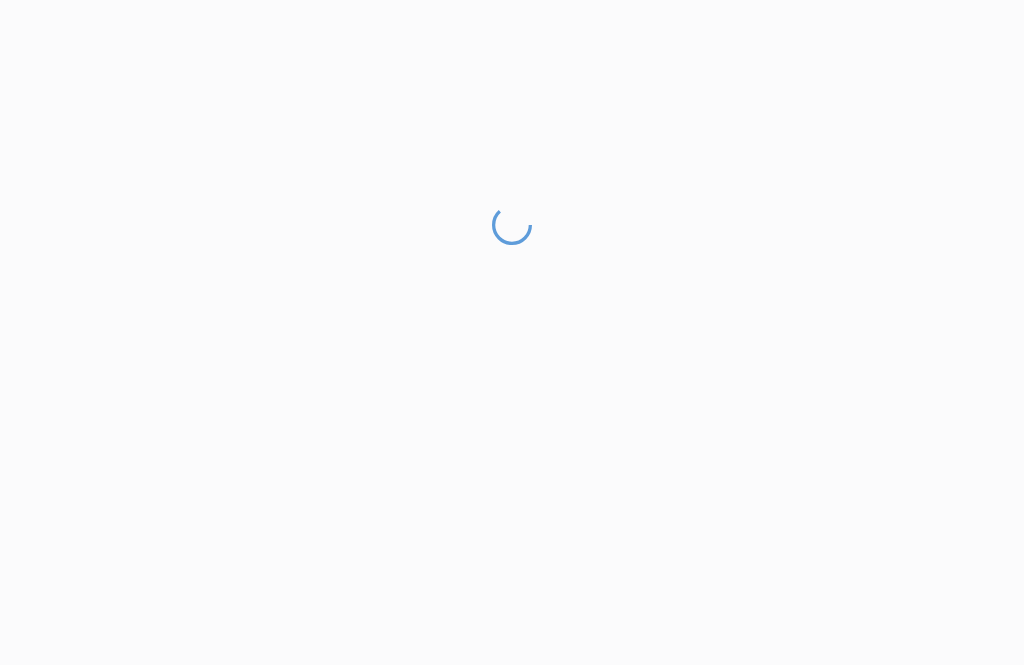 click at bounding box center [512, 435] 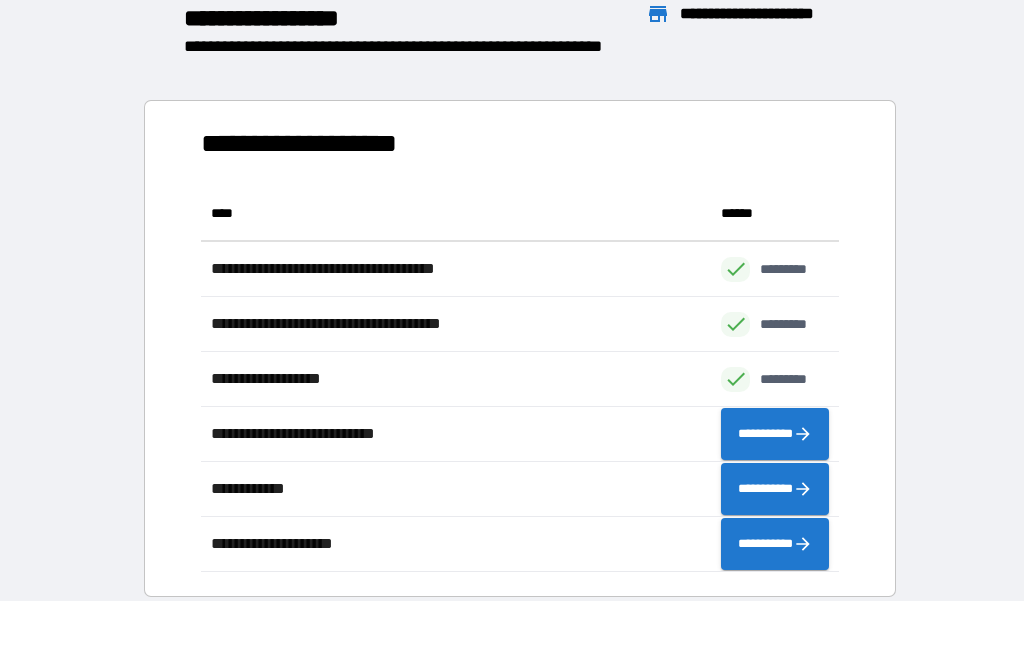 scroll, scrollTop: 386, scrollLeft: 638, axis: both 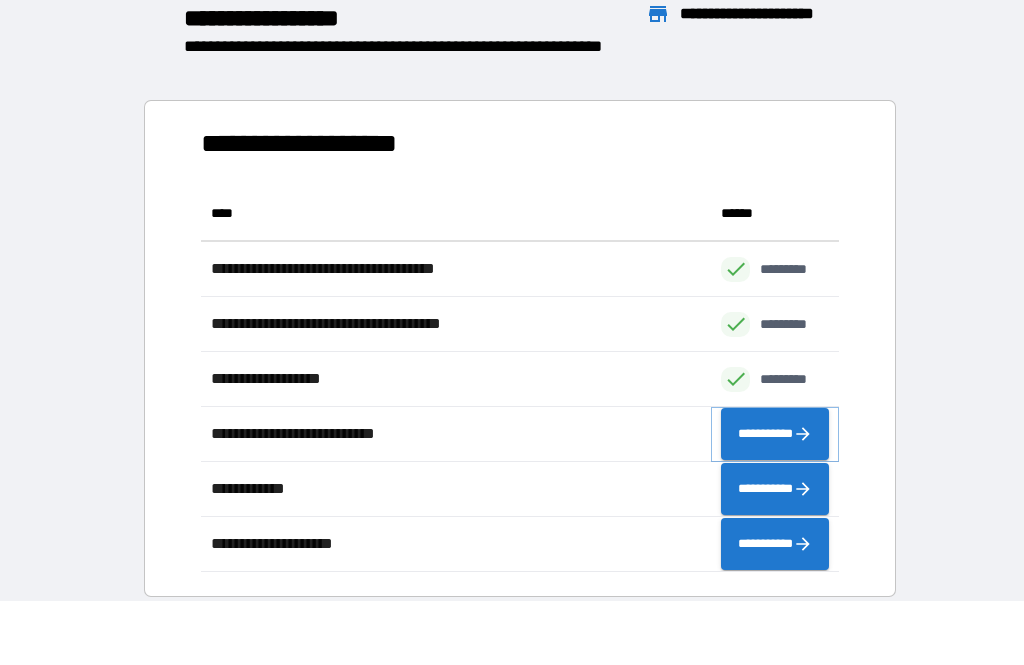 click on "**********" at bounding box center (775, 434) 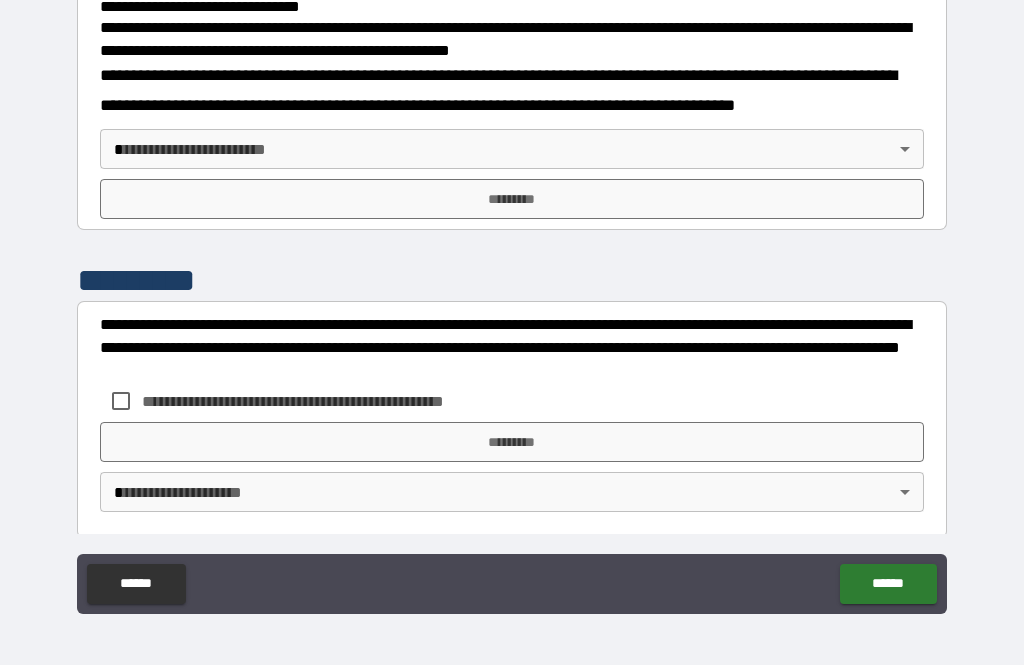 scroll, scrollTop: 717, scrollLeft: 0, axis: vertical 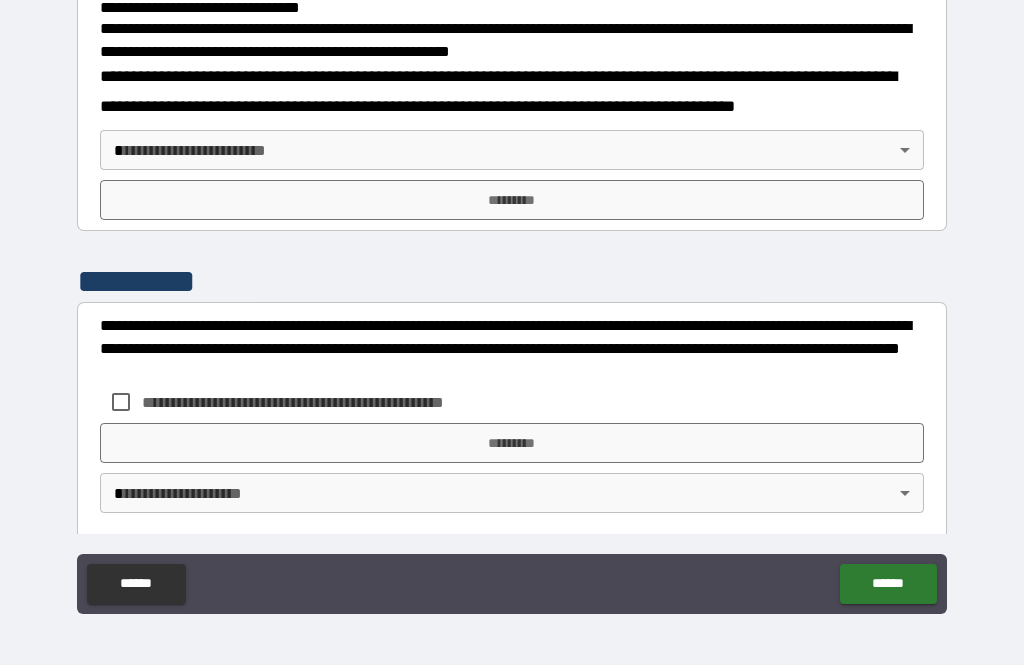 click on "**********" at bounding box center [512, 300] 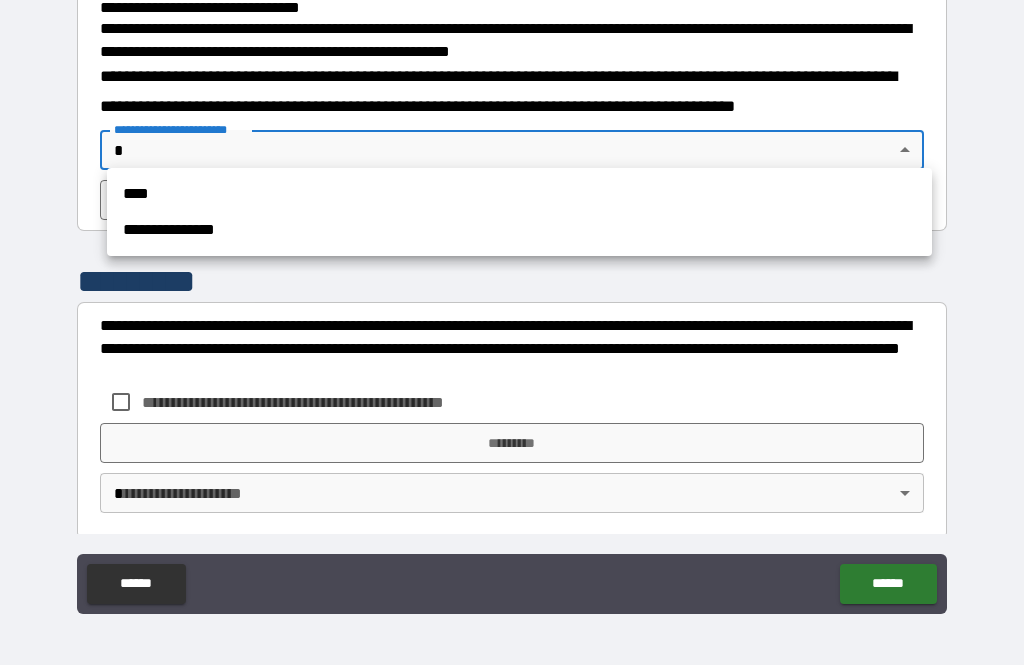 click on "****" at bounding box center [519, 194] 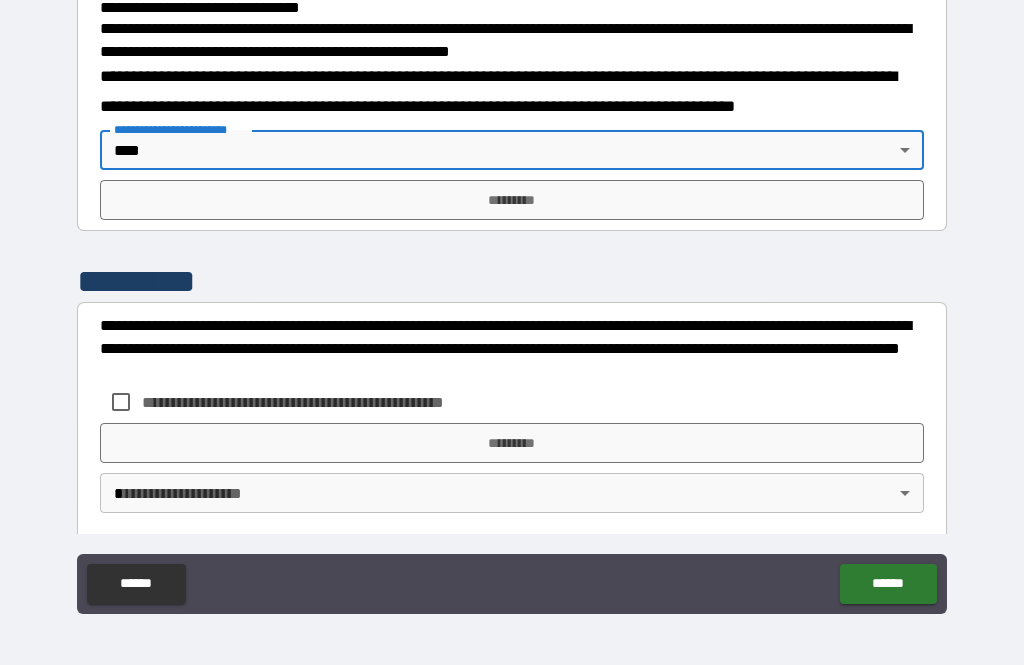click on "*********" at bounding box center [512, 200] 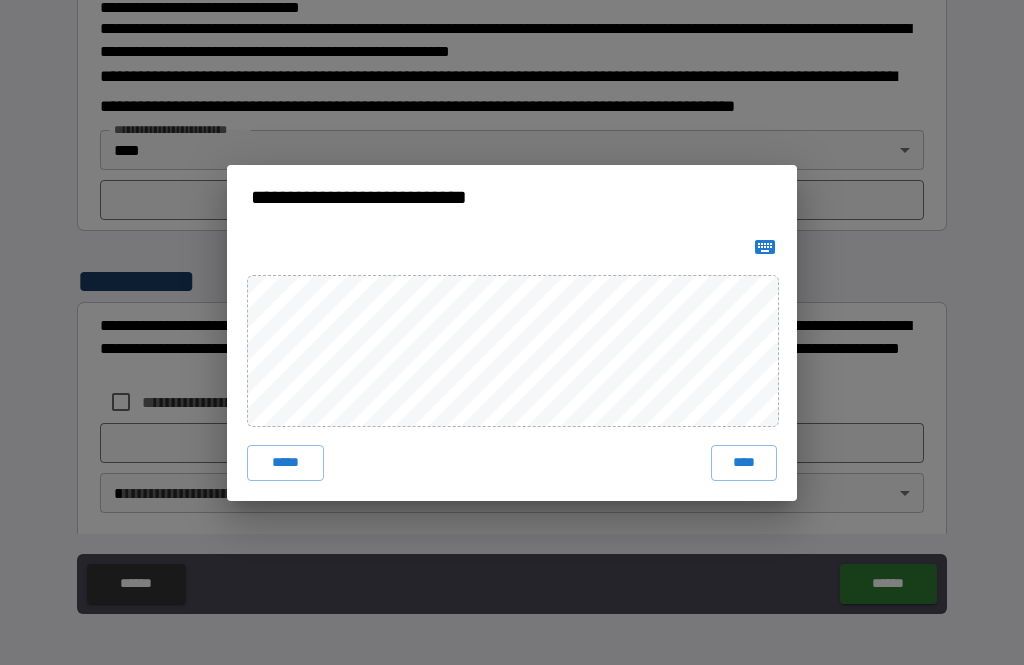 click on "****" at bounding box center [744, 463] 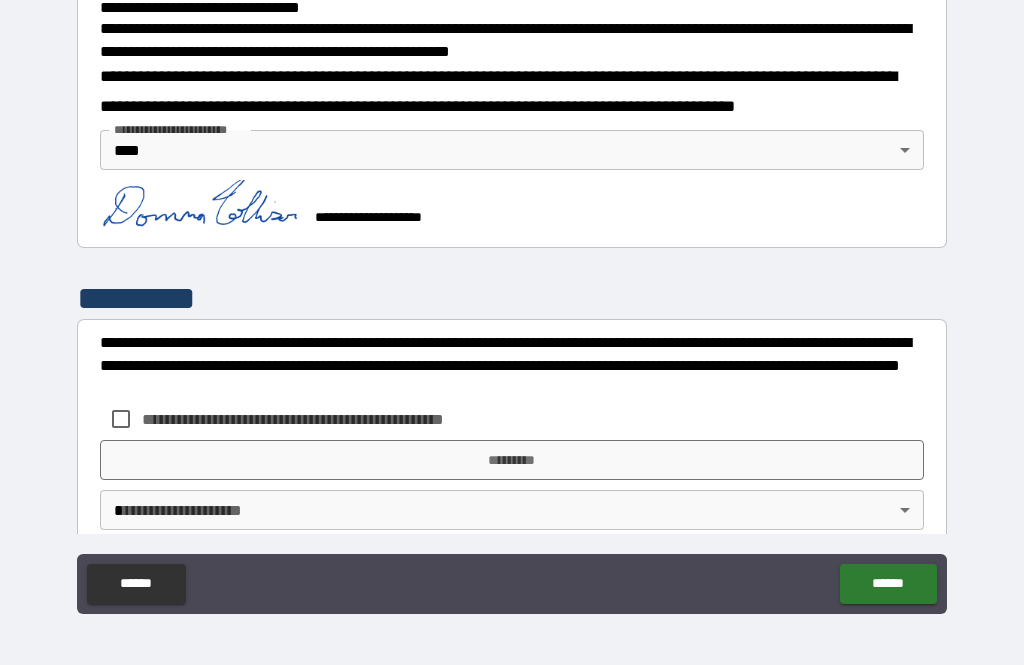 scroll, scrollTop: 707, scrollLeft: 0, axis: vertical 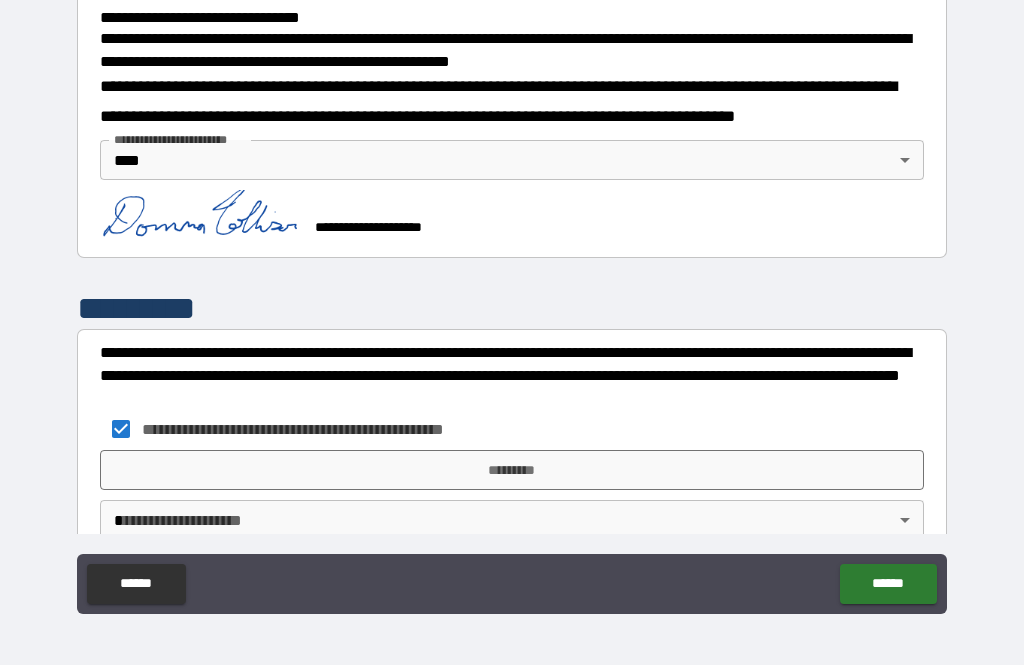click on "*********" at bounding box center (512, 470) 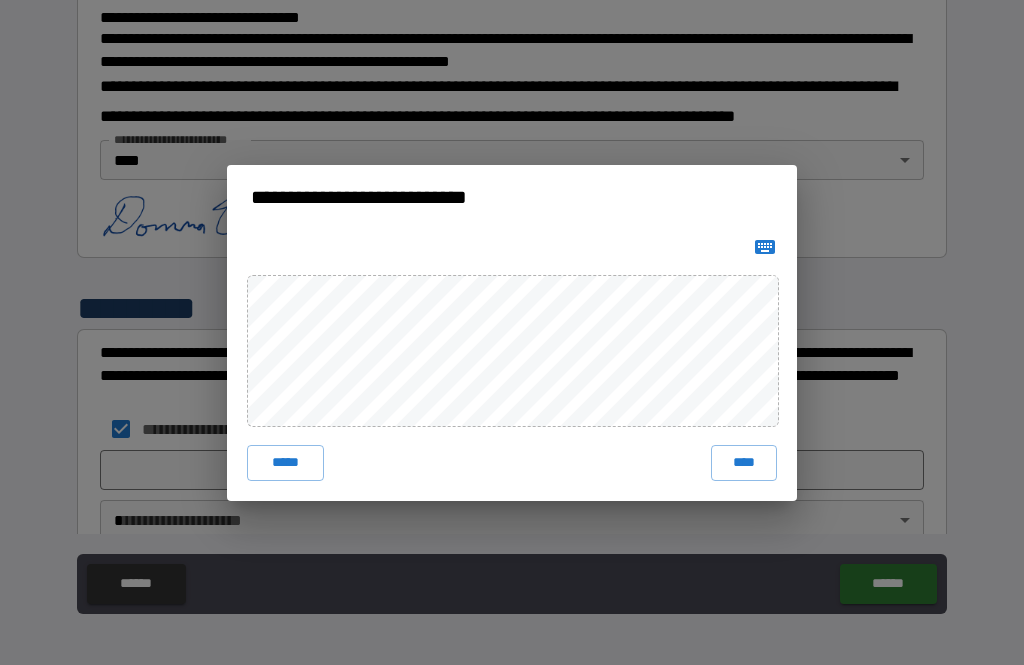 click on "****" at bounding box center (744, 463) 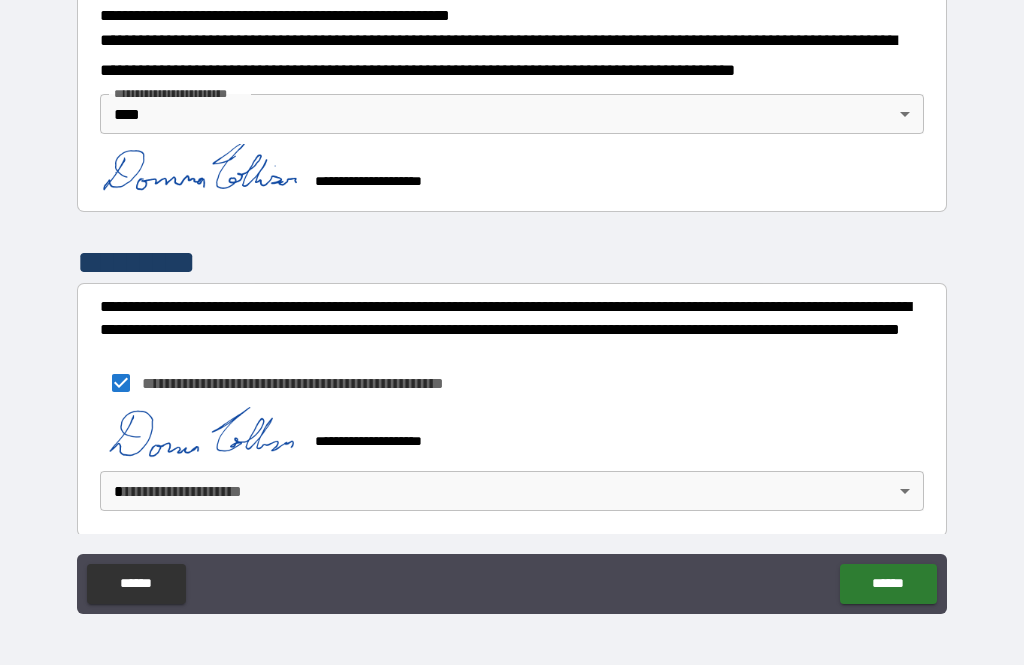 scroll, scrollTop: 751, scrollLeft: 0, axis: vertical 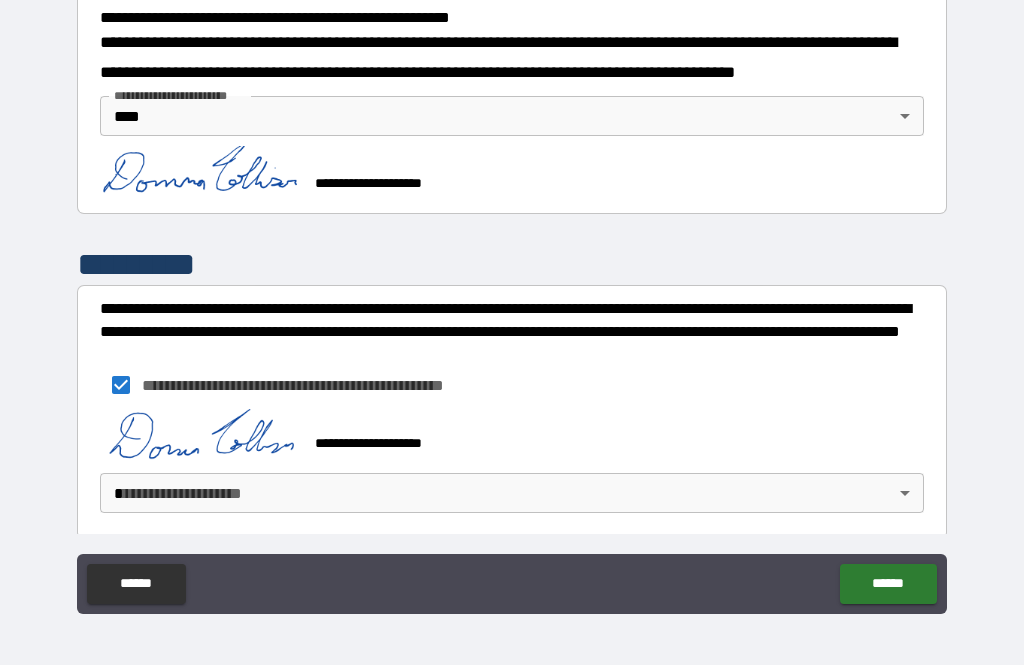 click on "**********" at bounding box center [512, 300] 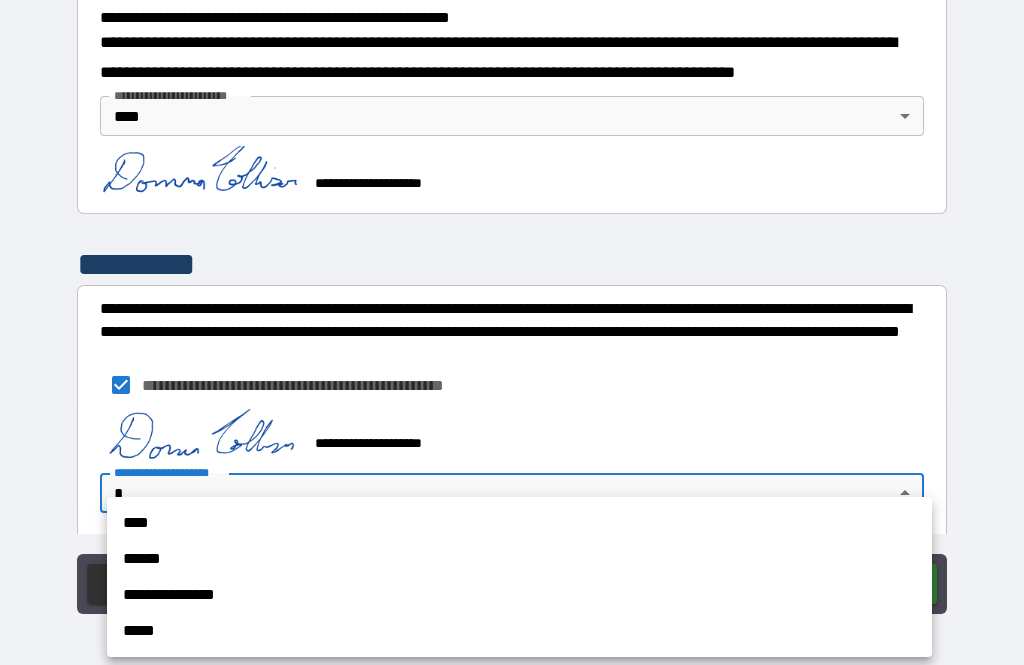 click on "****" at bounding box center [519, 523] 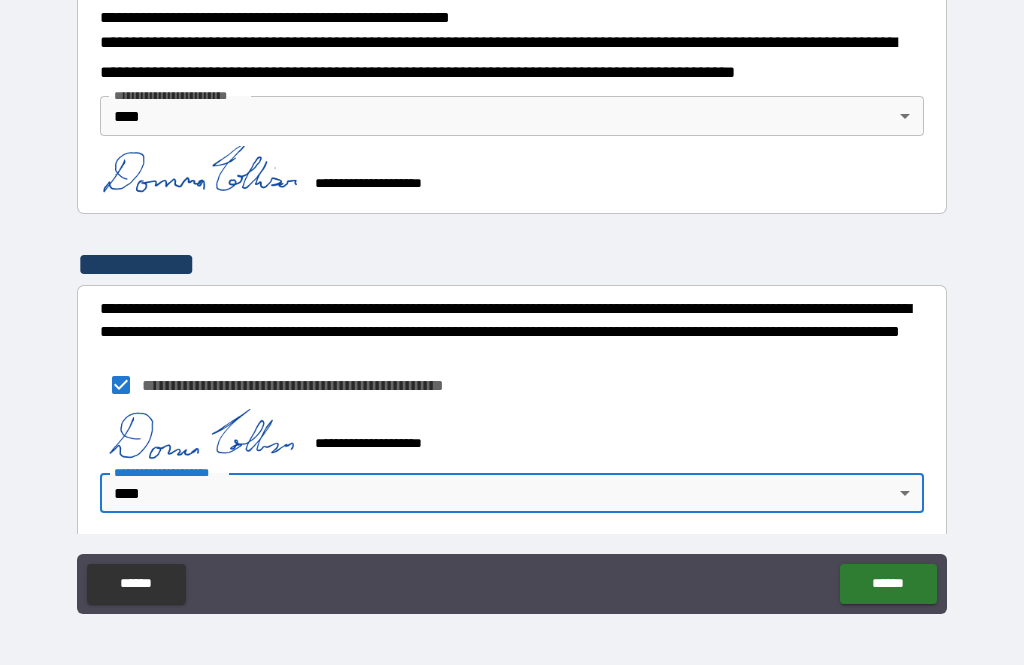 click on "******" at bounding box center [888, 584] 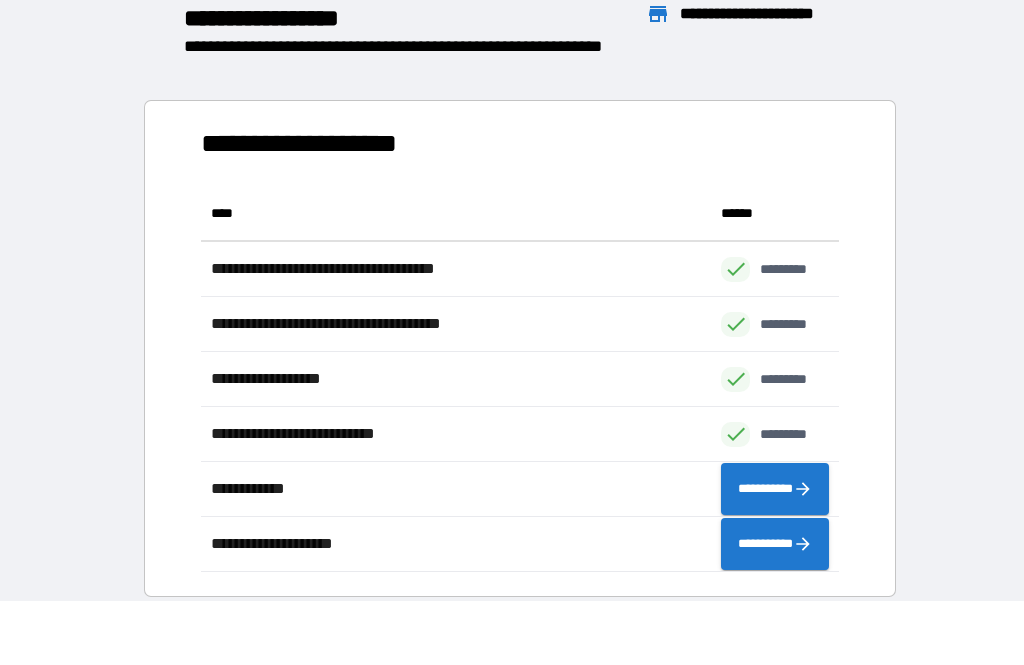scroll, scrollTop: 386, scrollLeft: 638, axis: both 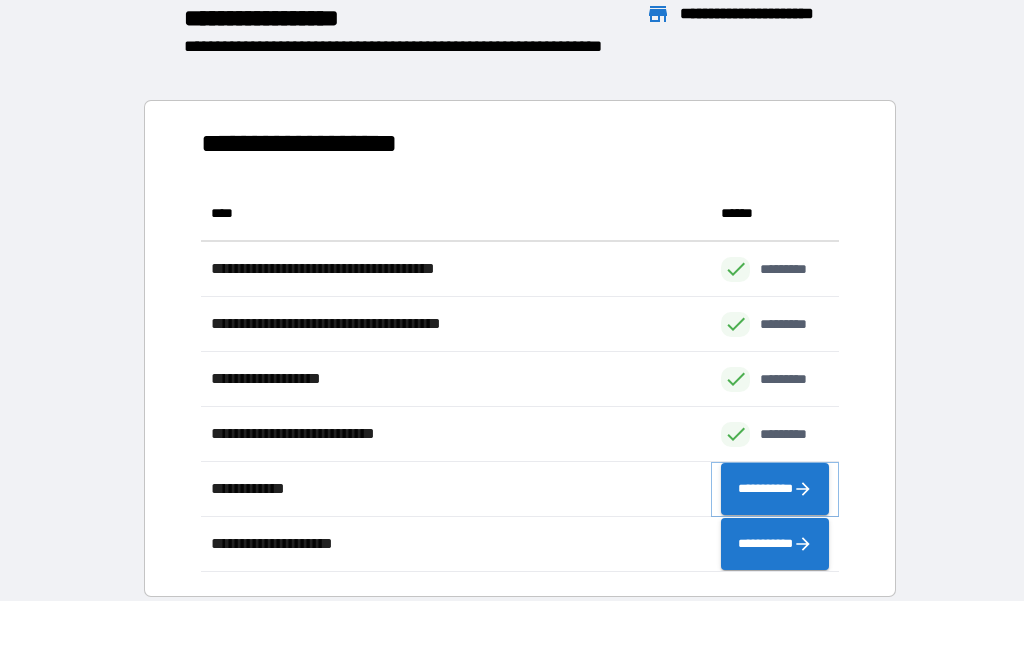 click on "**********" at bounding box center [775, 489] 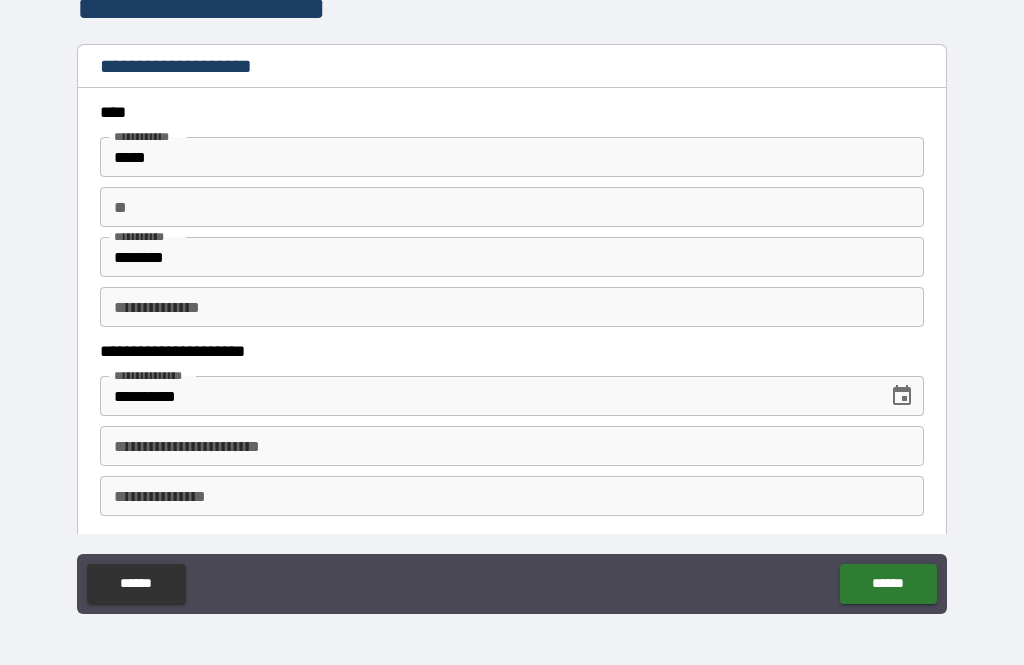 click on "**********" at bounding box center [512, 446] 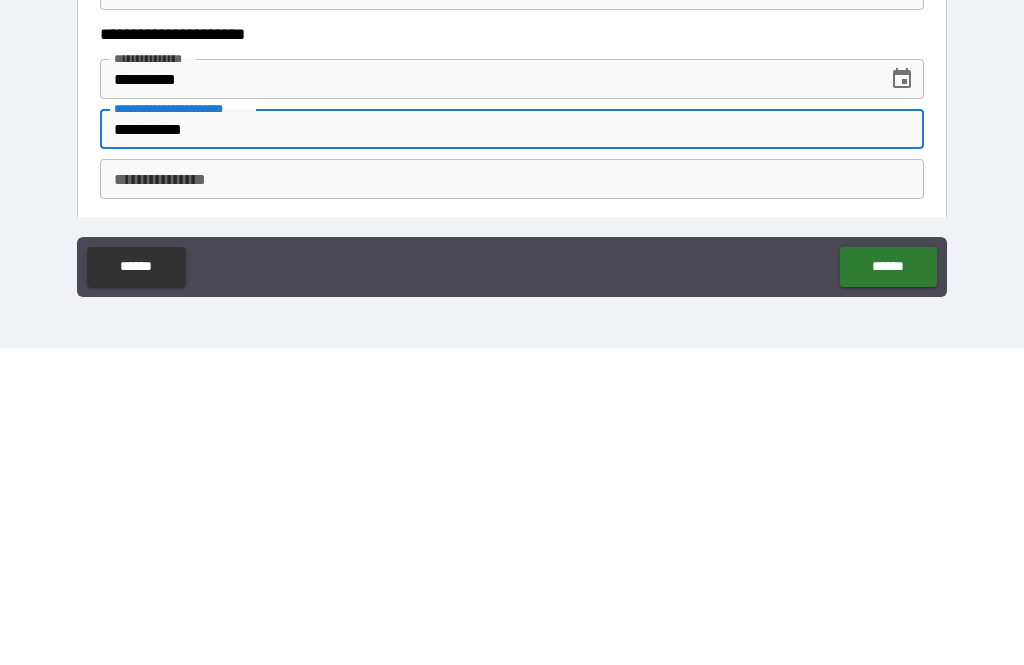 click on "**********" at bounding box center (512, 496) 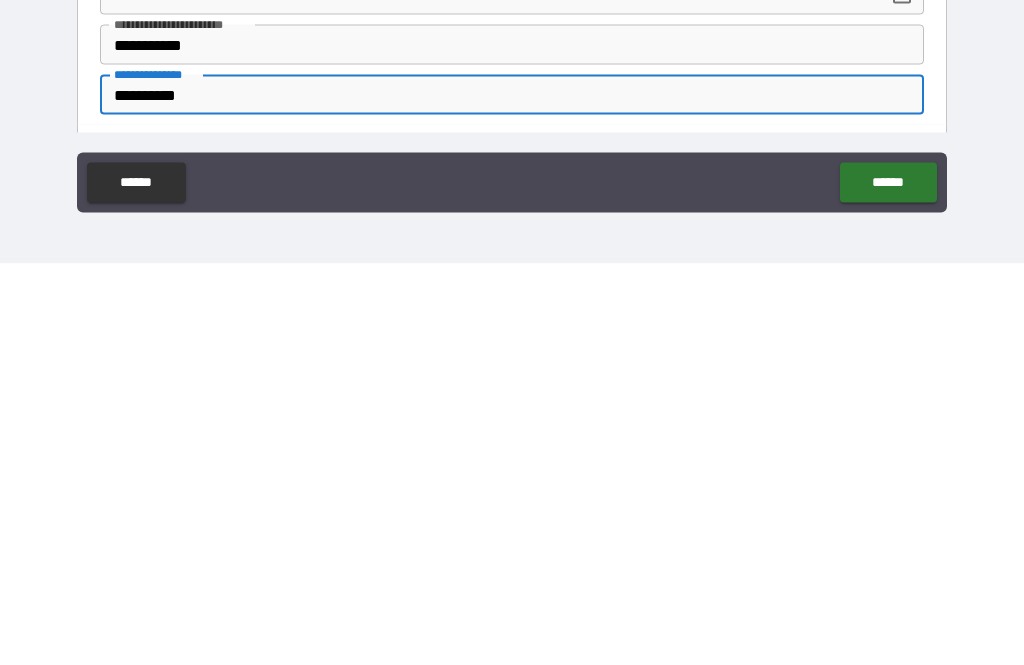 click on "******" at bounding box center [888, 584] 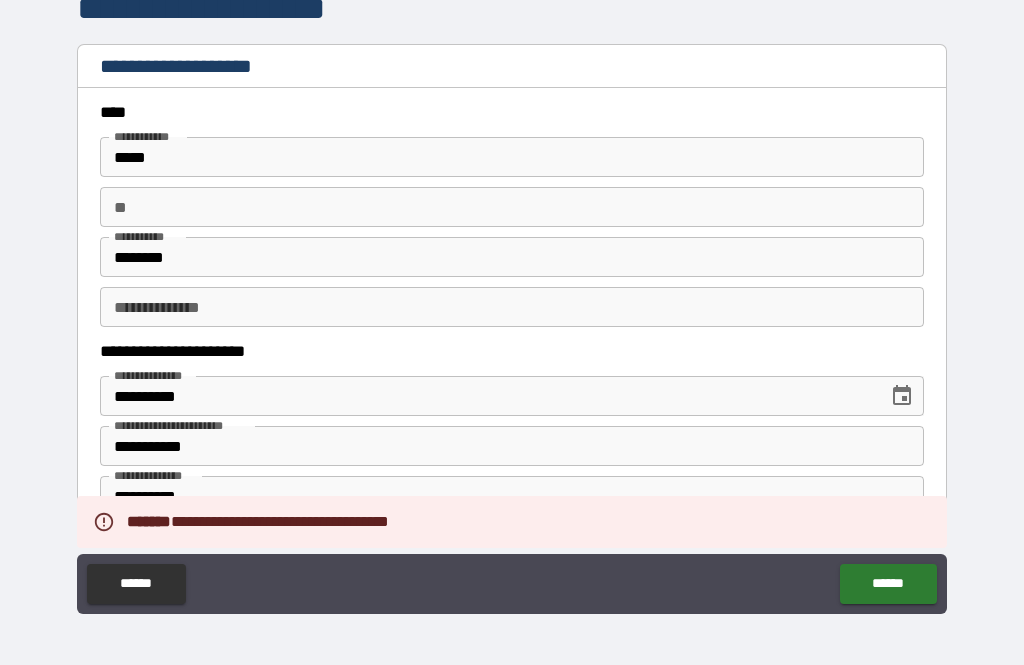 click on "******" at bounding box center [888, 584] 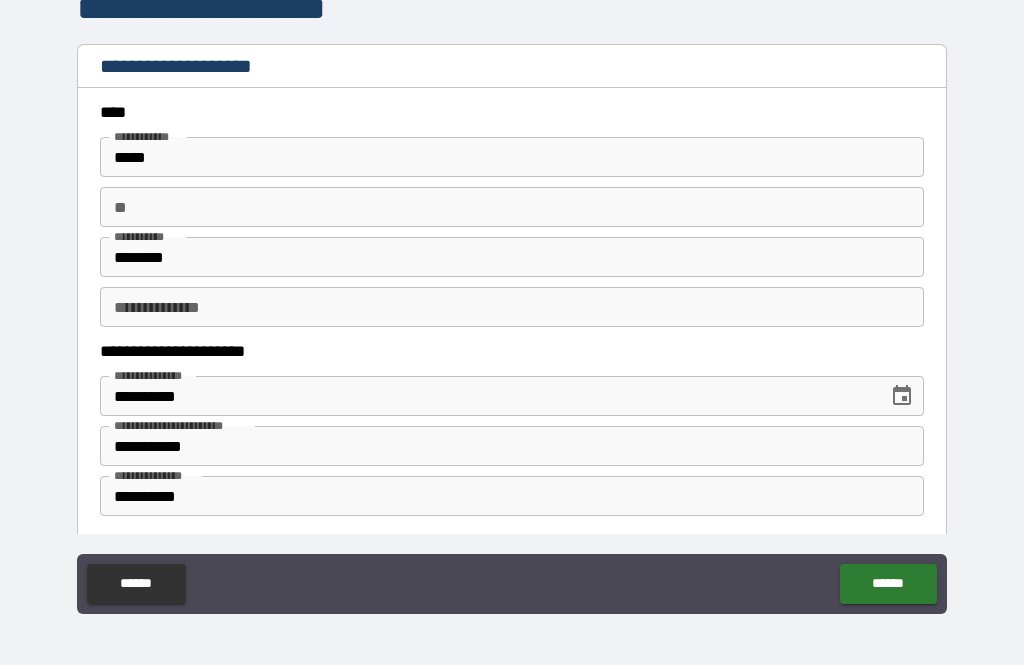 click on "**********" at bounding box center (512, 307) 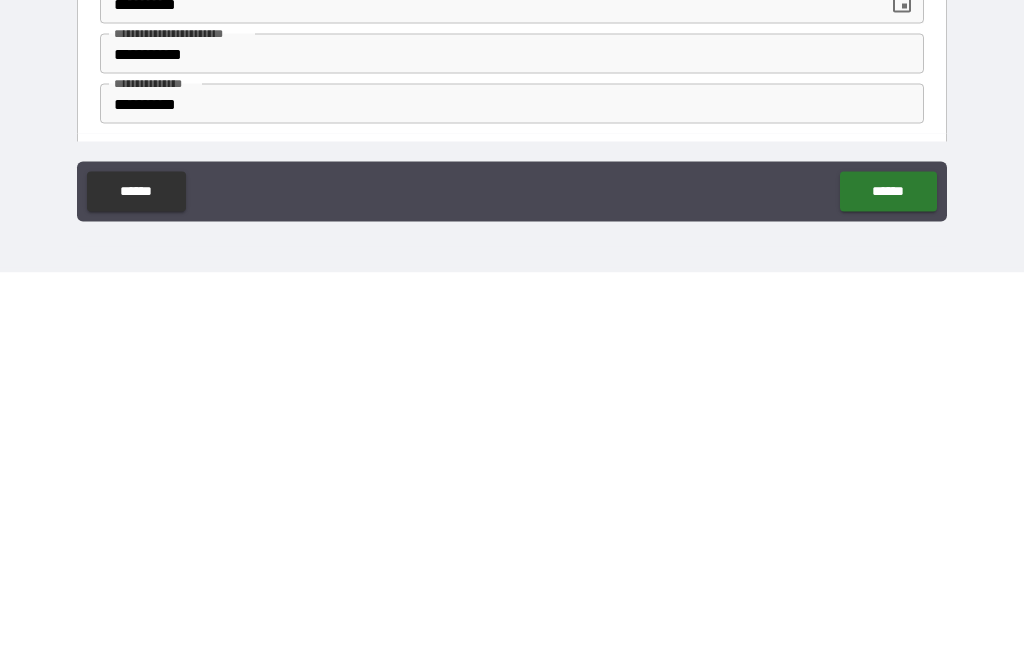 click on "******" at bounding box center [888, 584] 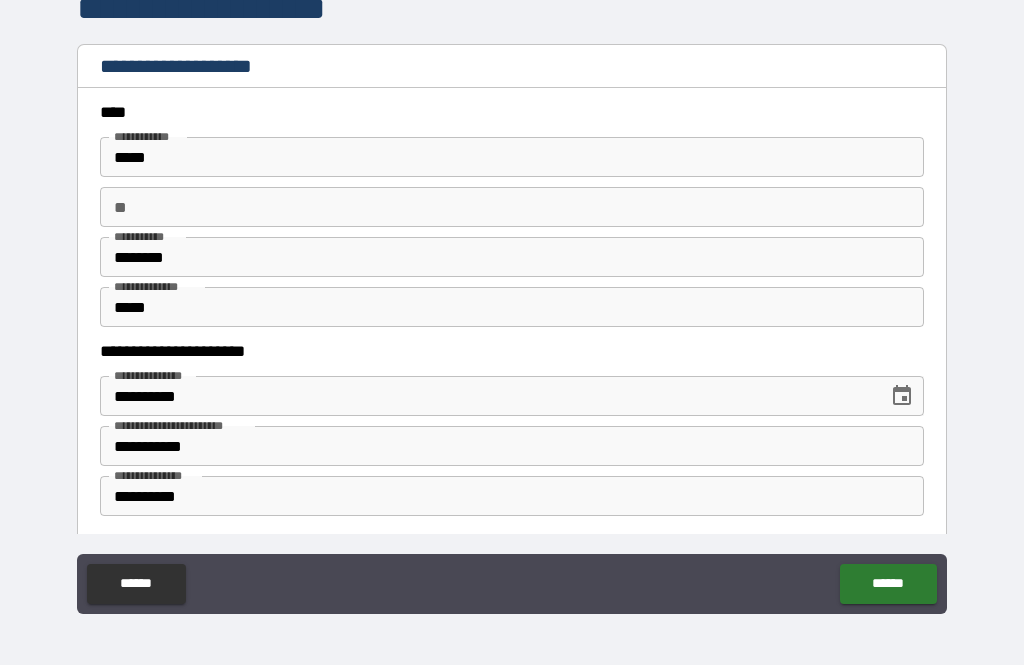 click on "** **" at bounding box center [512, 207] 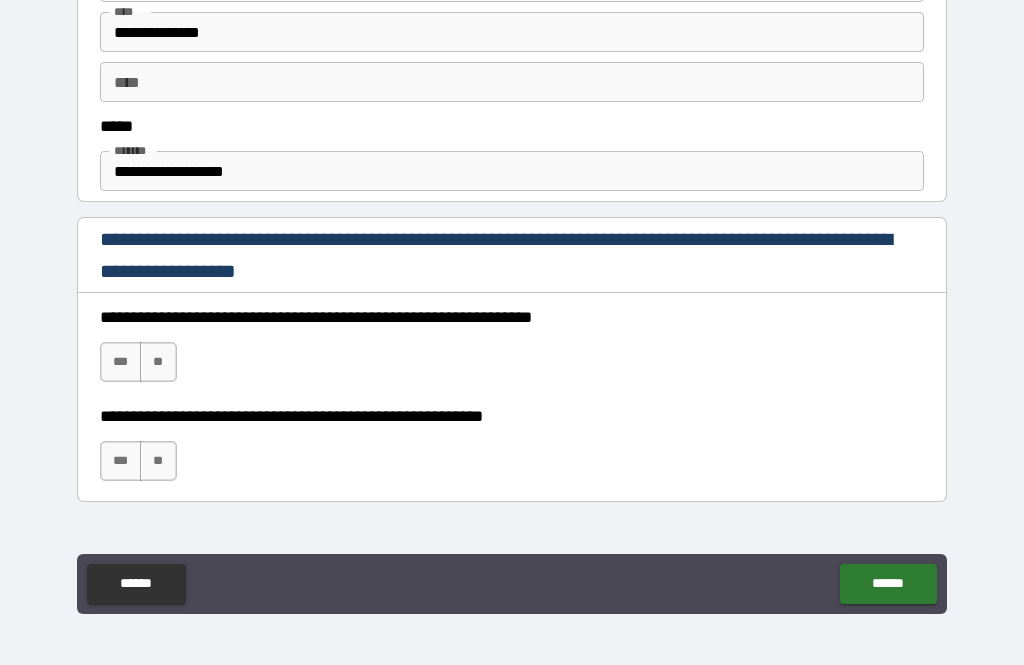 scroll, scrollTop: 1129, scrollLeft: 0, axis: vertical 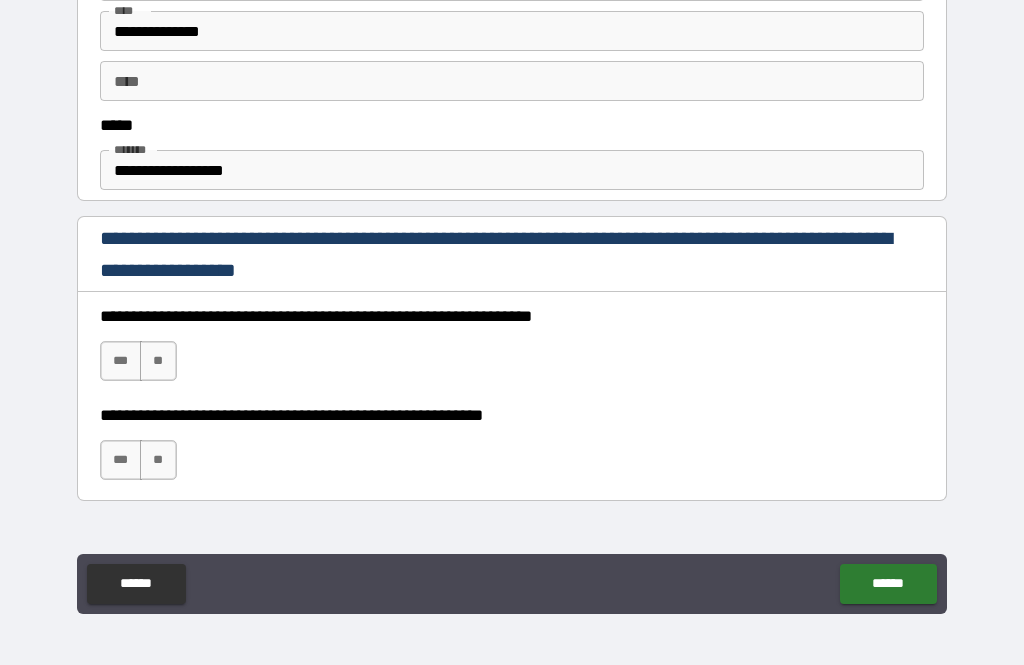 click on "***" at bounding box center [121, 361] 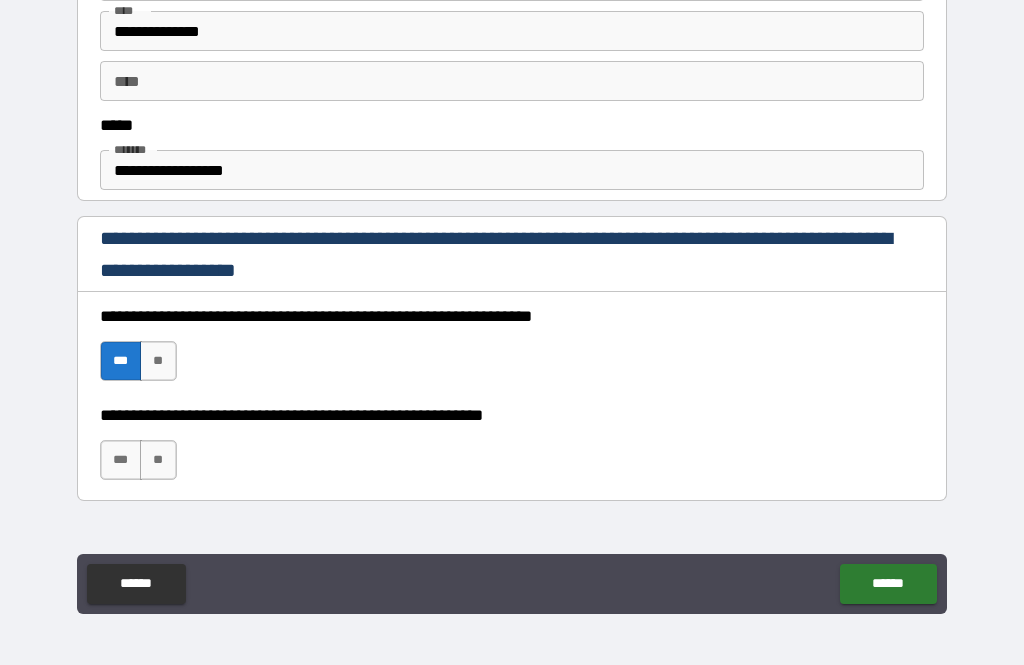 click on "***" at bounding box center (121, 460) 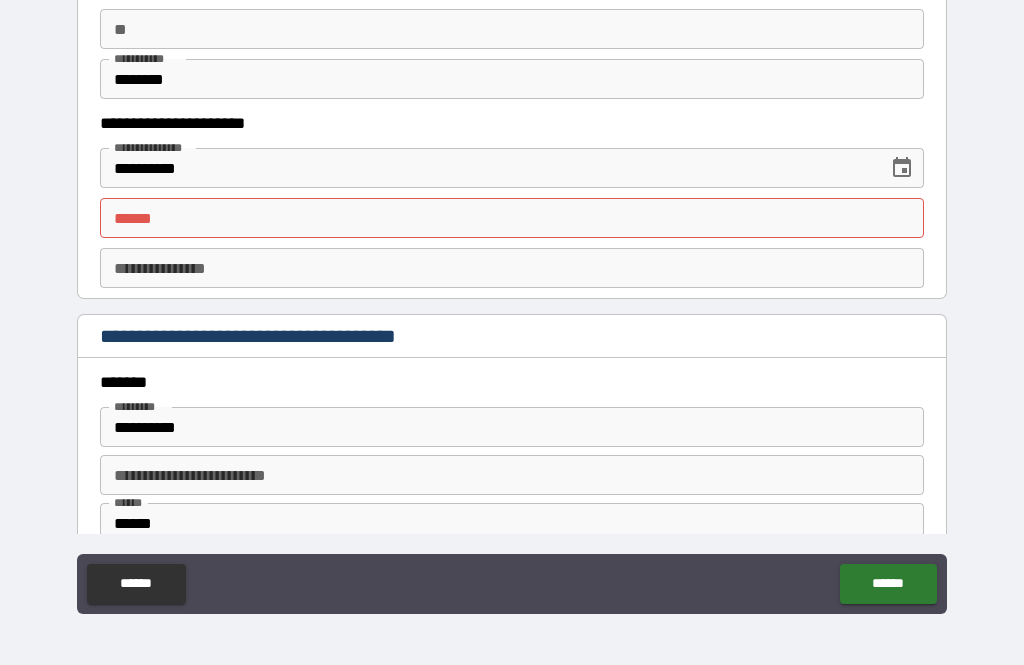 scroll, scrollTop: 2037, scrollLeft: 0, axis: vertical 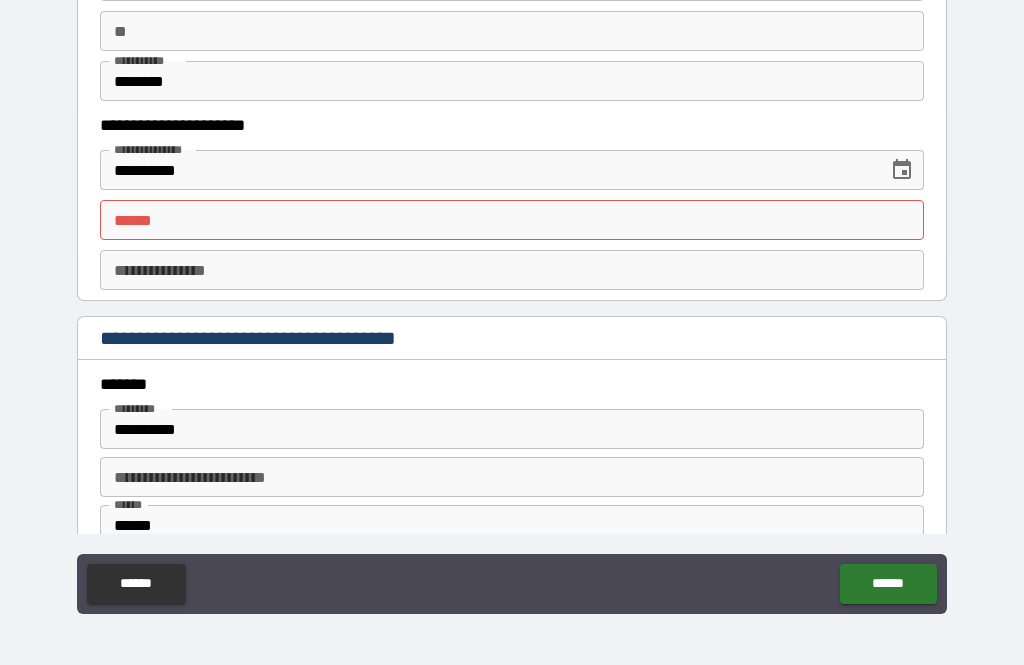 click on "****   *" at bounding box center (512, 220) 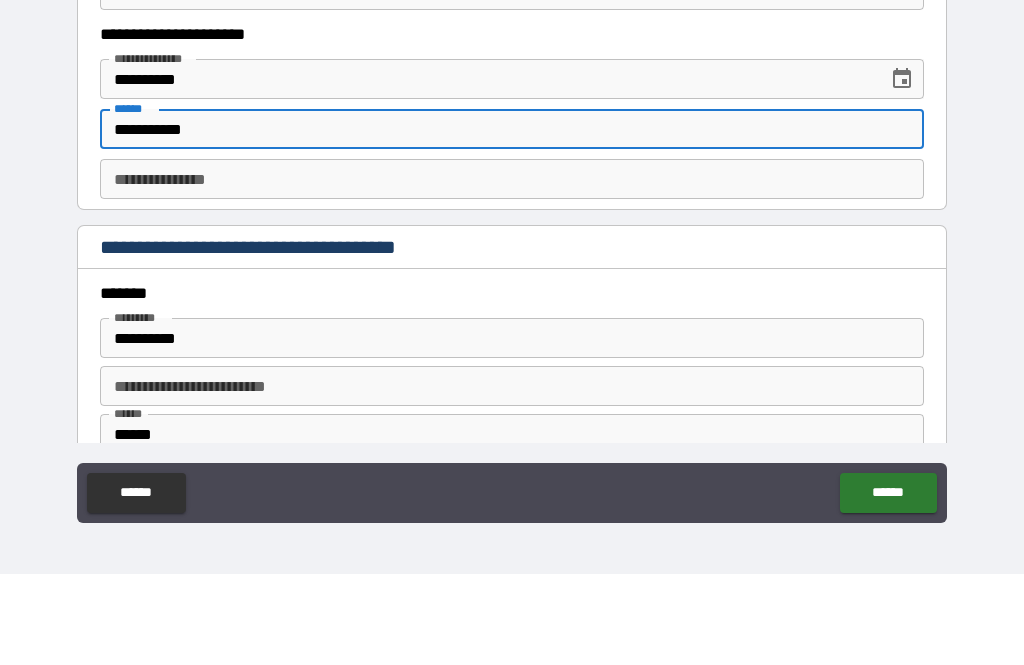 click on "**********" at bounding box center [512, 270] 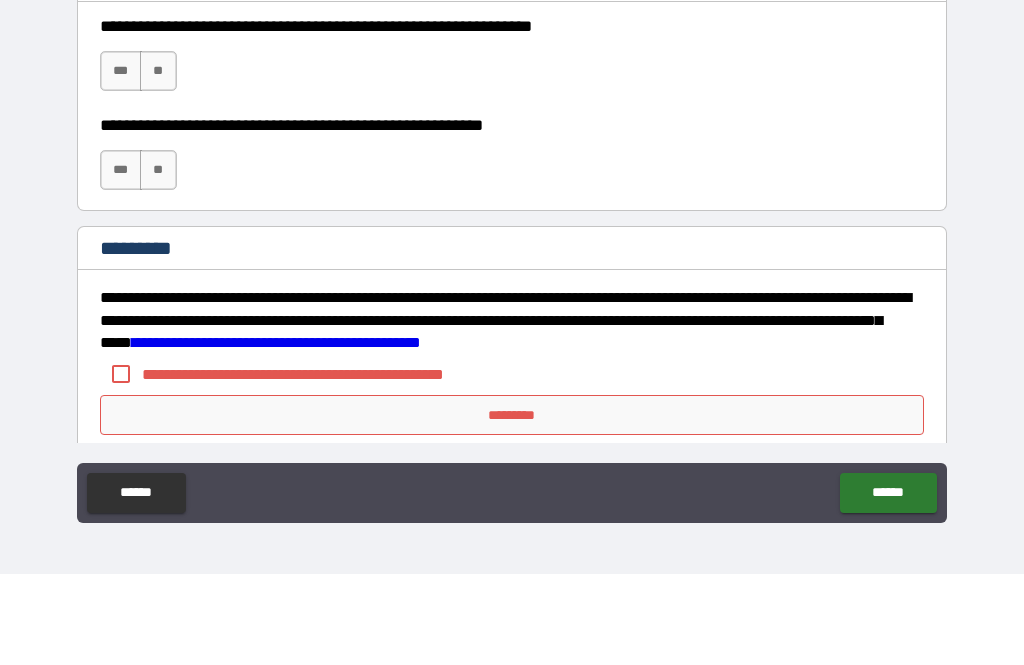 scroll, scrollTop: 2966, scrollLeft: 0, axis: vertical 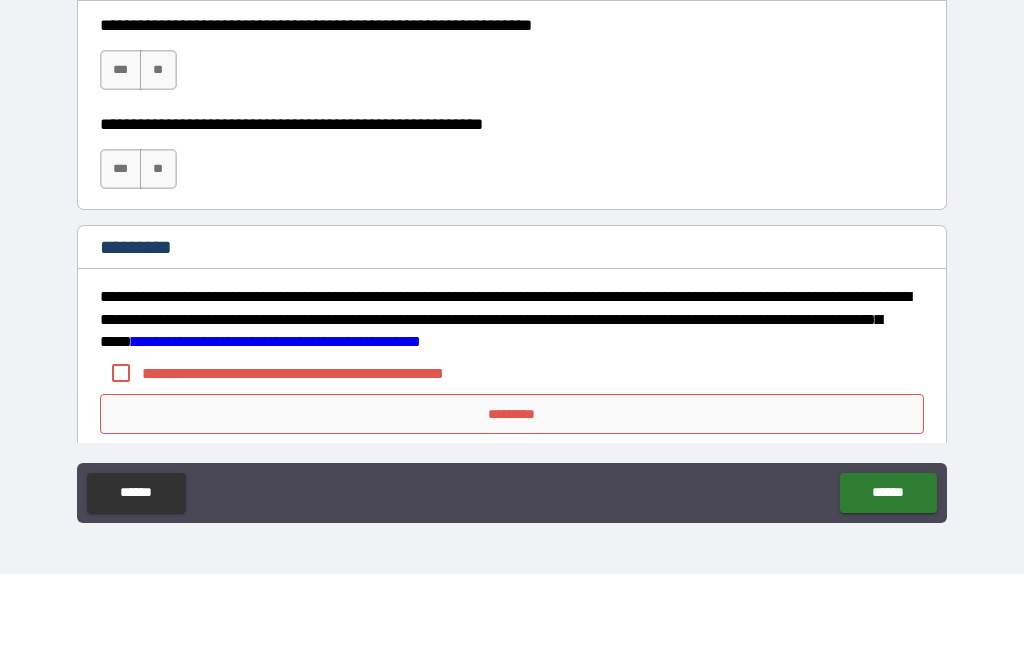 click on "***" at bounding box center (121, 161) 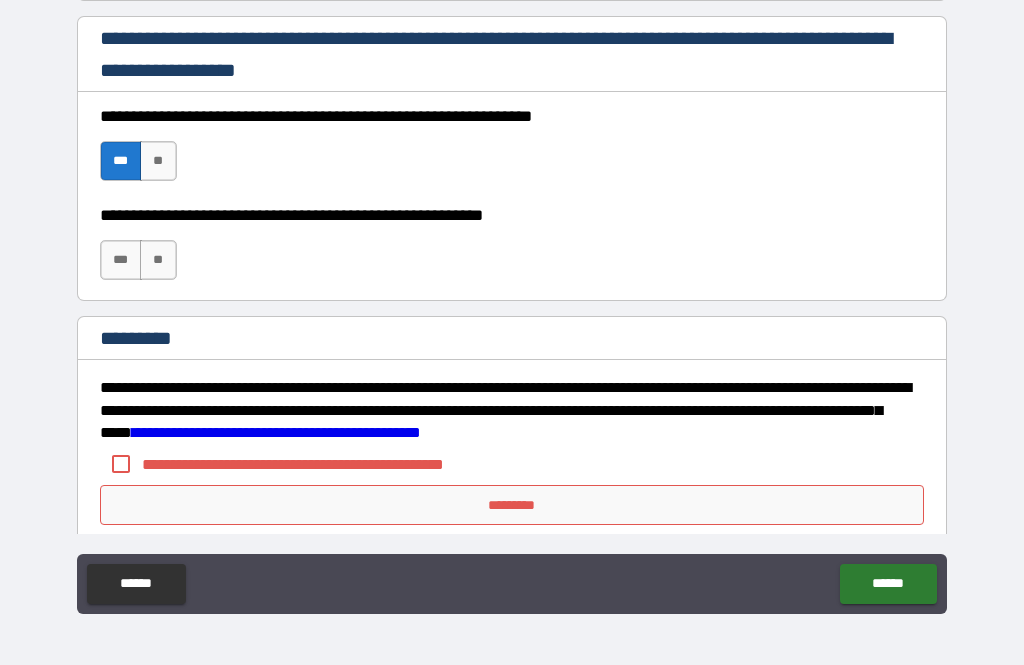 click on "***" at bounding box center [121, 260] 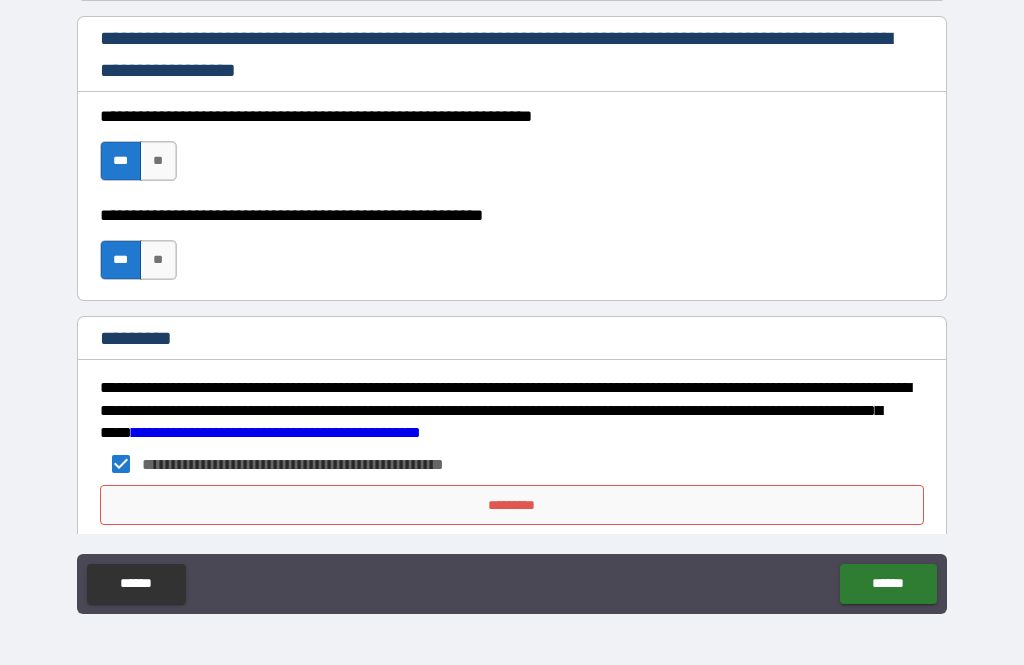 click on "*********" at bounding box center [512, 505] 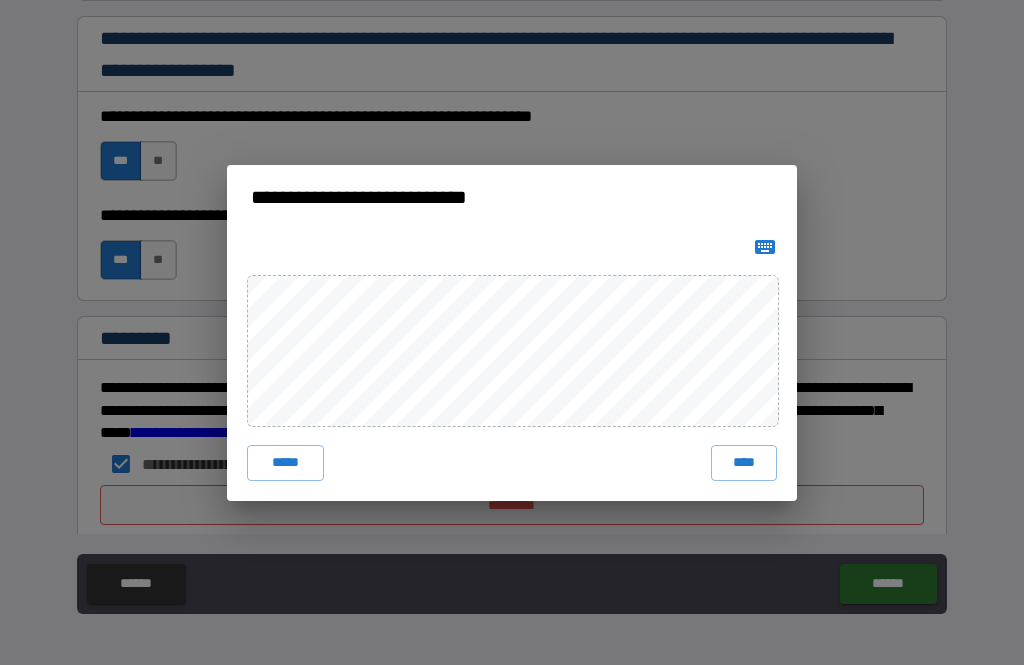 click on "****" at bounding box center (744, 463) 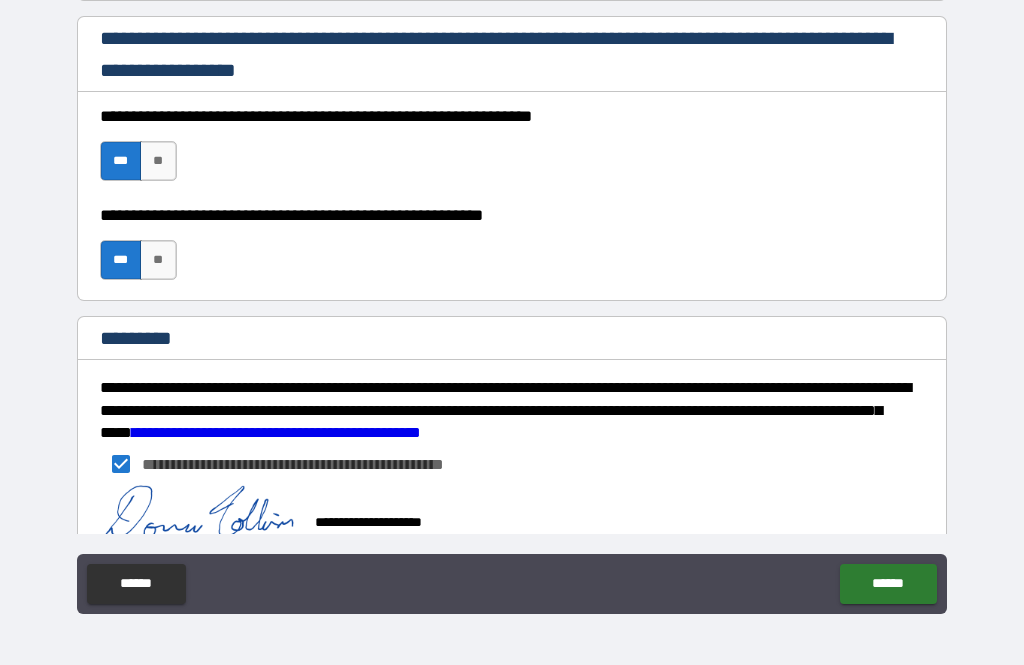 click on "******" at bounding box center [888, 584] 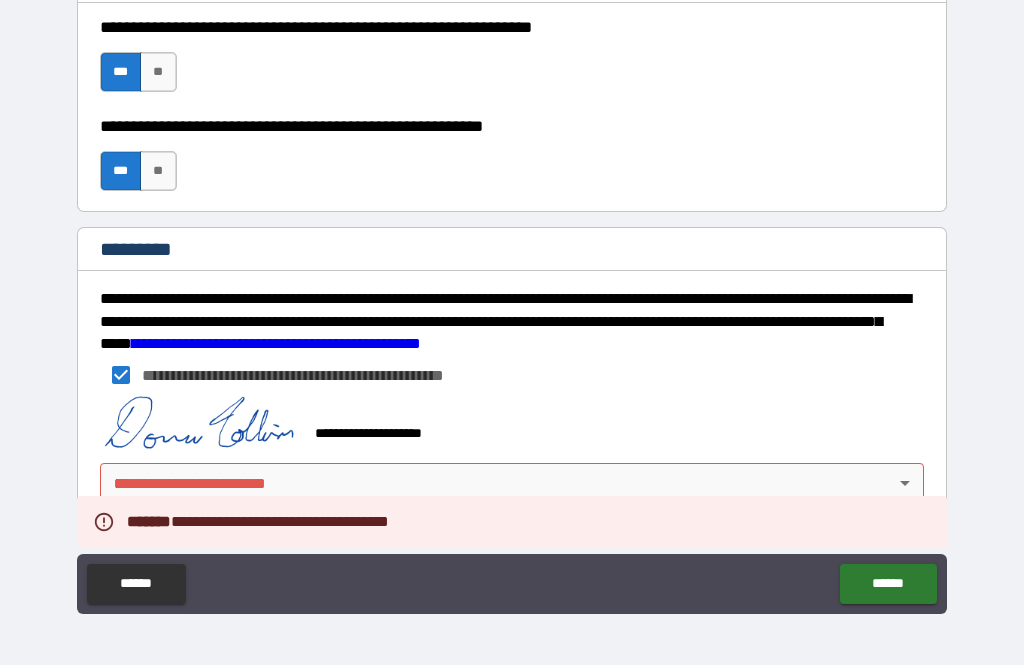 scroll, scrollTop: 3055, scrollLeft: 0, axis: vertical 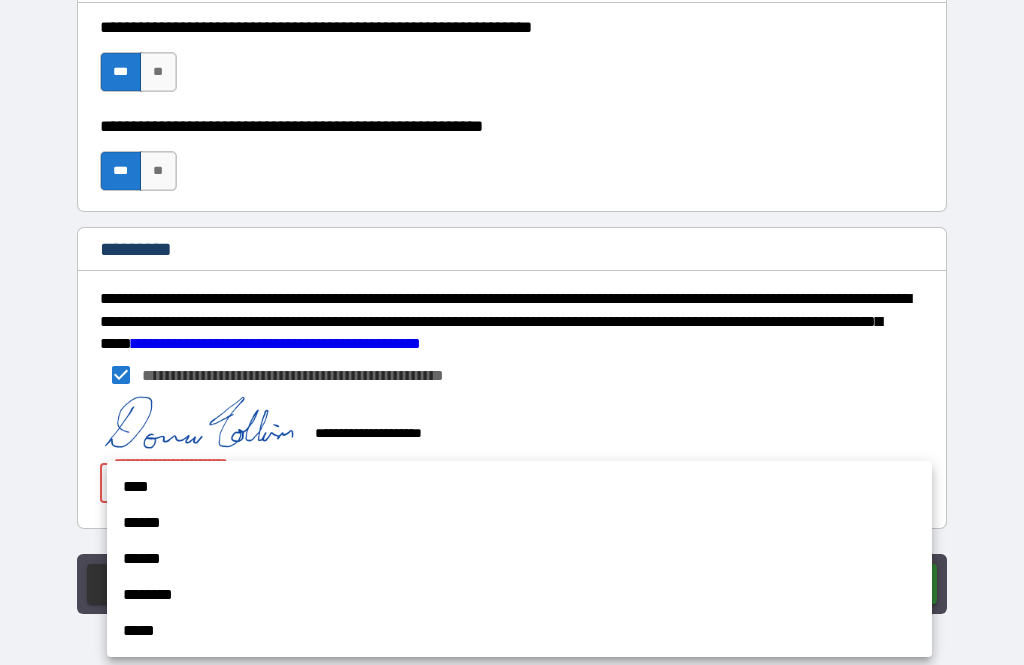 click on "****" at bounding box center [519, 487] 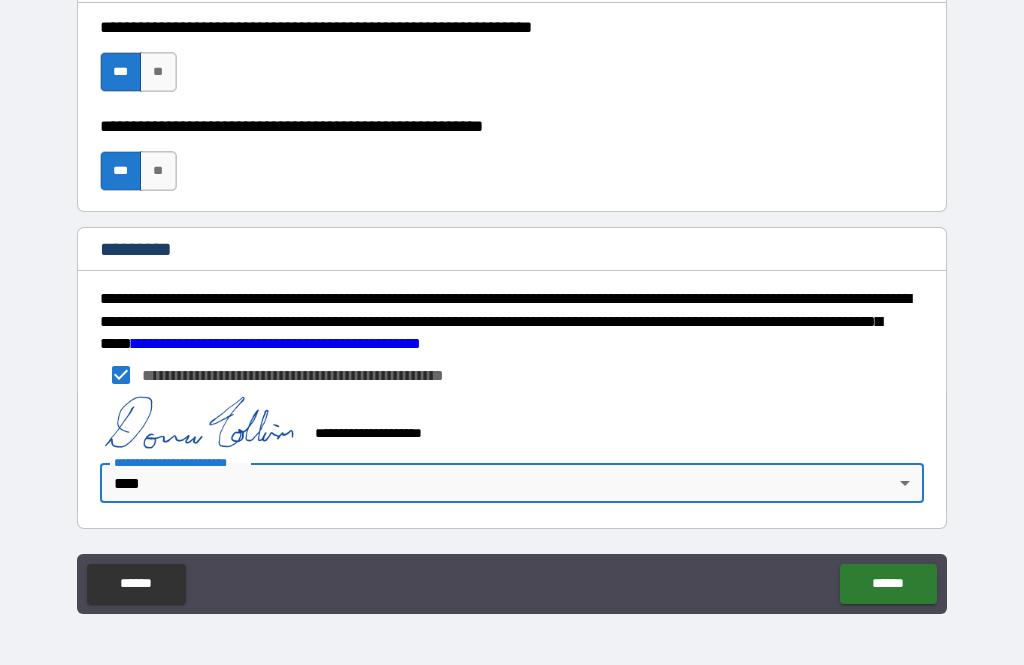 click on "******" at bounding box center (888, 584) 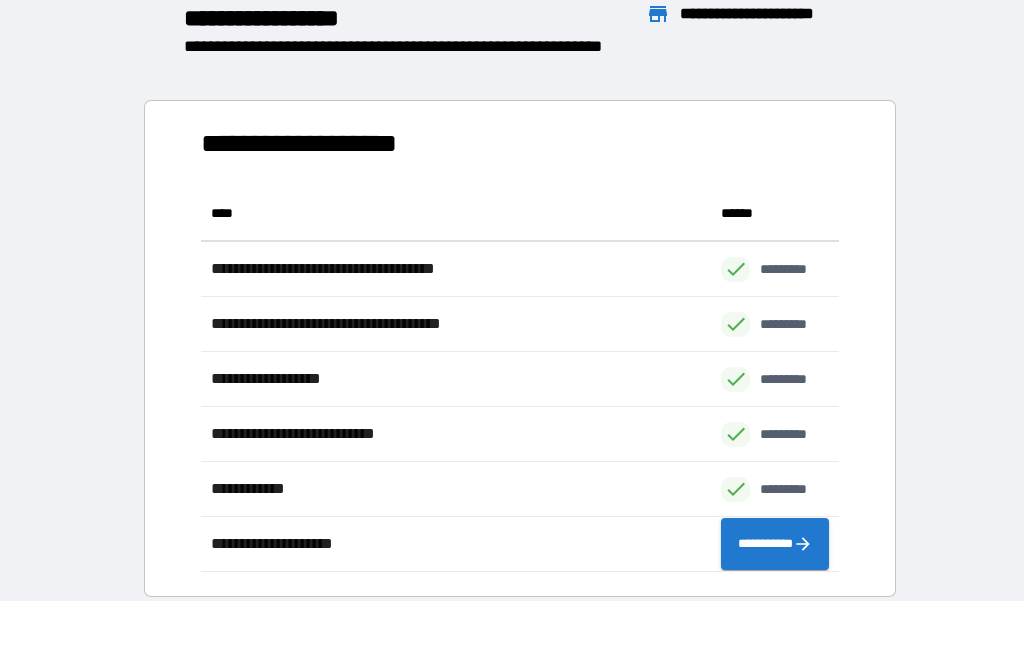 scroll, scrollTop: 386, scrollLeft: 638, axis: both 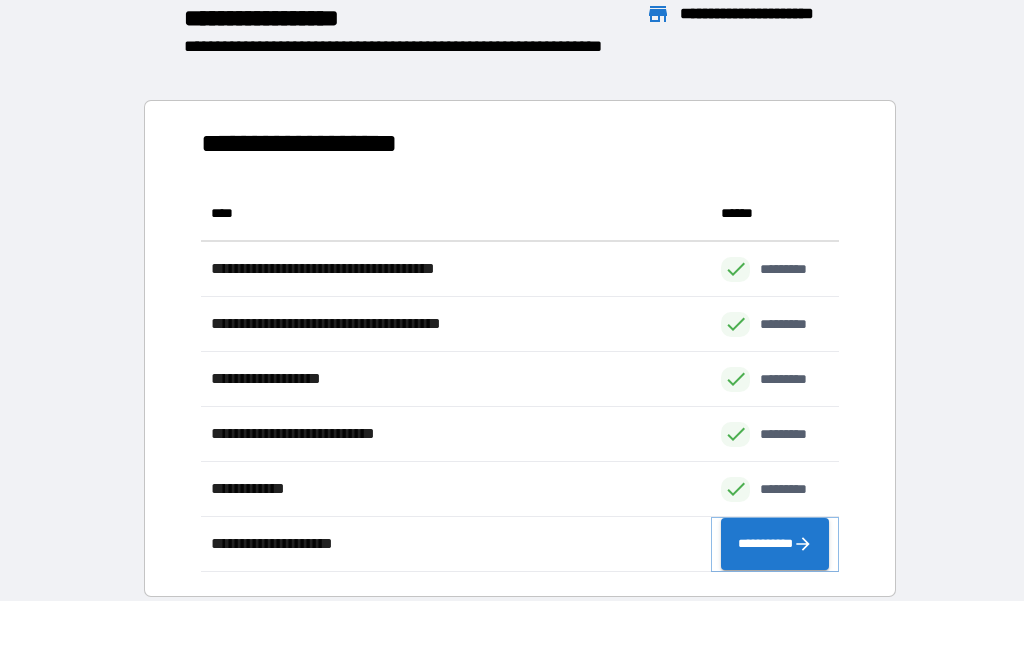 click on "**********" at bounding box center [775, 544] 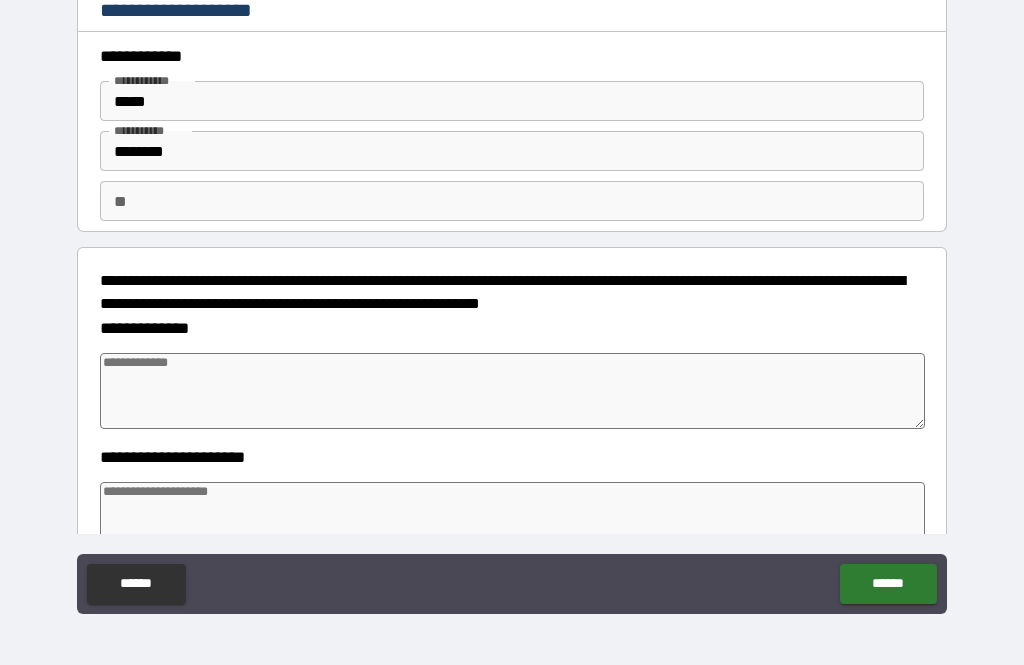 click at bounding box center [513, 391] 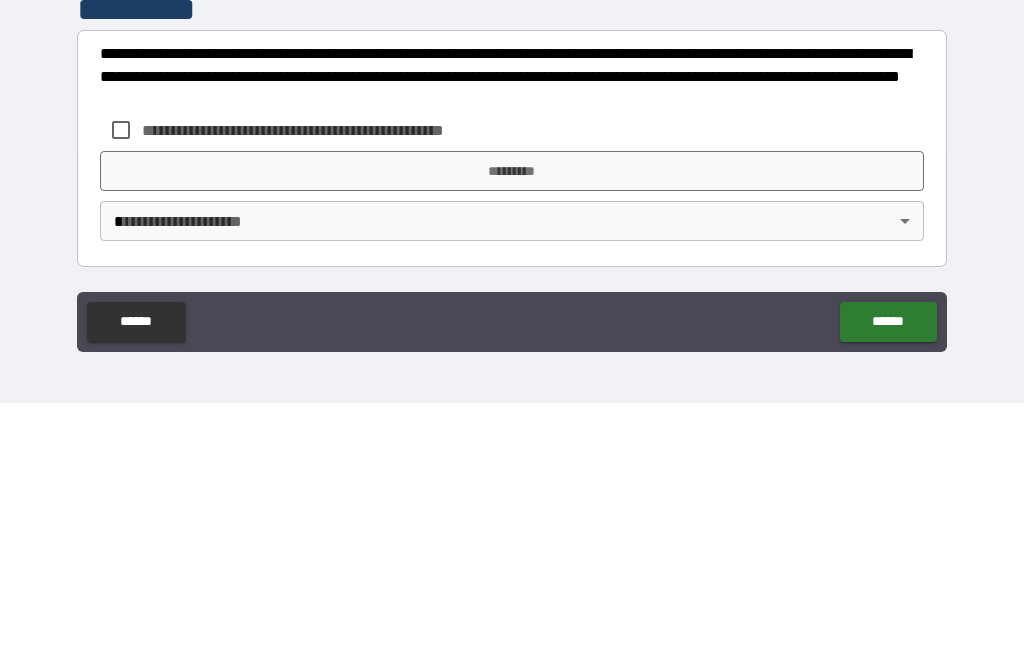 scroll, scrollTop: 610, scrollLeft: 0, axis: vertical 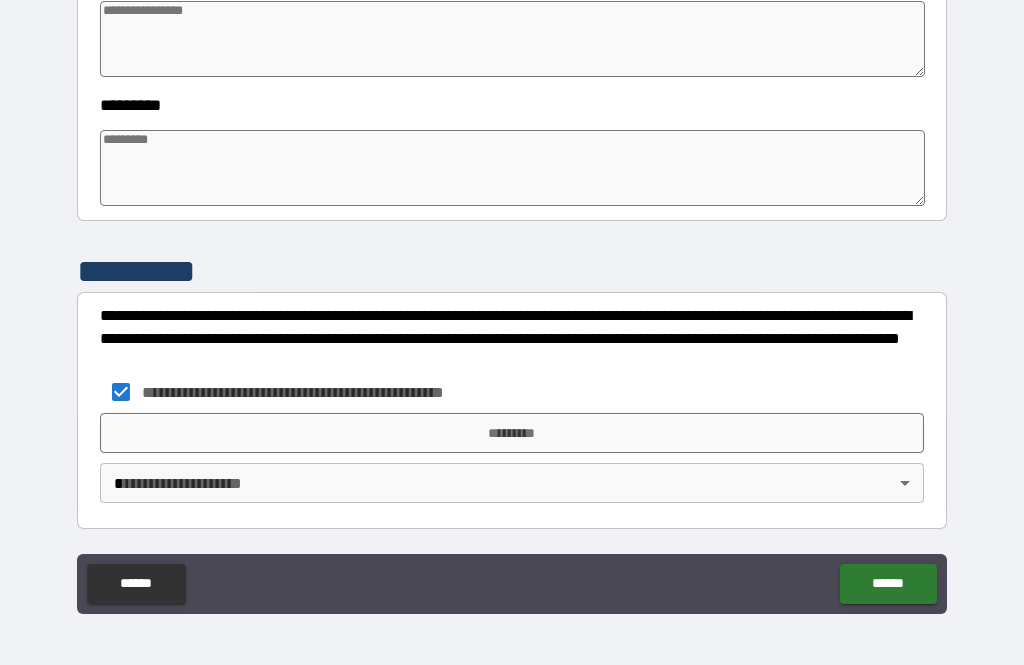 click on "*********" at bounding box center (512, 433) 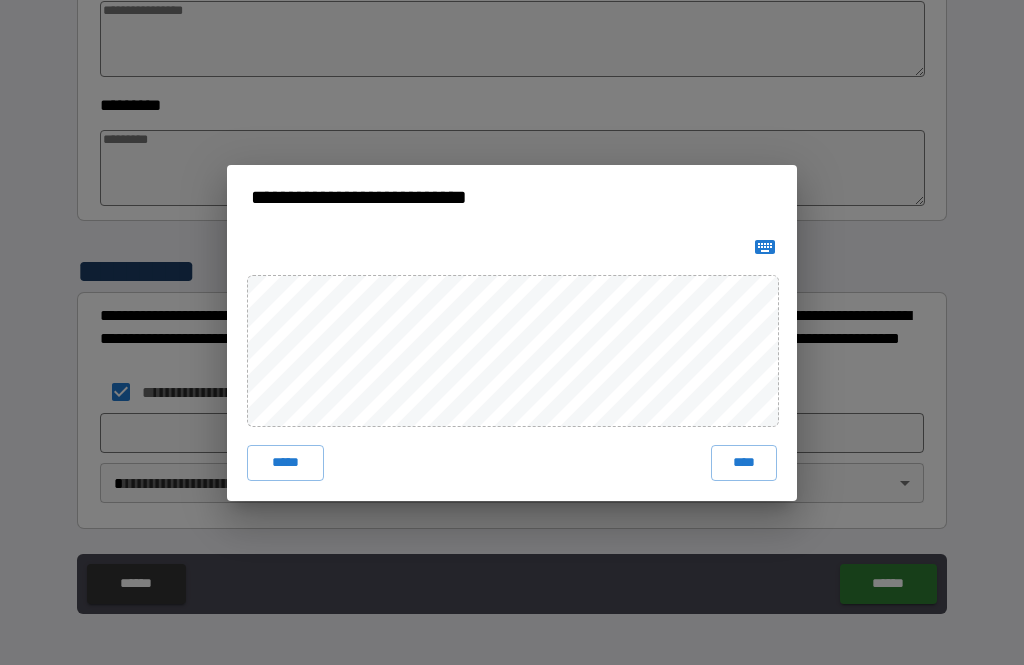 click on "****" at bounding box center [744, 463] 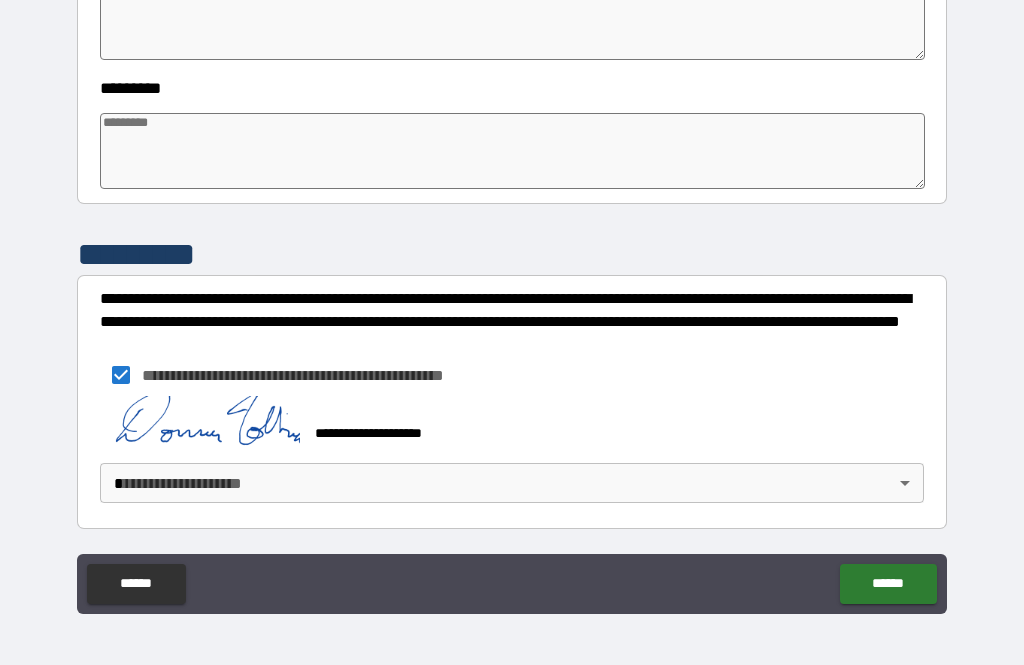 scroll, scrollTop: 627, scrollLeft: 0, axis: vertical 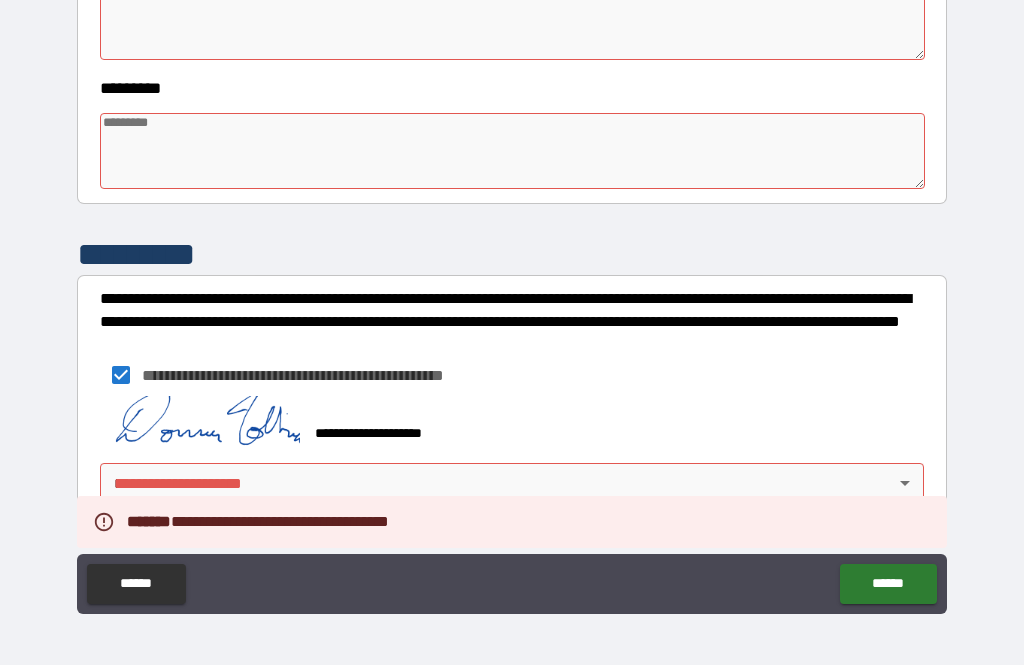 click on "**********" at bounding box center (512, 300) 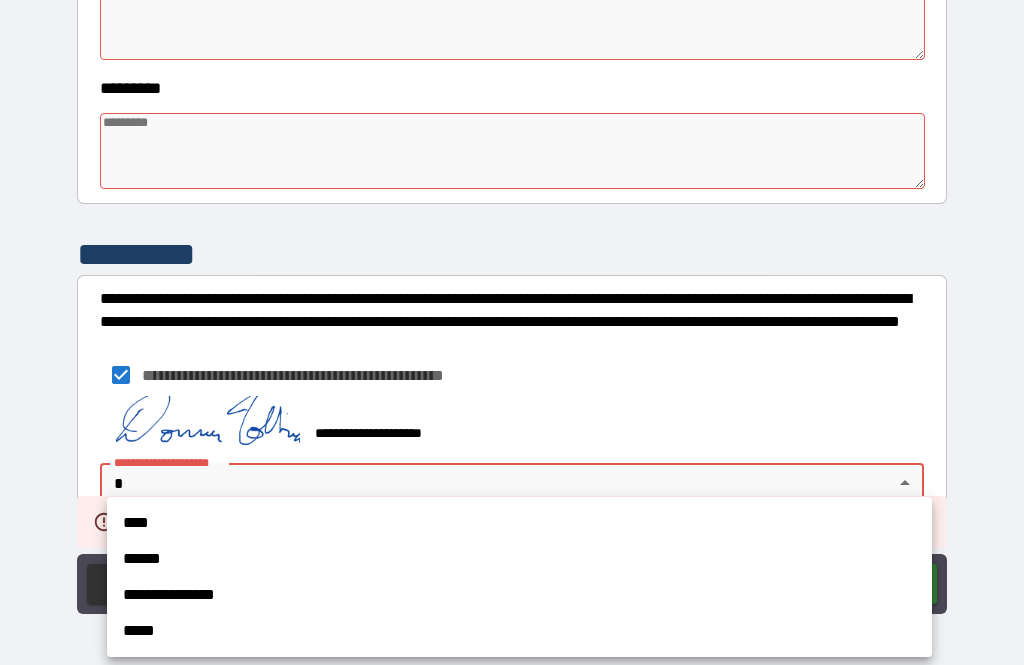 click on "****" at bounding box center [519, 523] 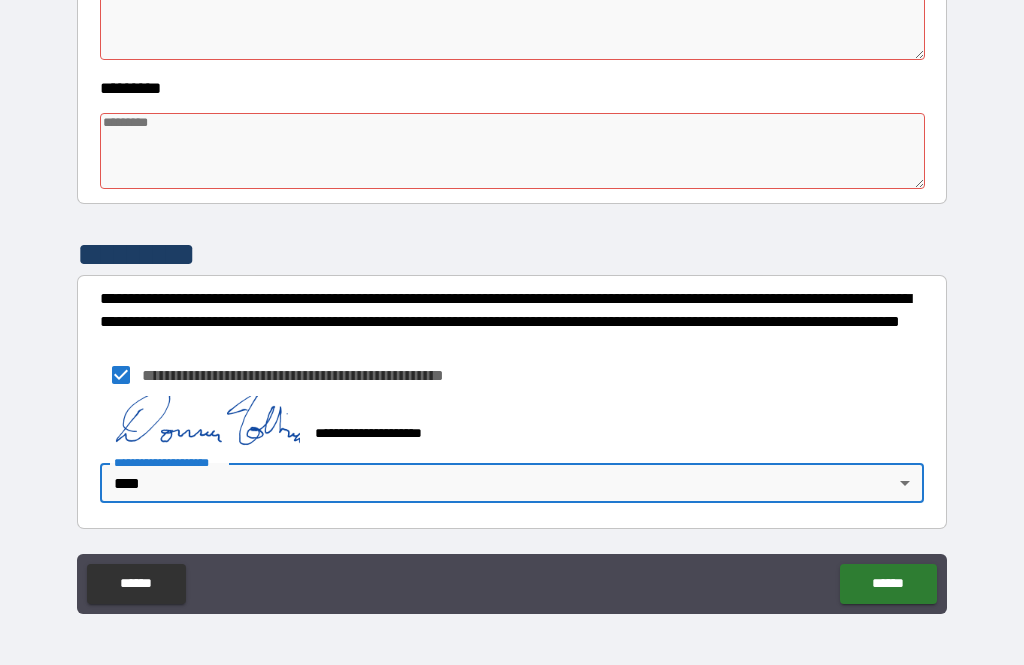 scroll, scrollTop: 615, scrollLeft: 0, axis: vertical 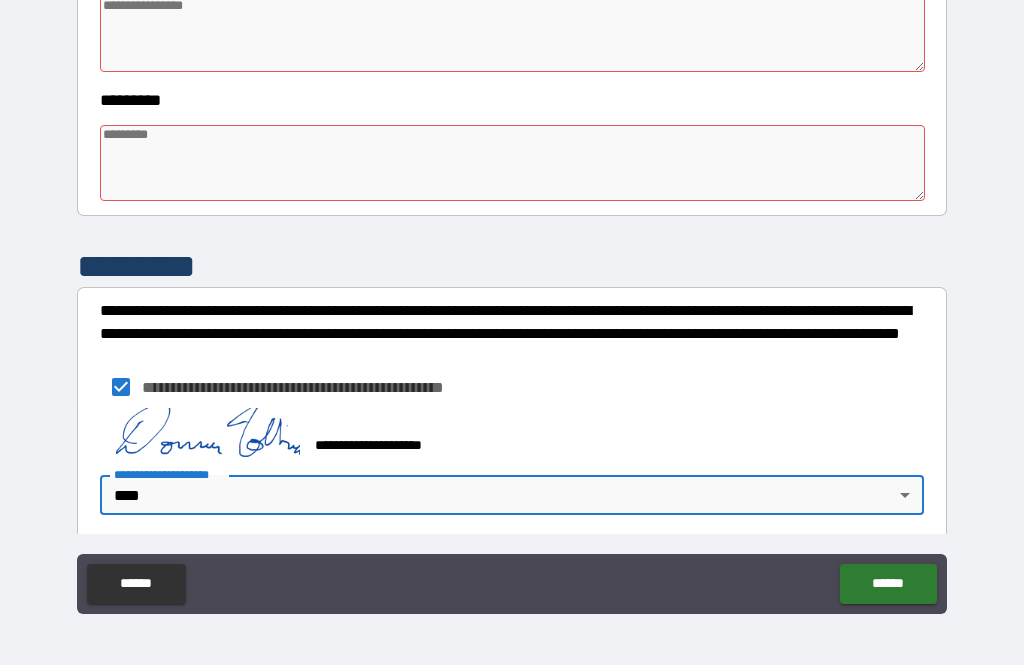 click on "******" at bounding box center (888, 584) 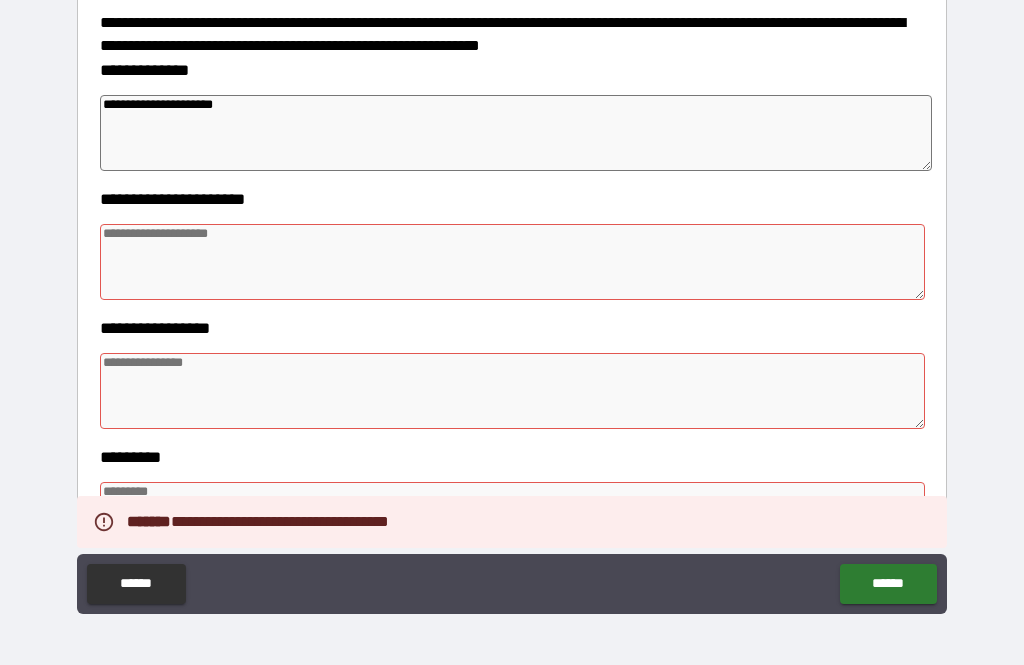 scroll, scrollTop: 254, scrollLeft: 0, axis: vertical 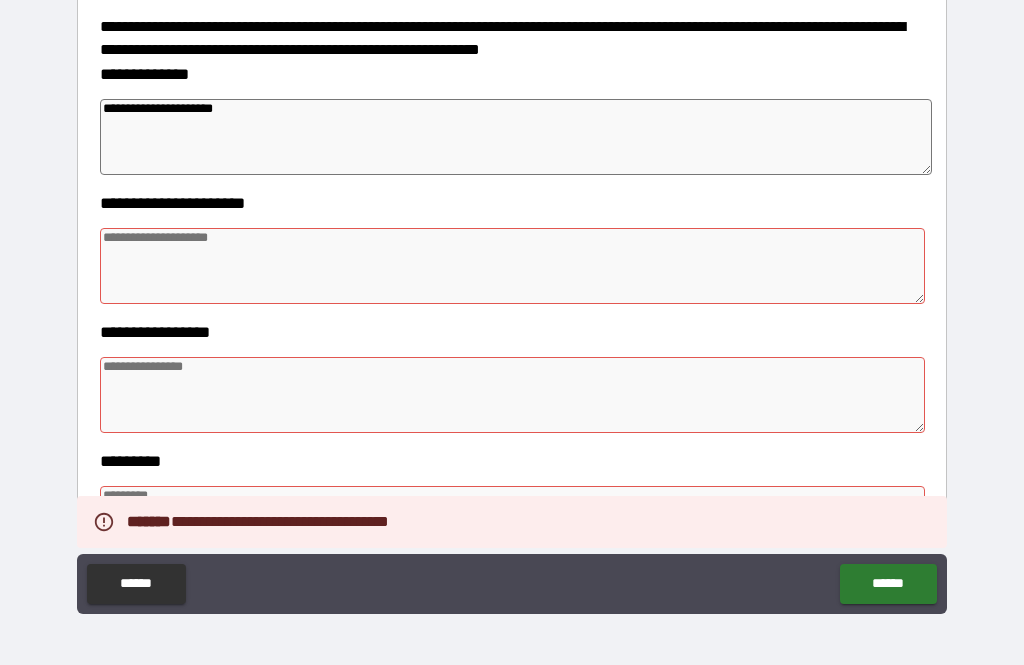click at bounding box center (513, 266) 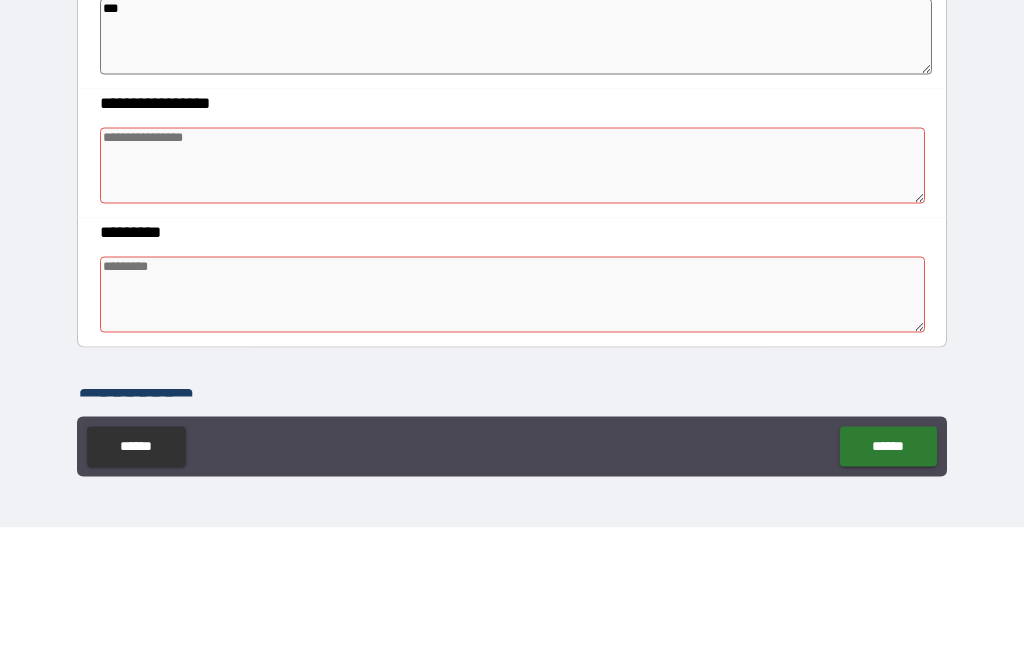 scroll, scrollTop: 359, scrollLeft: 0, axis: vertical 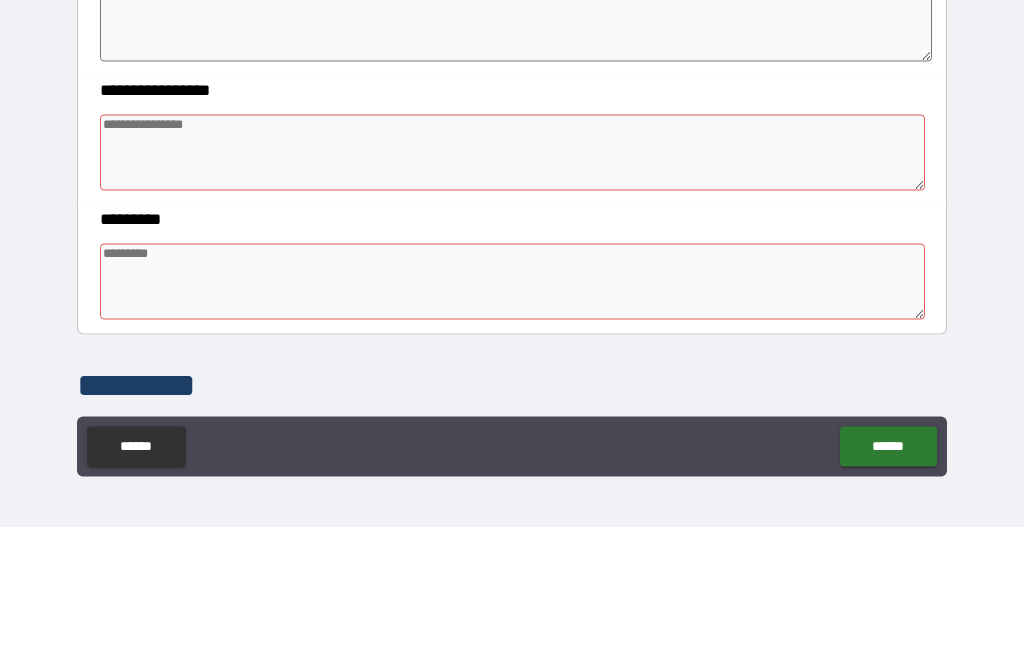 click at bounding box center [513, 290] 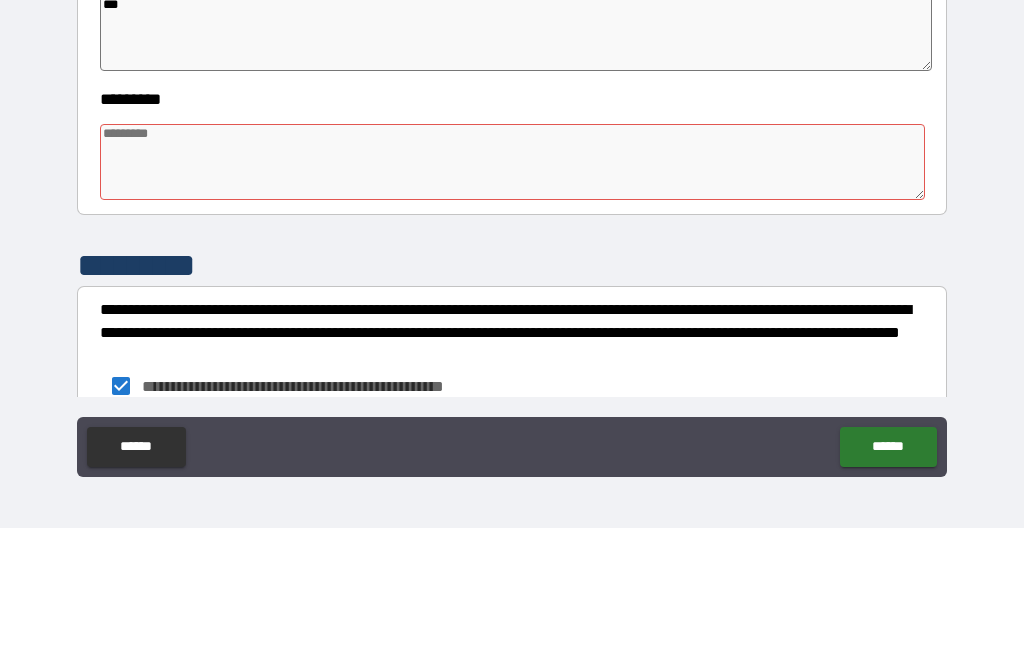 scroll, scrollTop: 487, scrollLeft: 0, axis: vertical 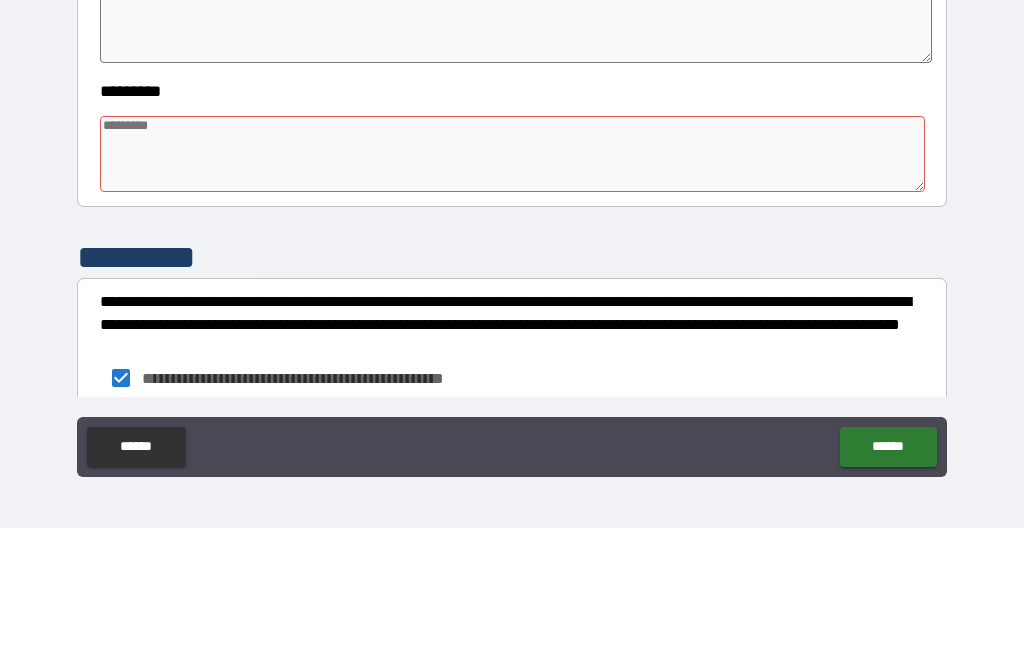 click at bounding box center [513, 291] 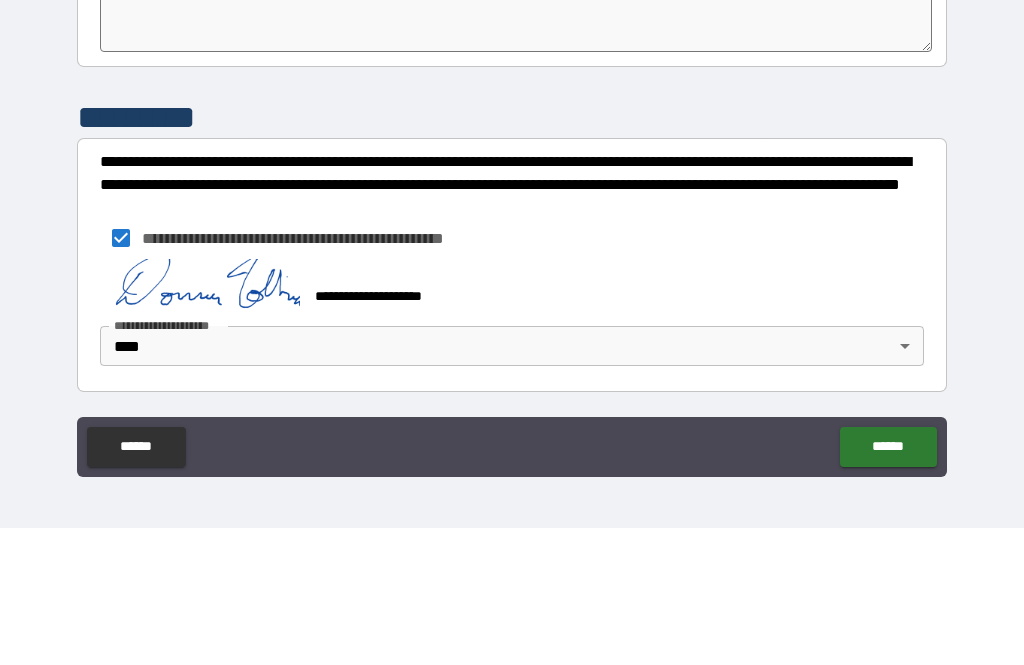 scroll, scrollTop: 627, scrollLeft: 0, axis: vertical 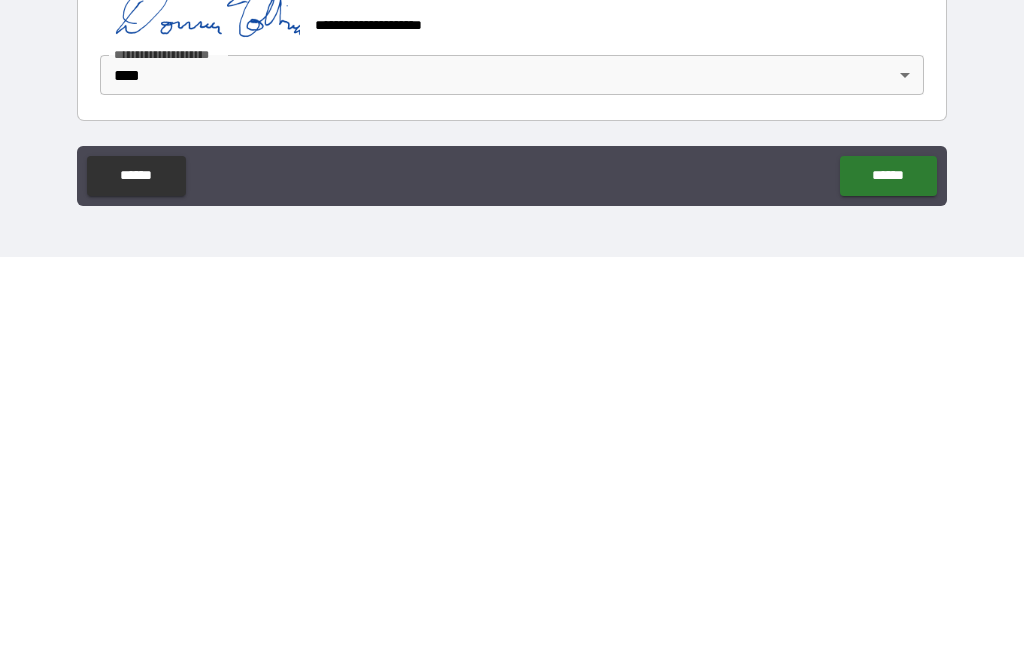 click on "******" at bounding box center (888, 584) 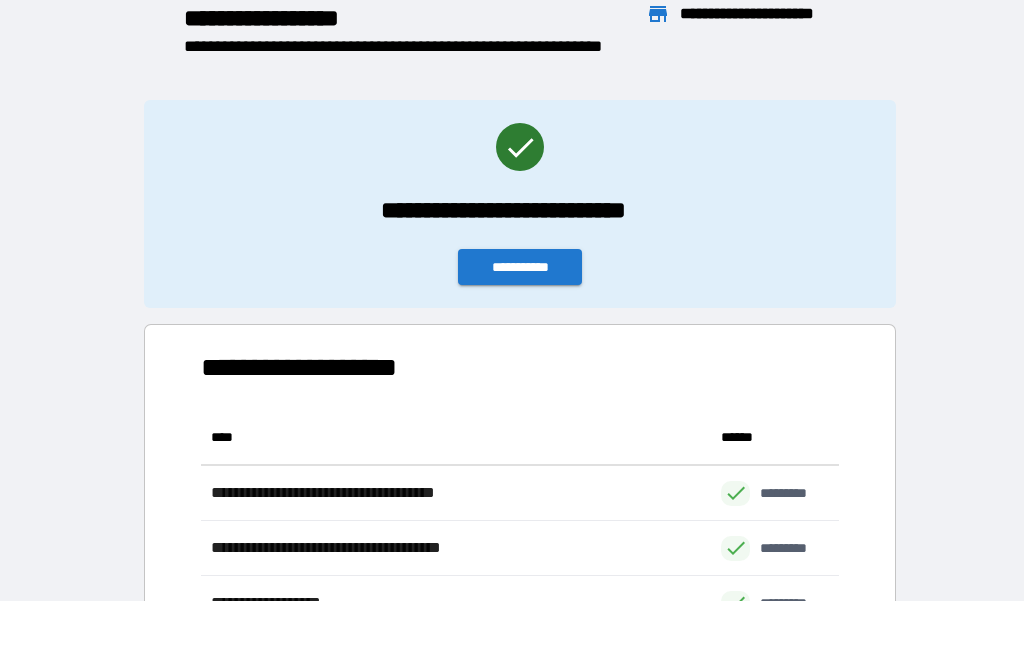scroll, scrollTop: 1, scrollLeft: 1, axis: both 